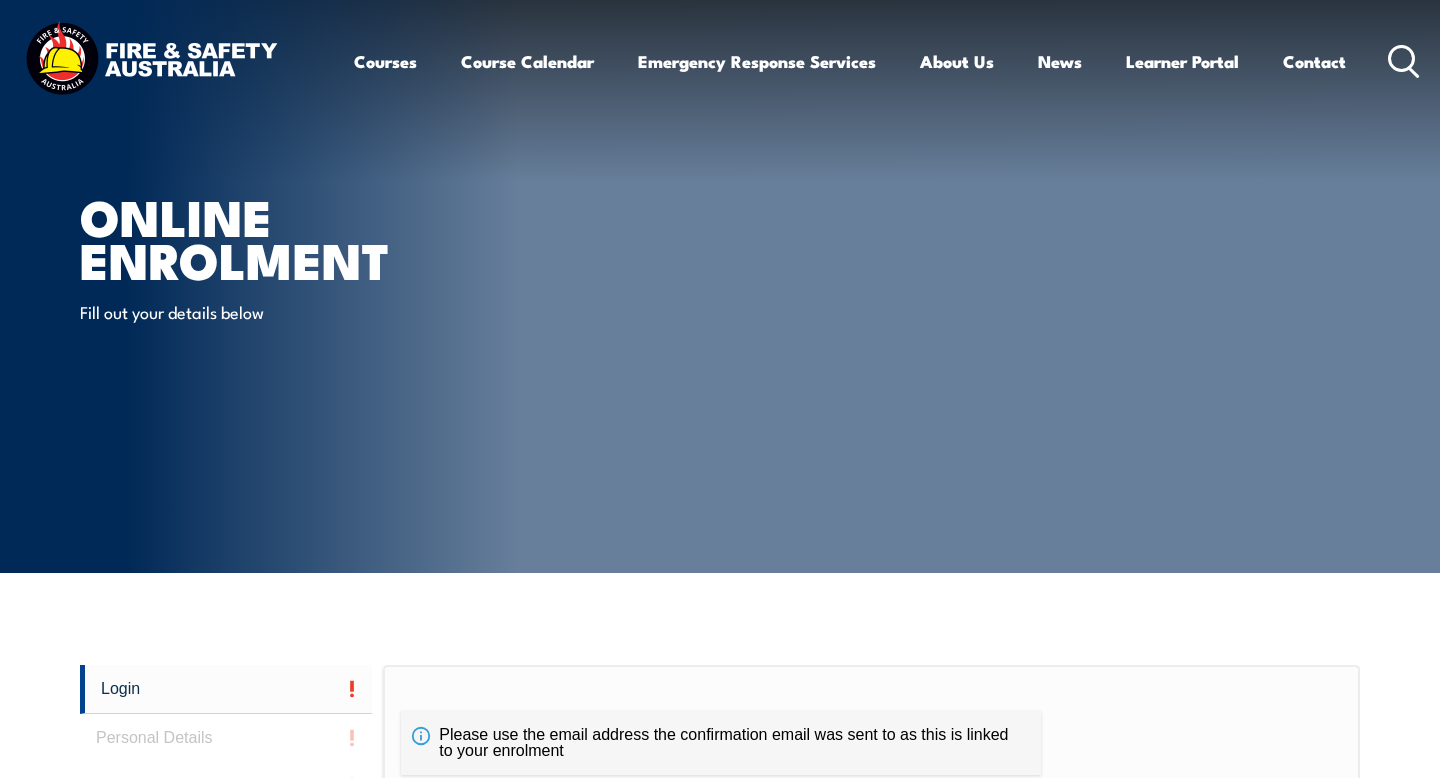 scroll, scrollTop: 1, scrollLeft: 0, axis: vertical 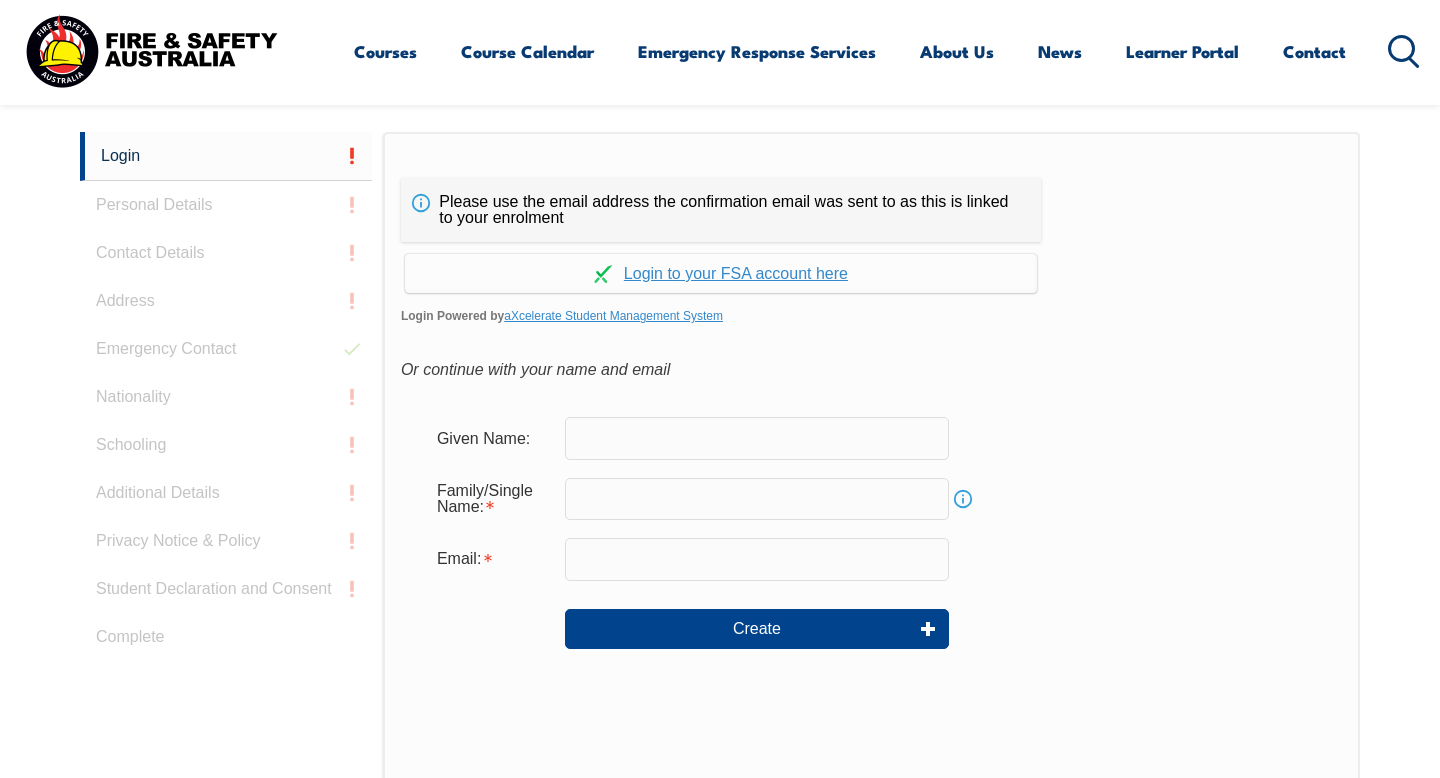 click at bounding box center (757, 438) 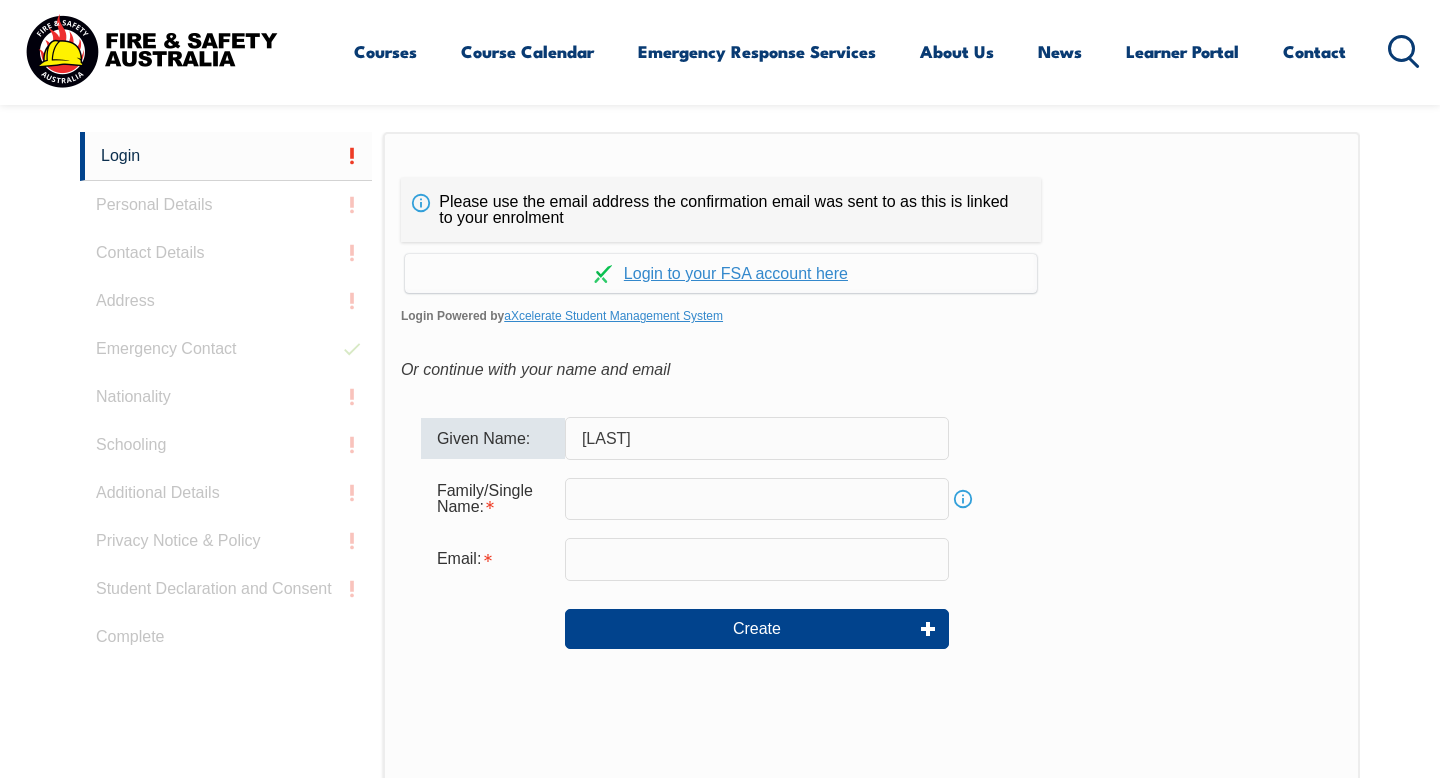 type on "Cohen" 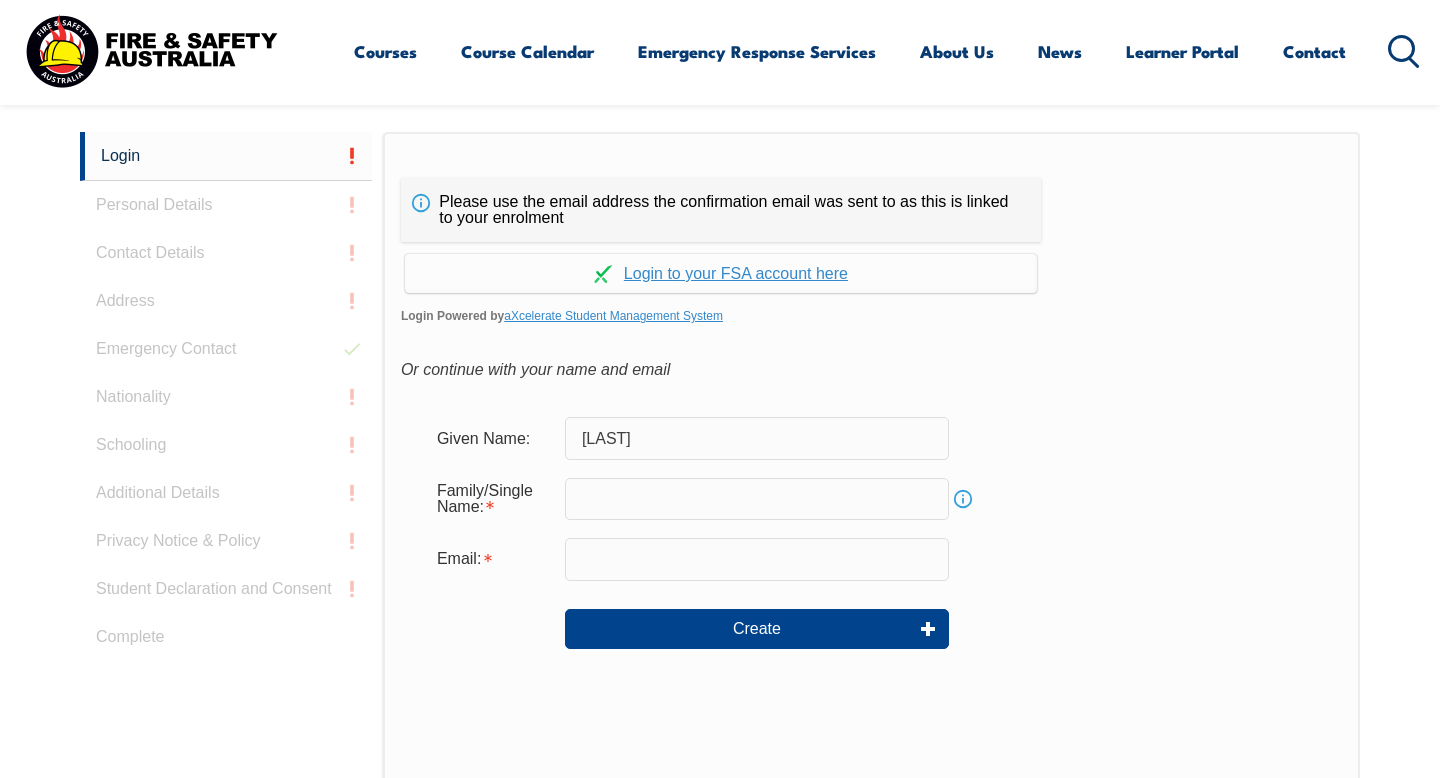 click at bounding box center [757, 499] 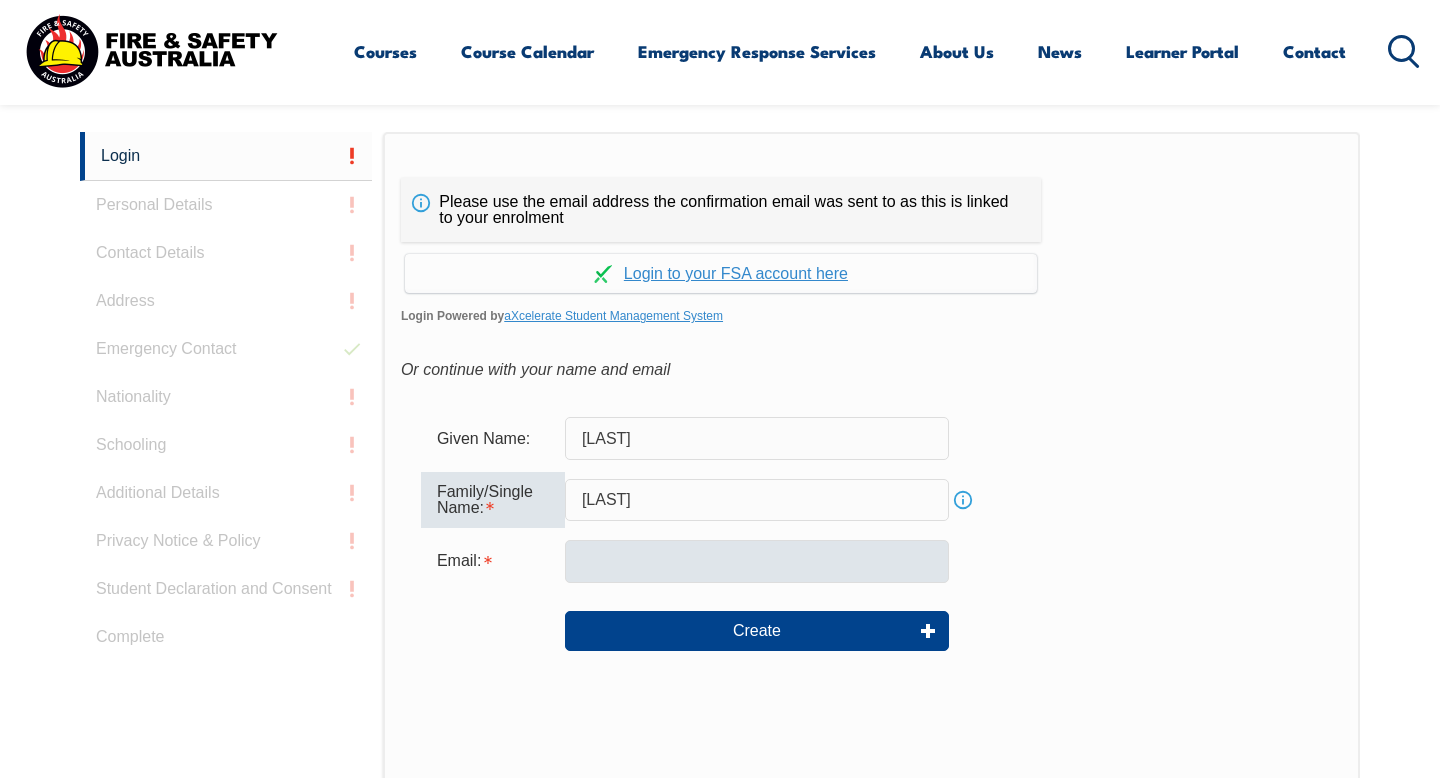 type on "Phillips" 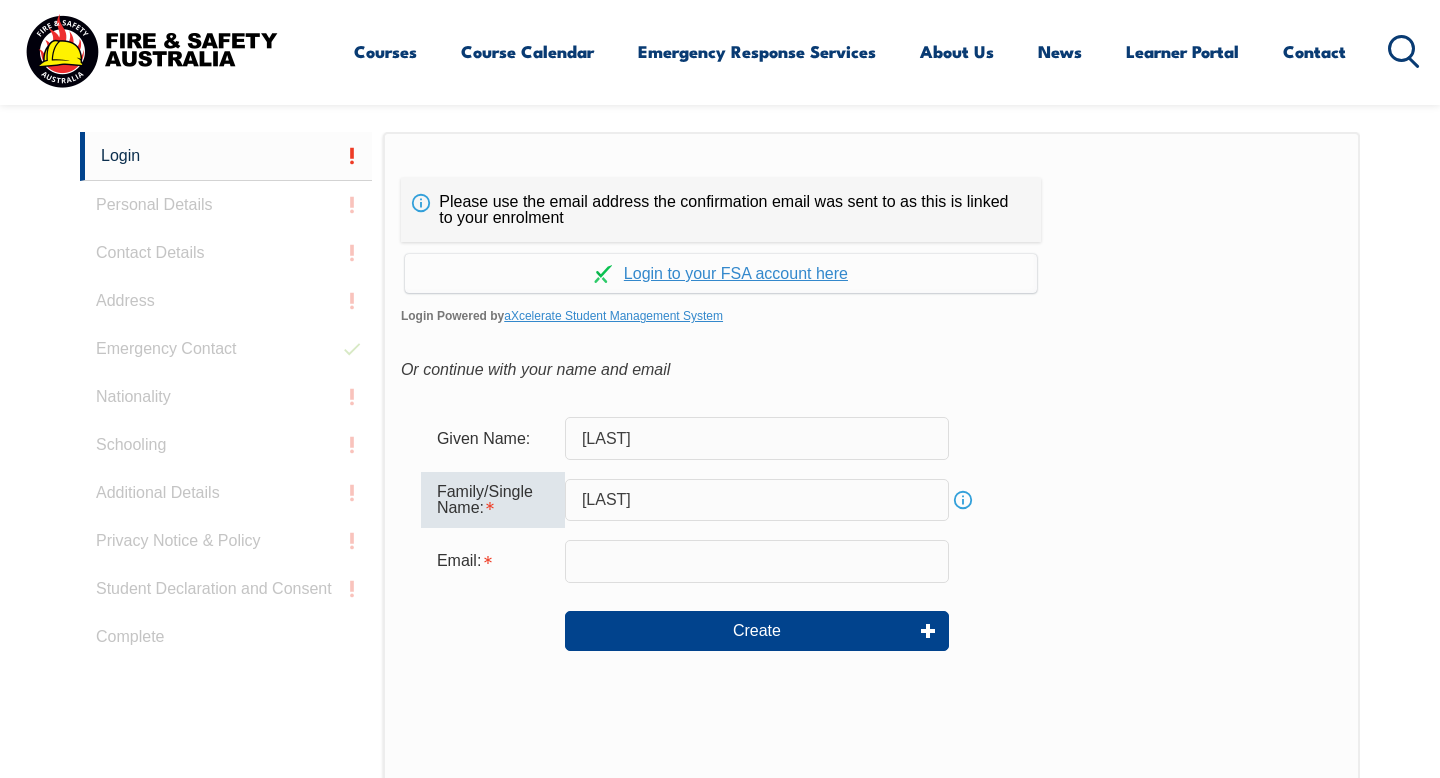 click at bounding box center [757, 561] 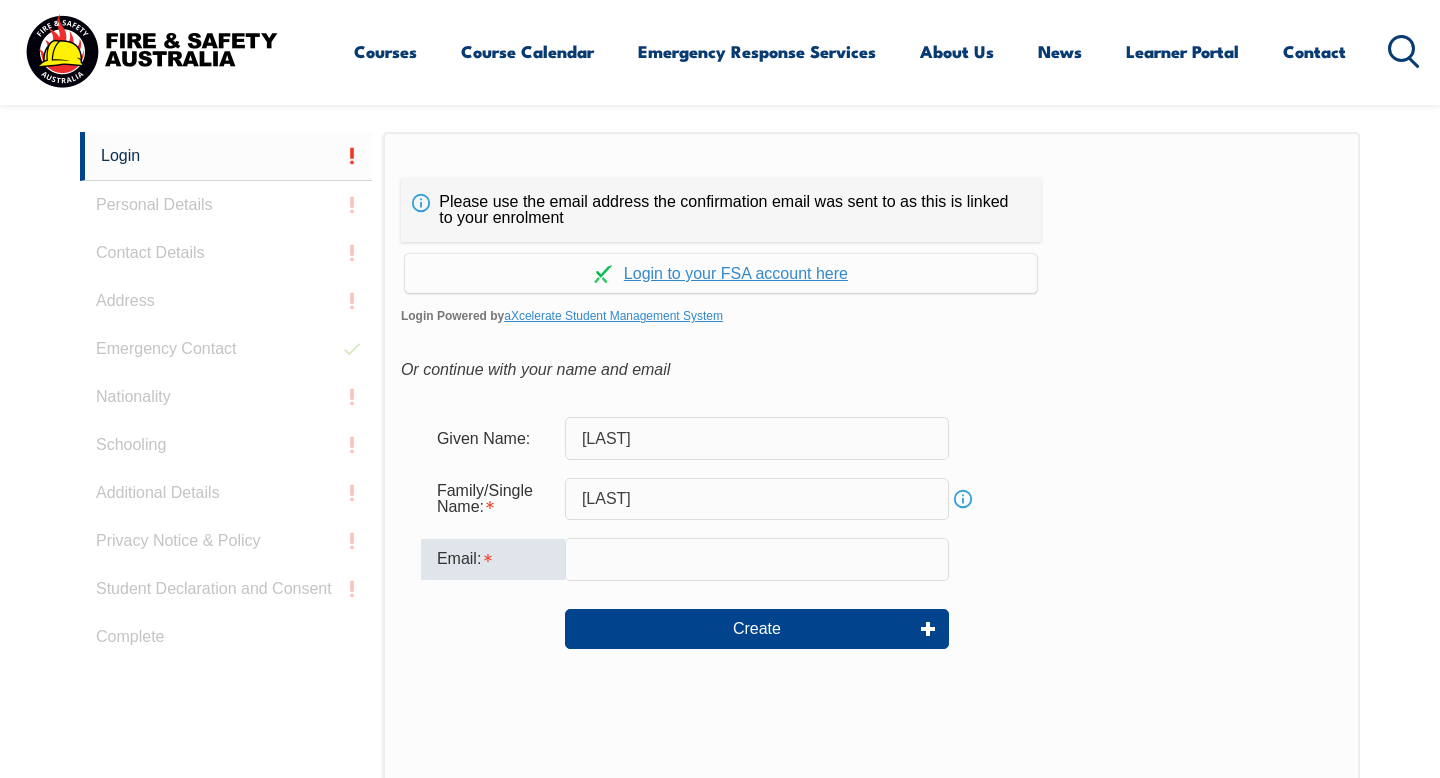 type on "phillipscj108@gmail.com" 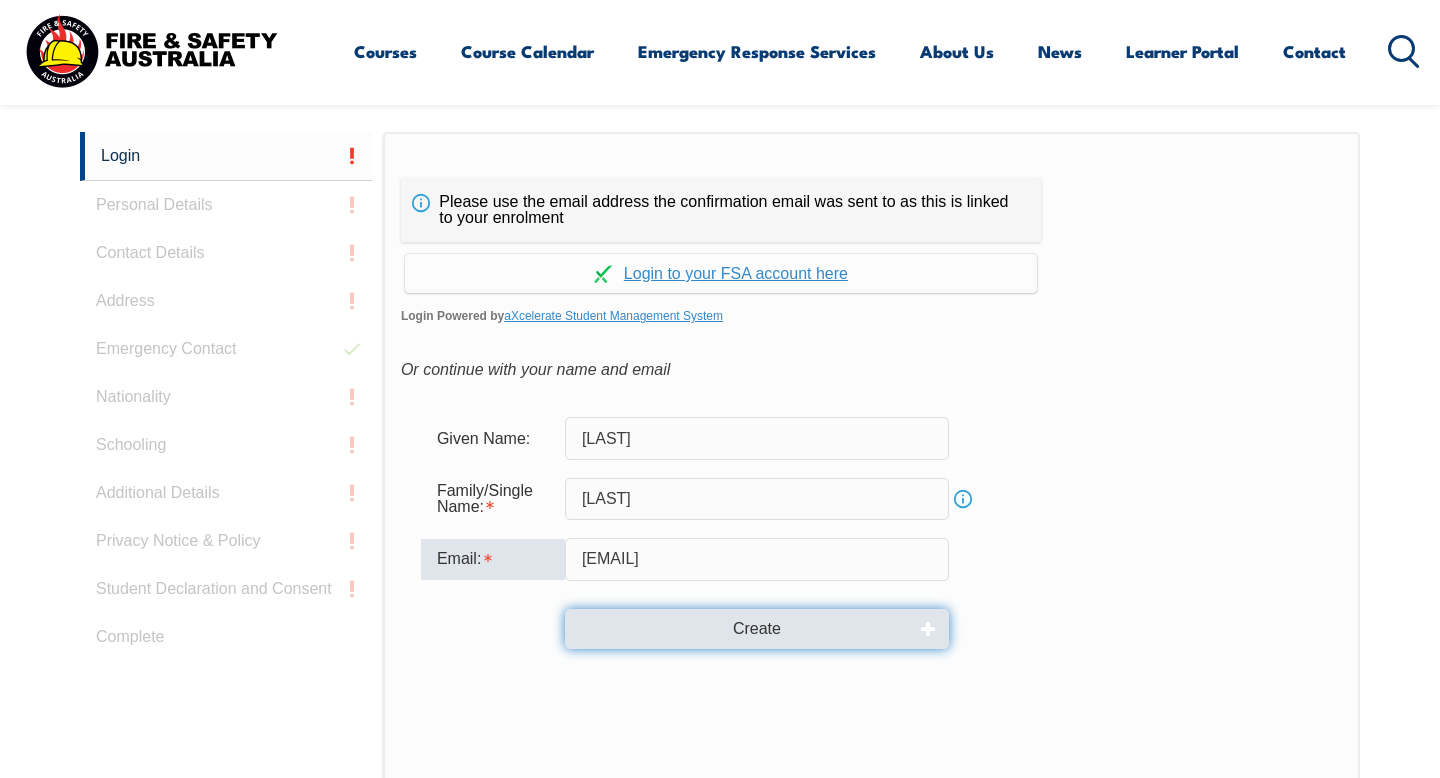 click on "Create" at bounding box center (757, 629) 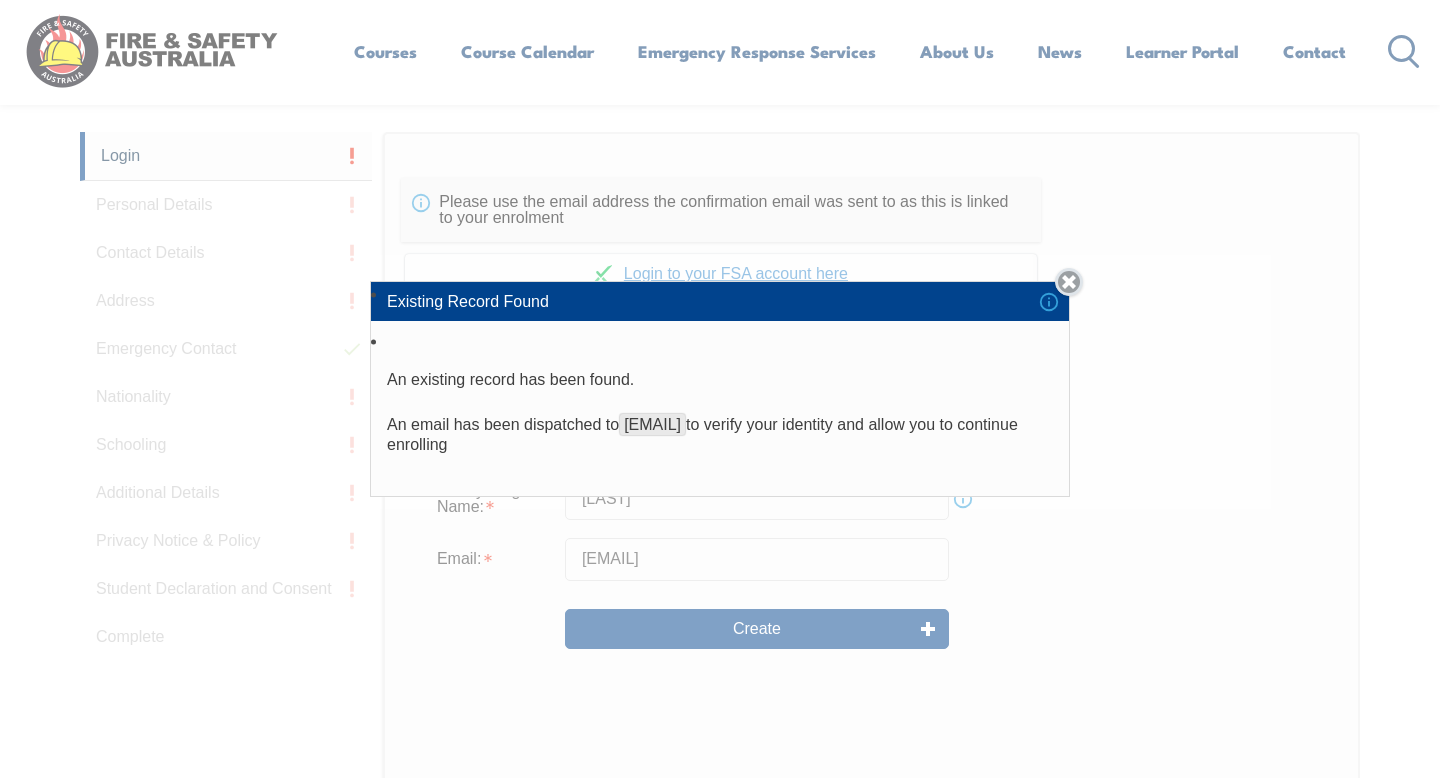 click on "Close" at bounding box center (1069, 282) 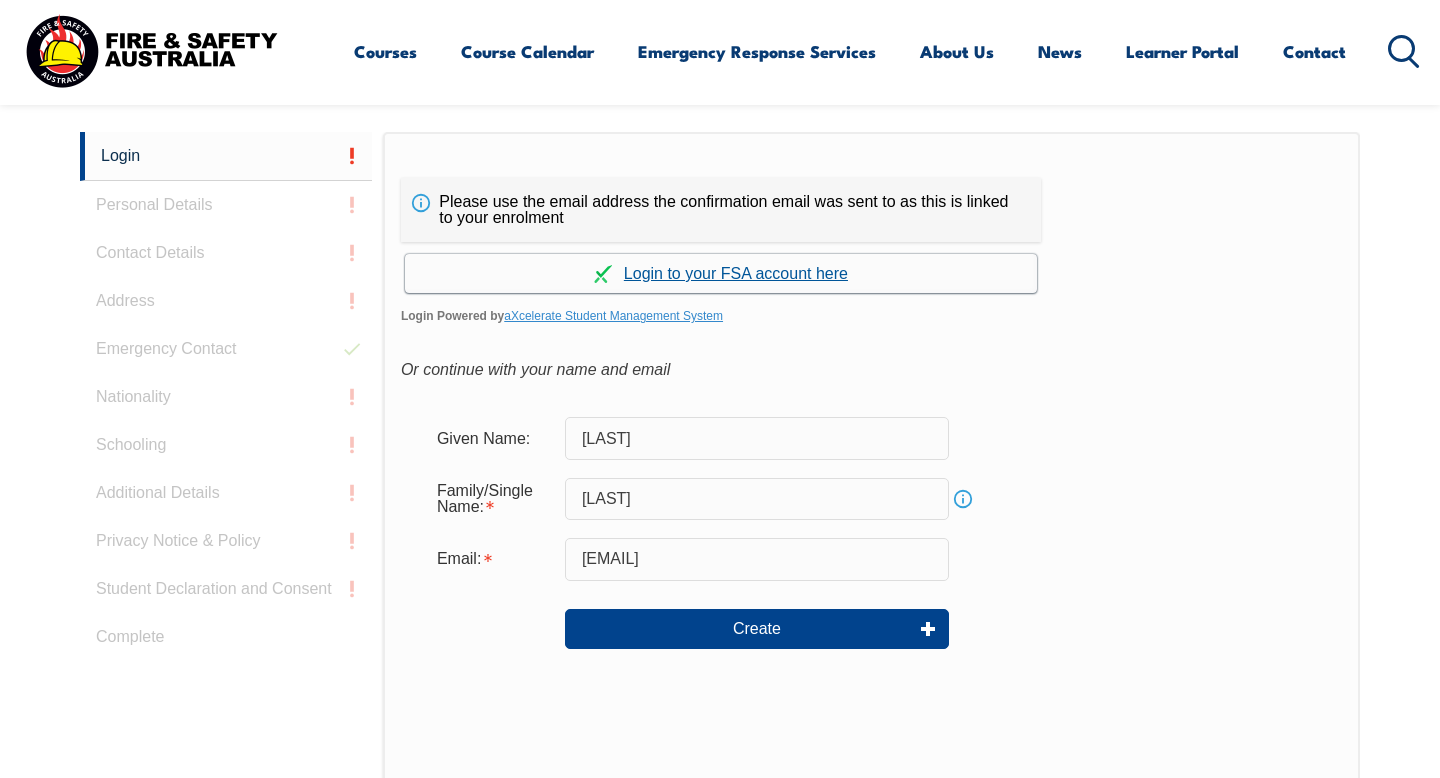 click on "Continue with aXcelerate" at bounding box center [721, 273] 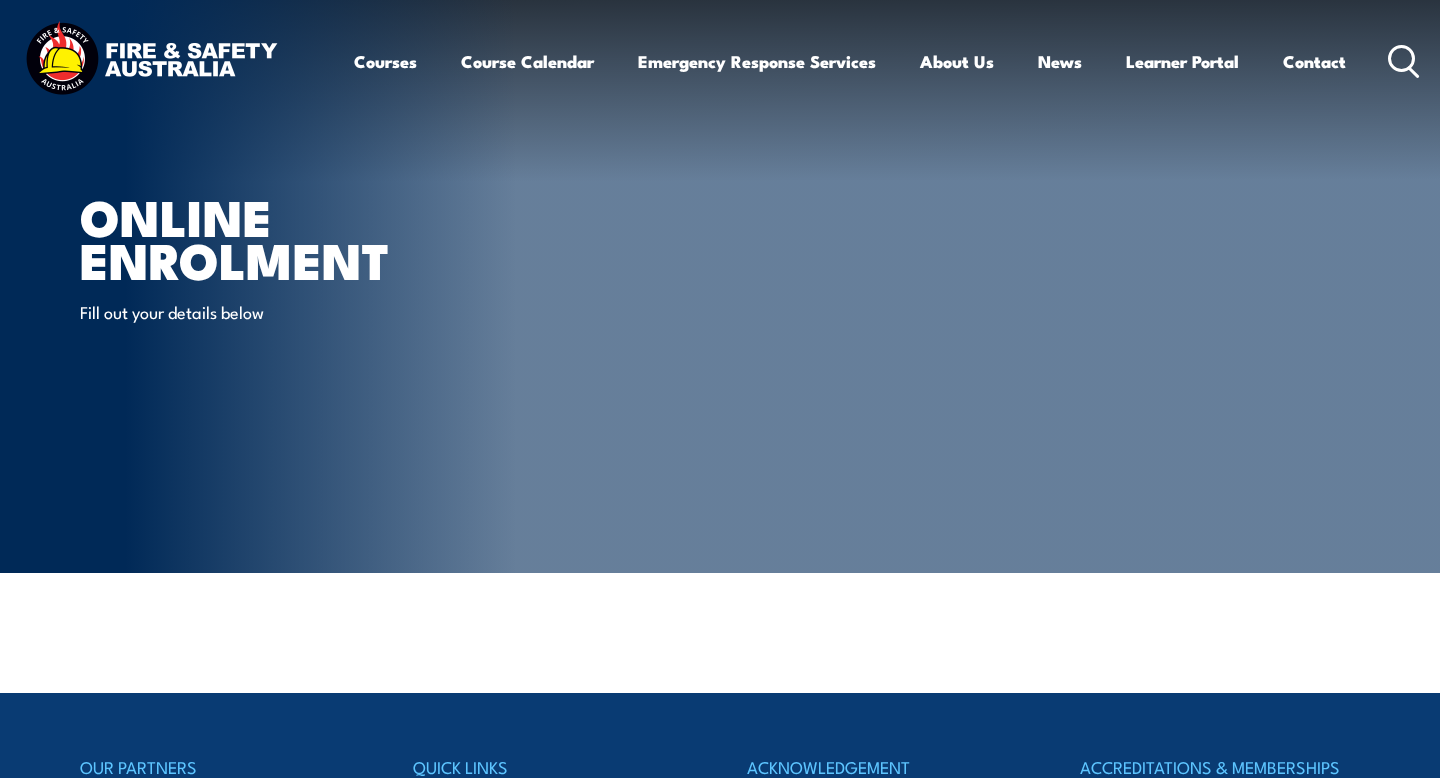 scroll, scrollTop: 0, scrollLeft: 0, axis: both 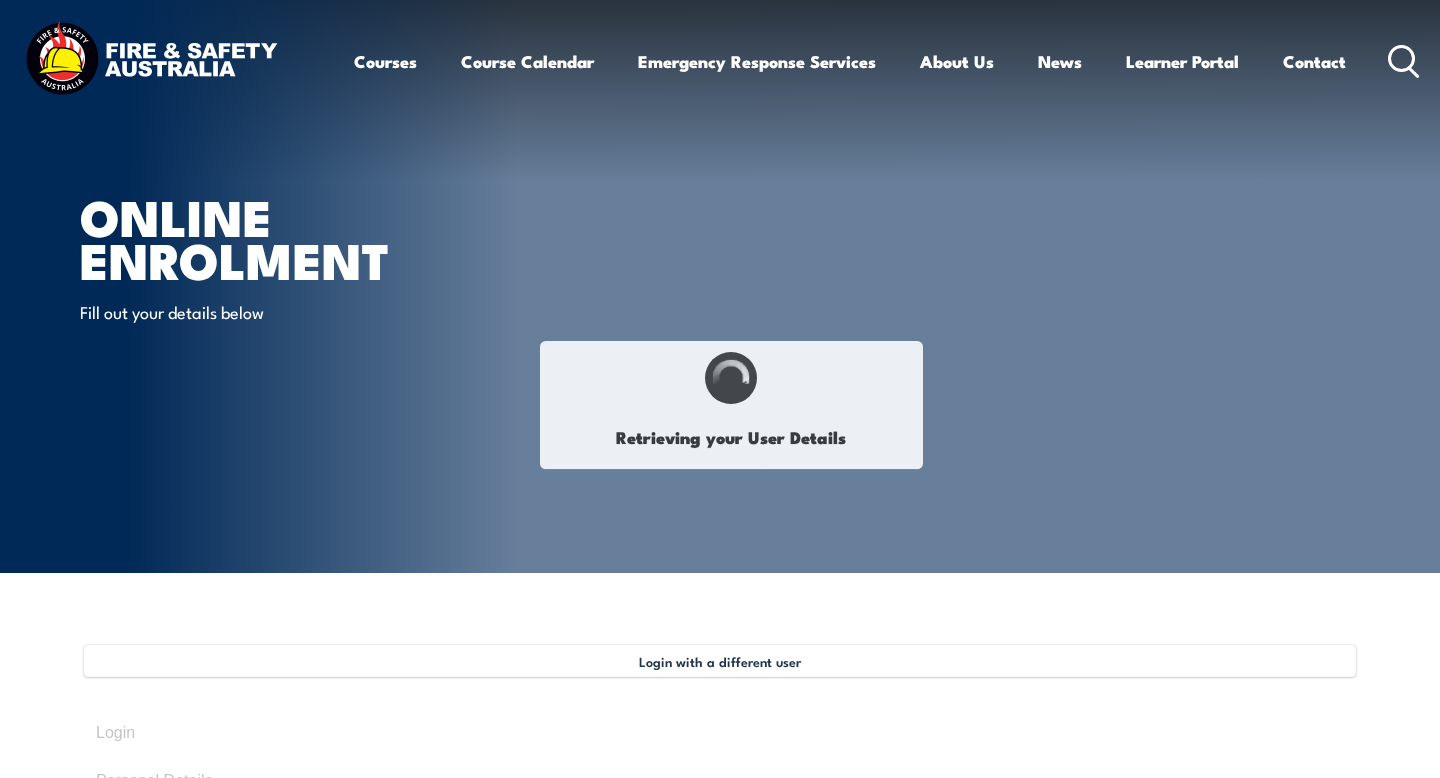 type on "[LAST]" 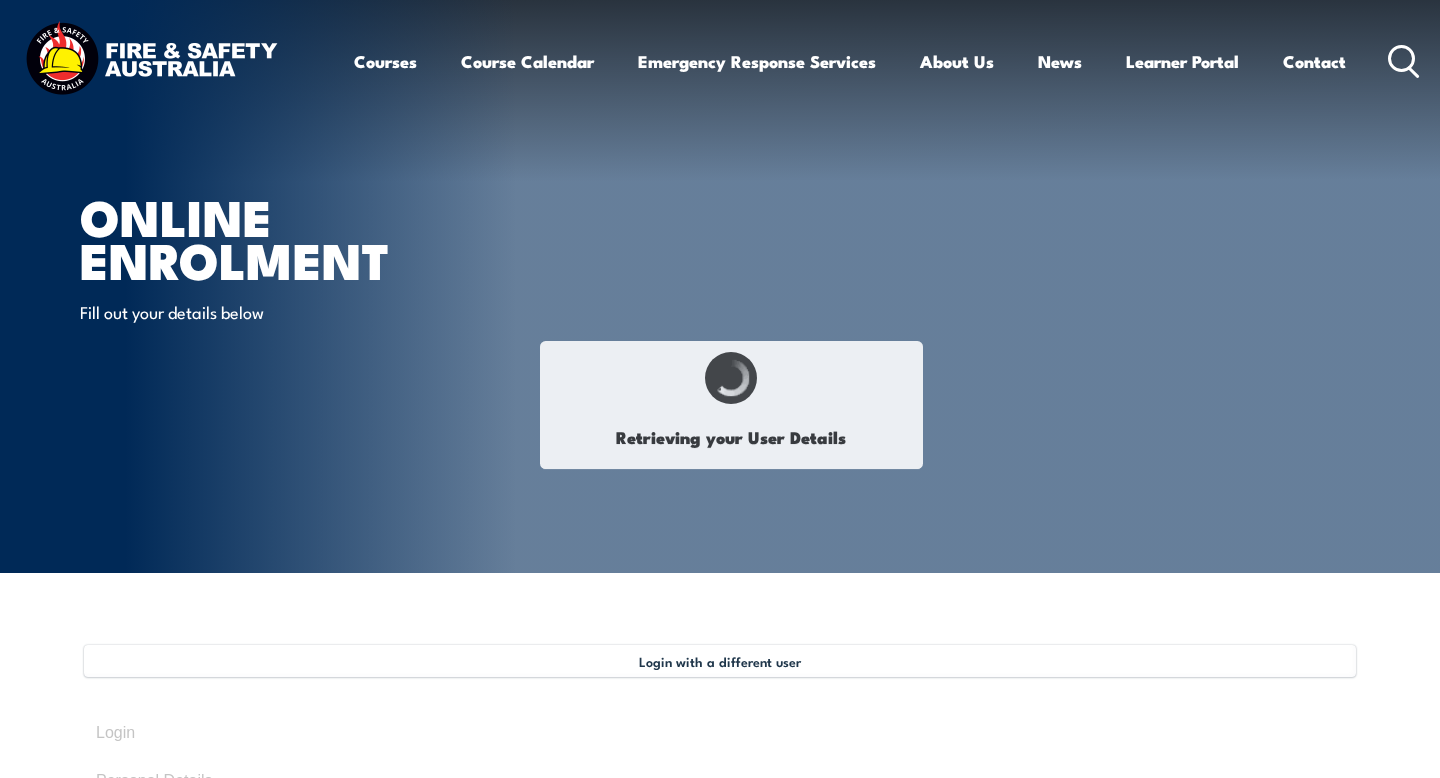 type on "[LAST]" 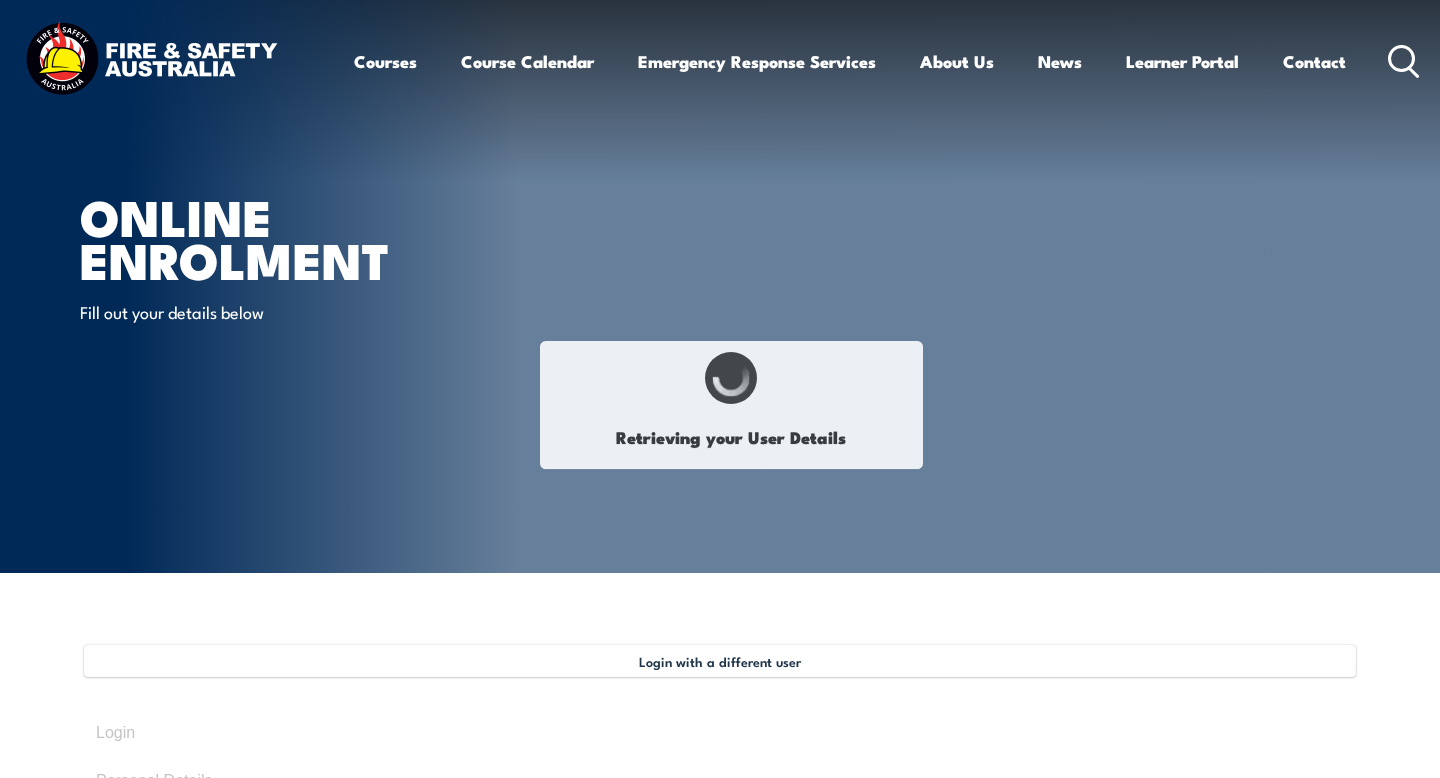 type on "[MONTH] [DAY], [YEAR]" 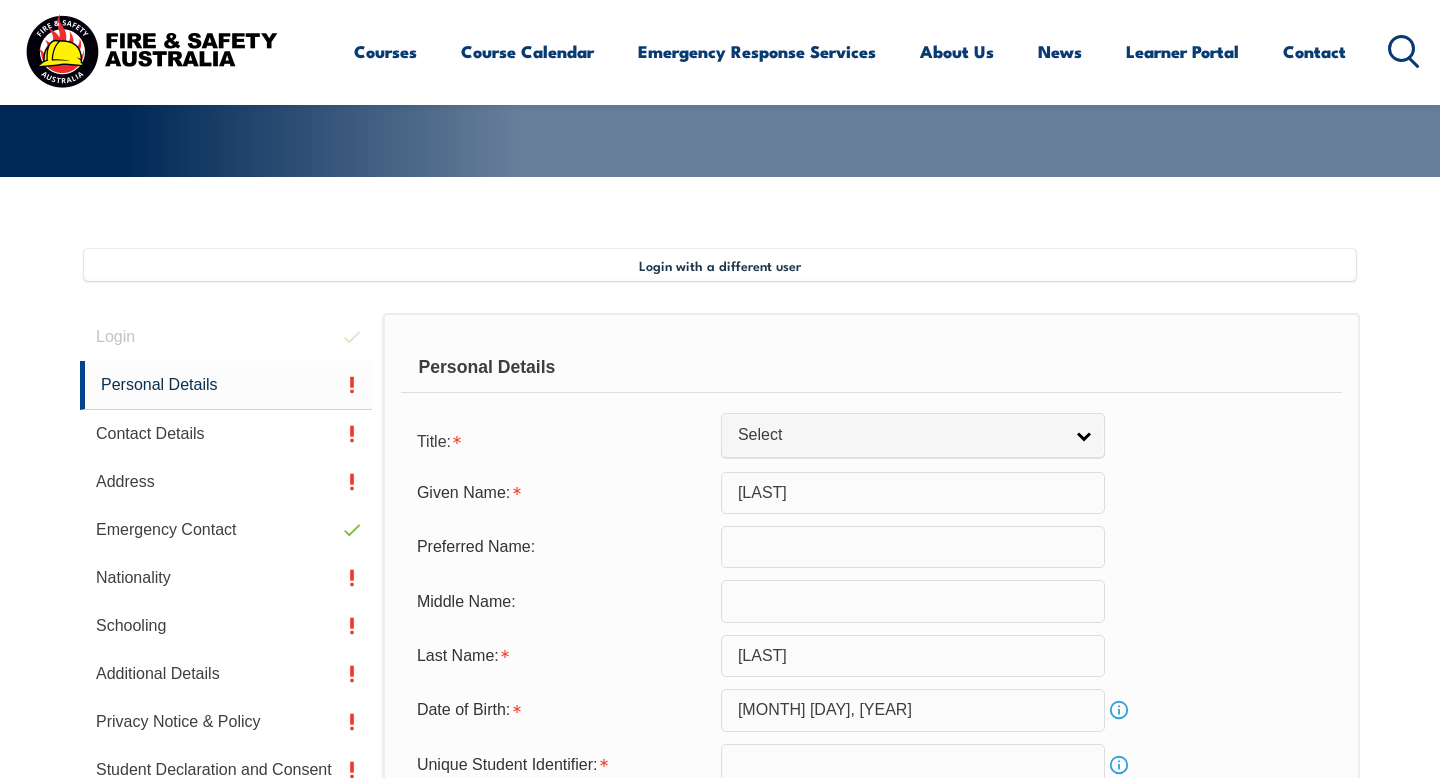 scroll, scrollTop: 545, scrollLeft: 0, axis: vertical 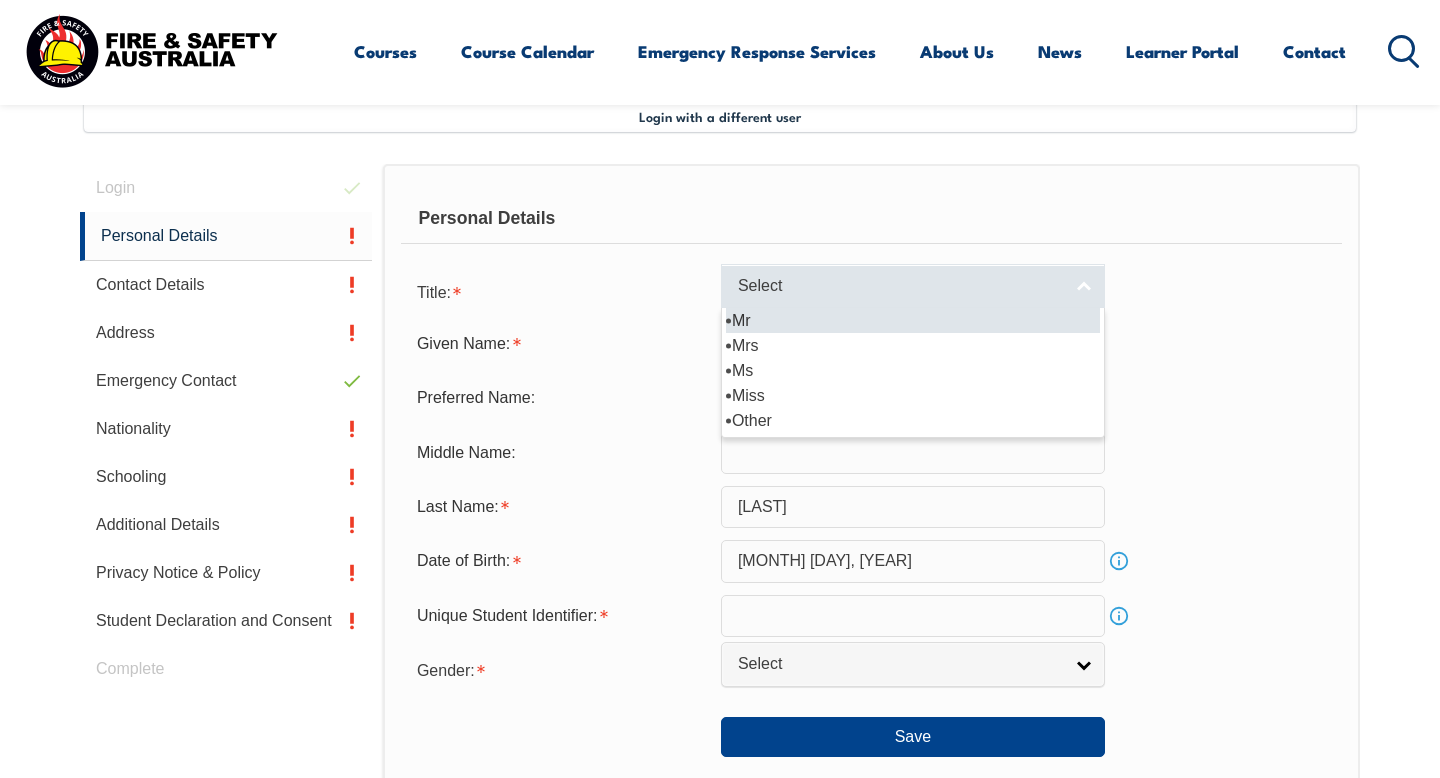 click on "Select" at bounding box center [900, 286] 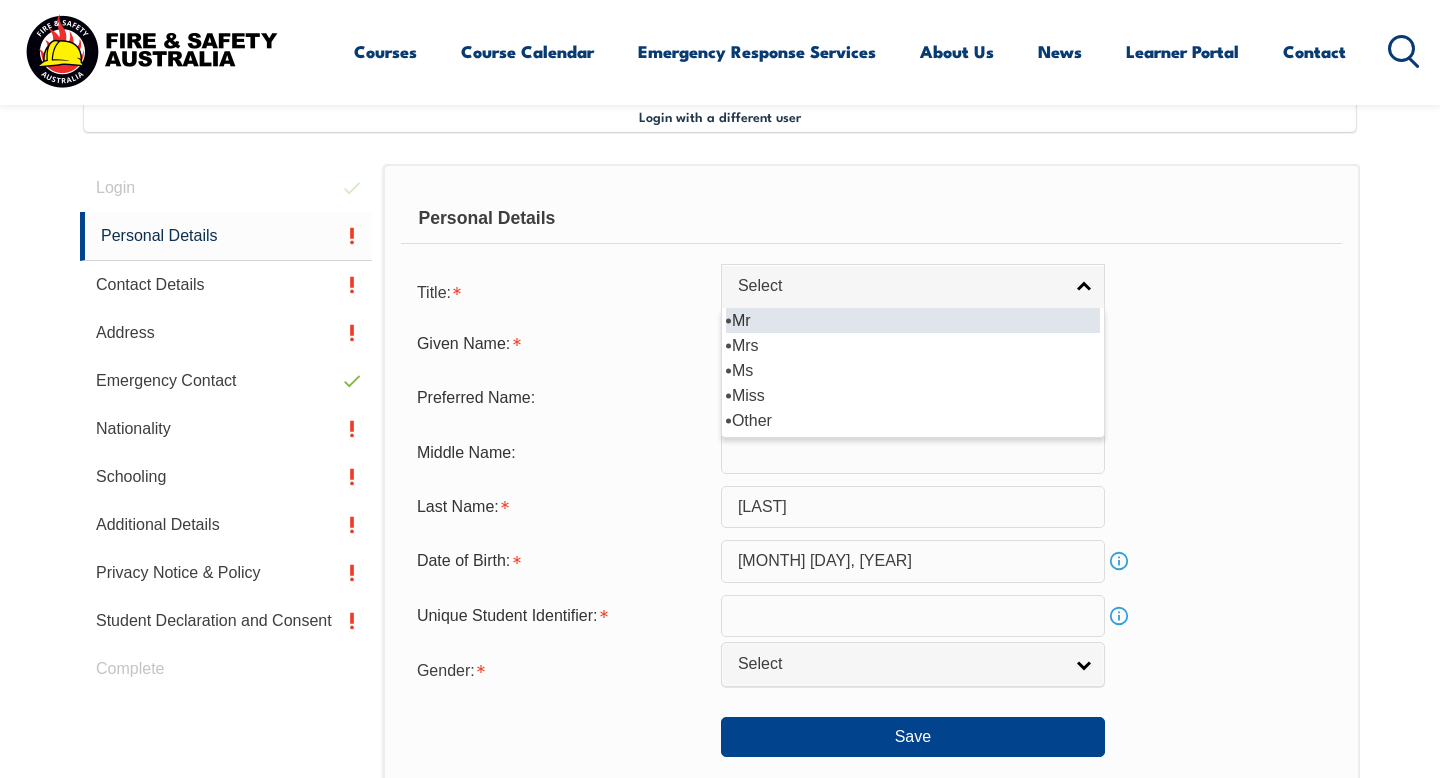 click on "Mr" at bounding box center (913, 320) 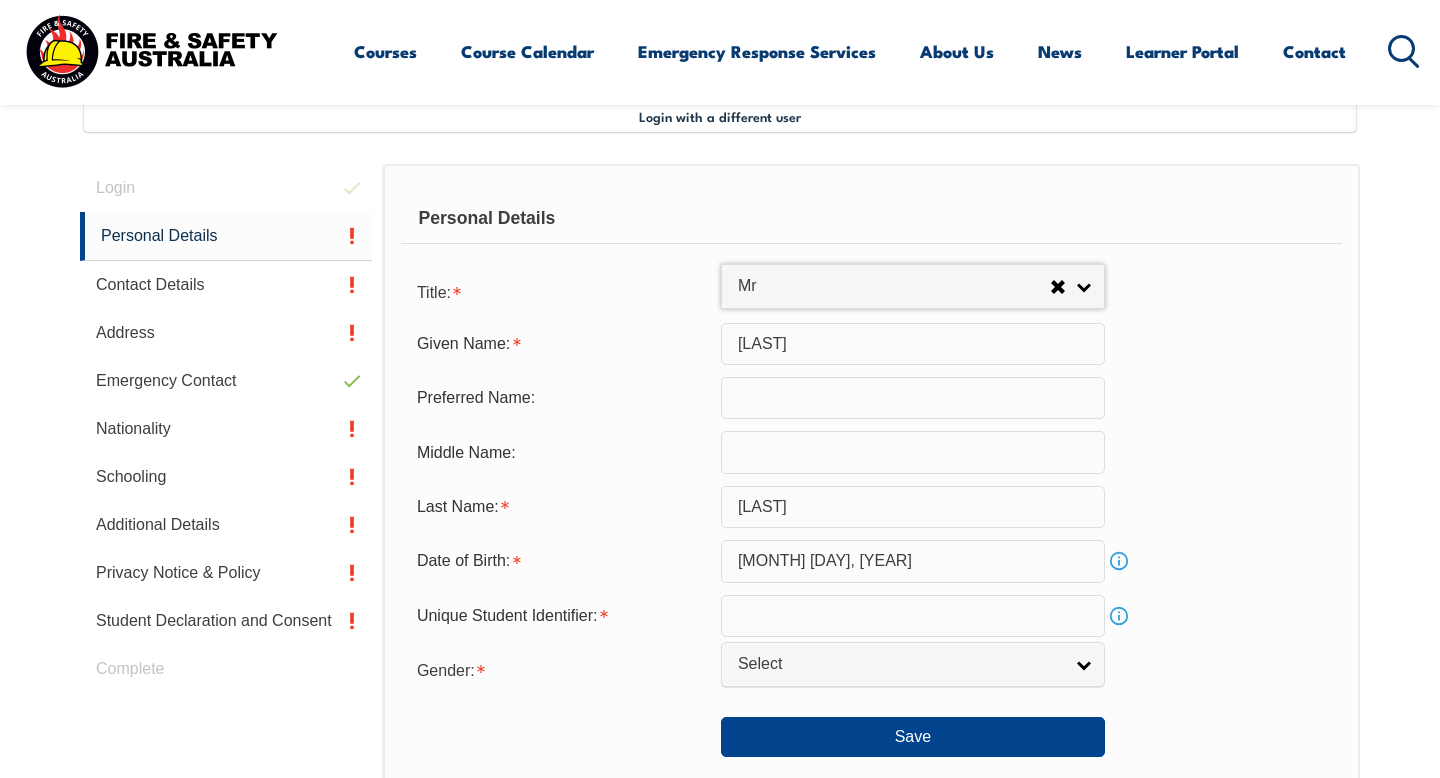click on "[MONTH] [DAY], [YEAR]" at bounding box center [913, 561] 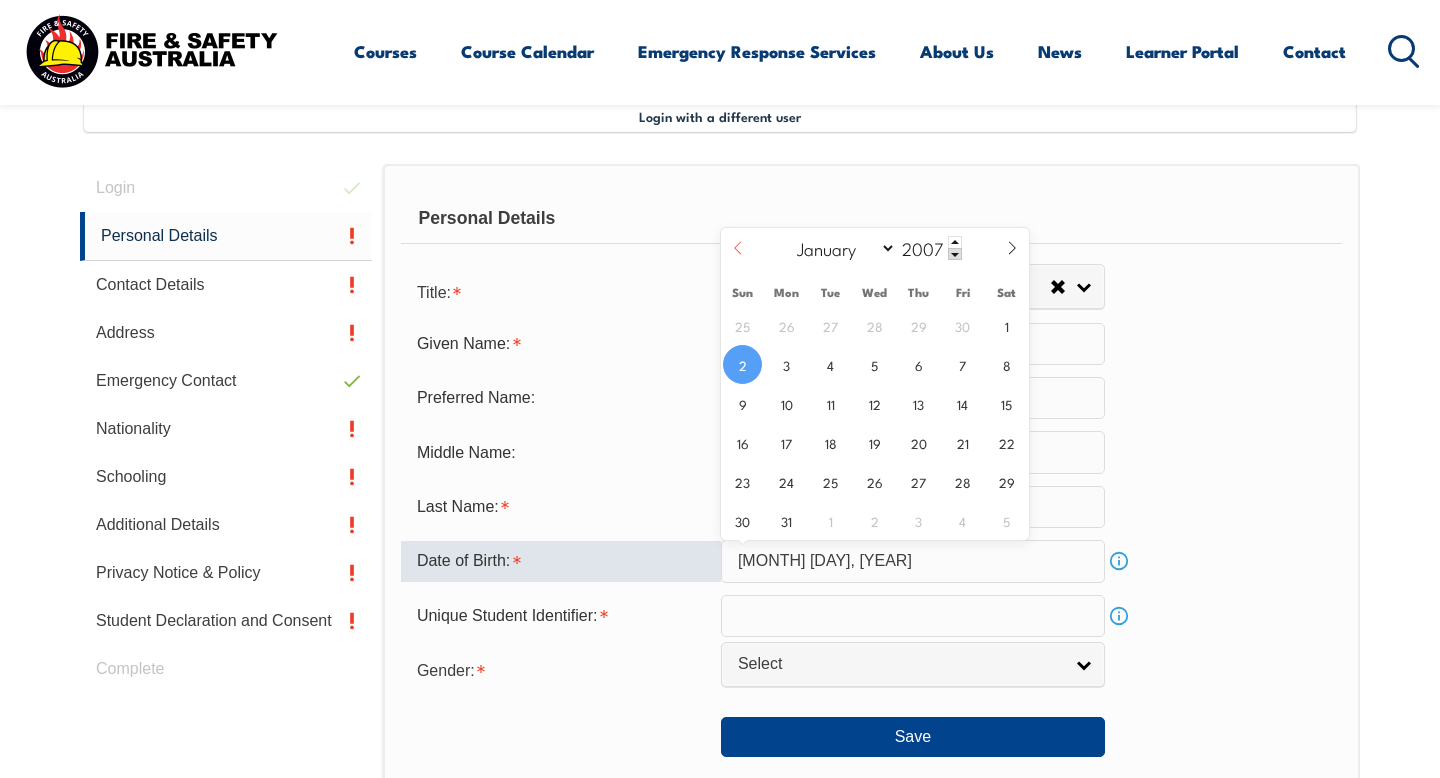 click 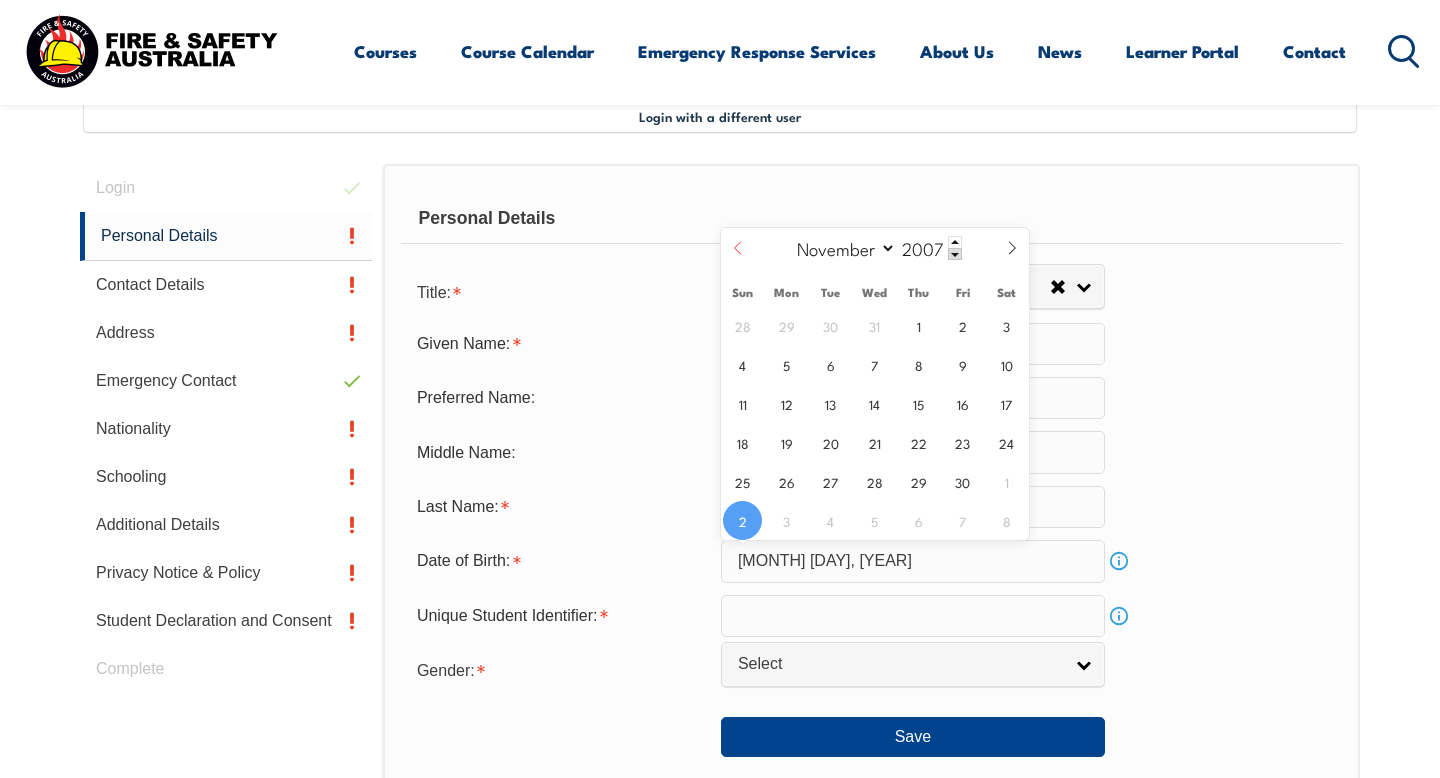 click 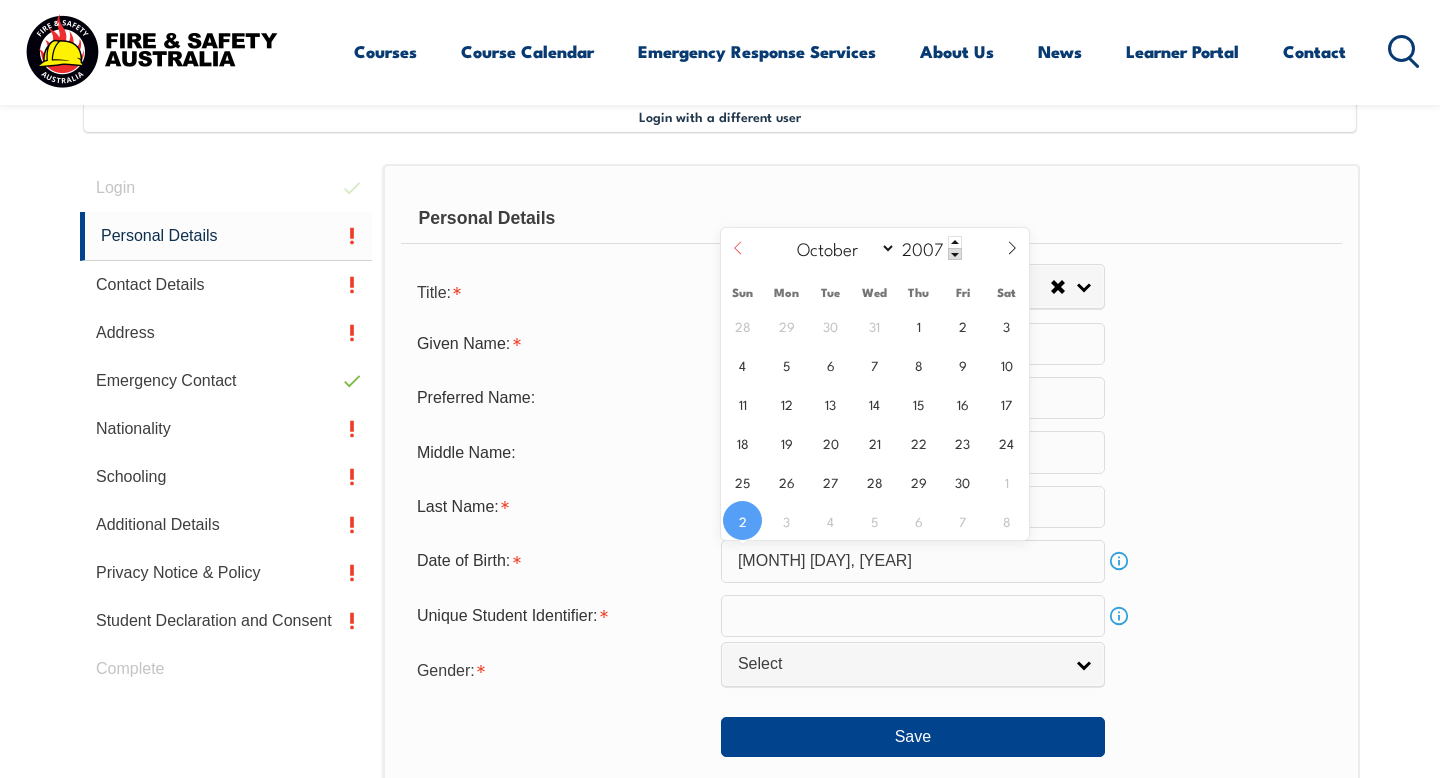 click 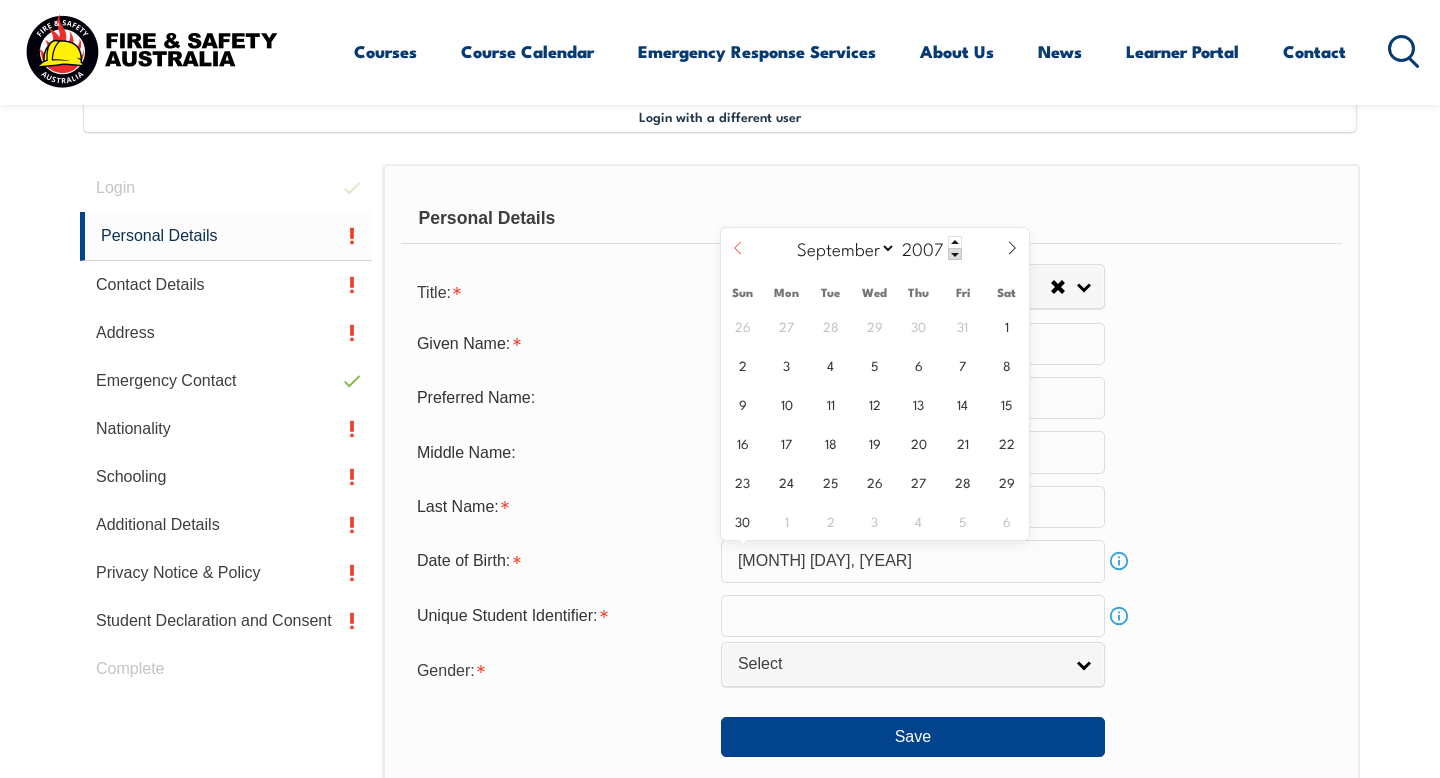 click 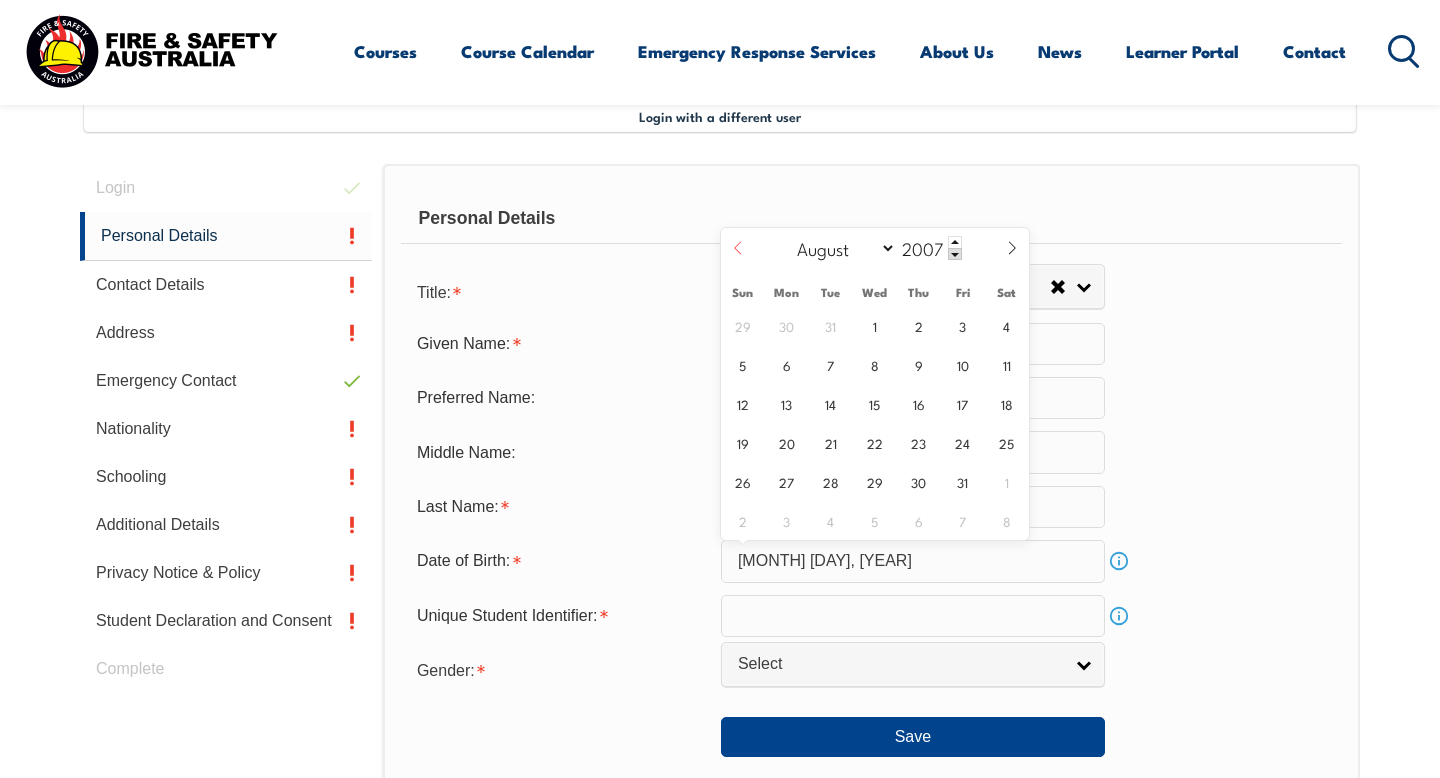 click 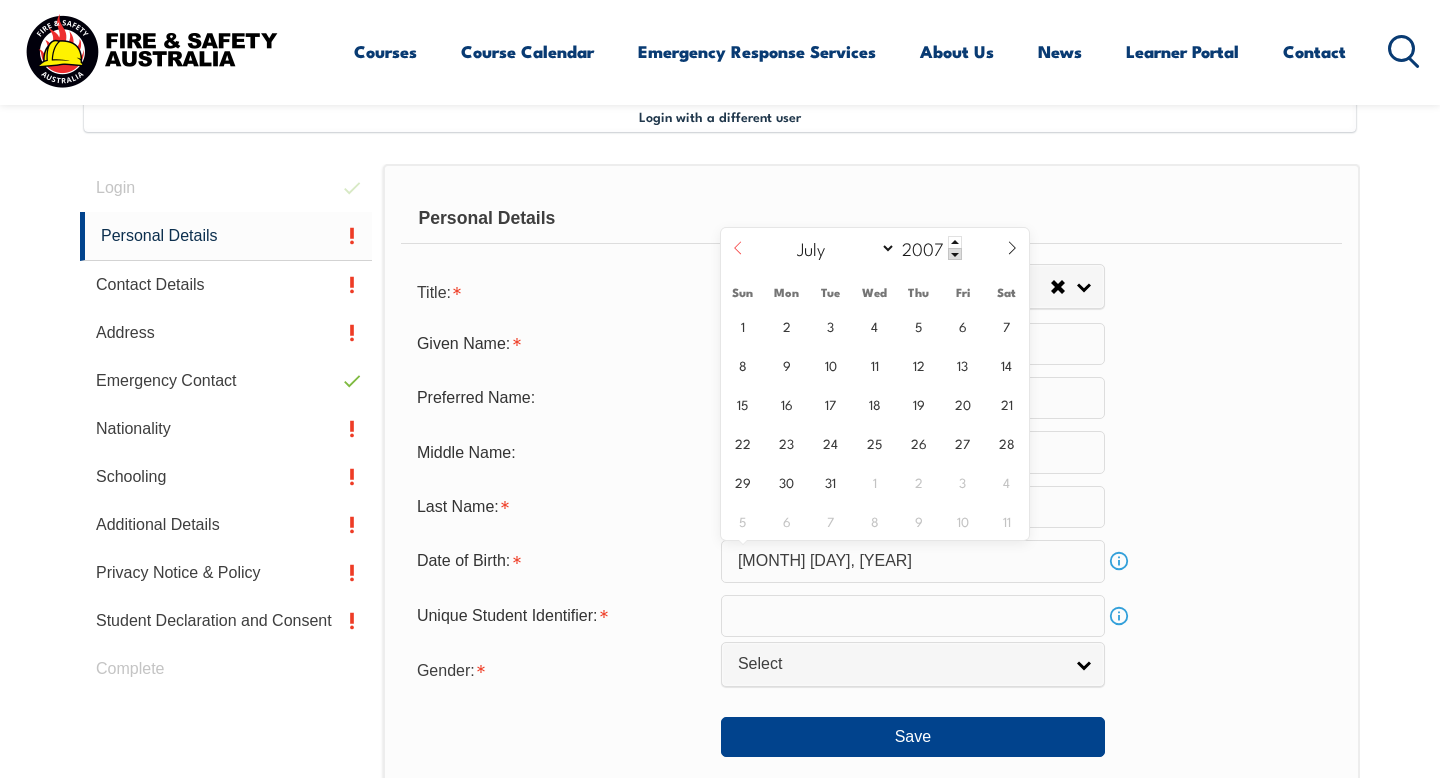 click 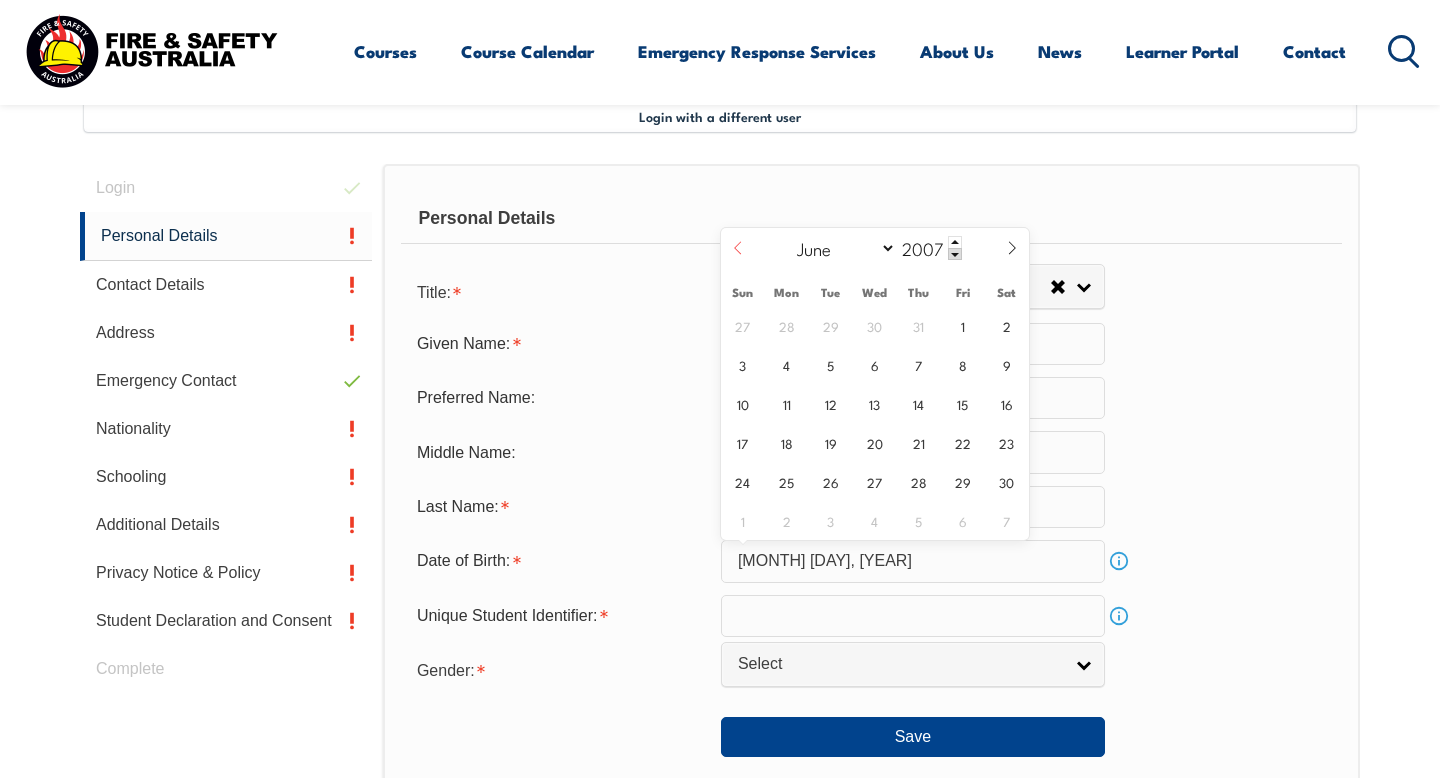 click 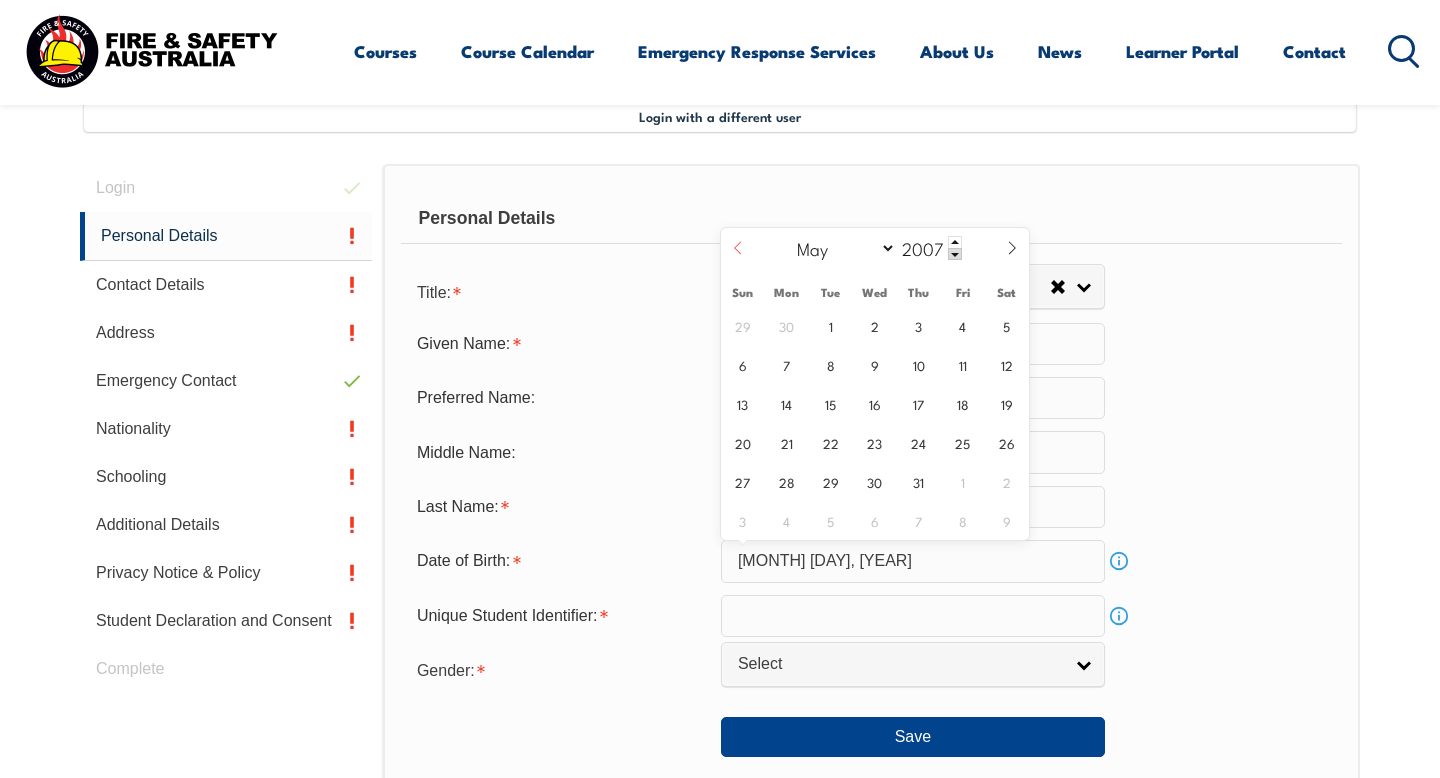 click 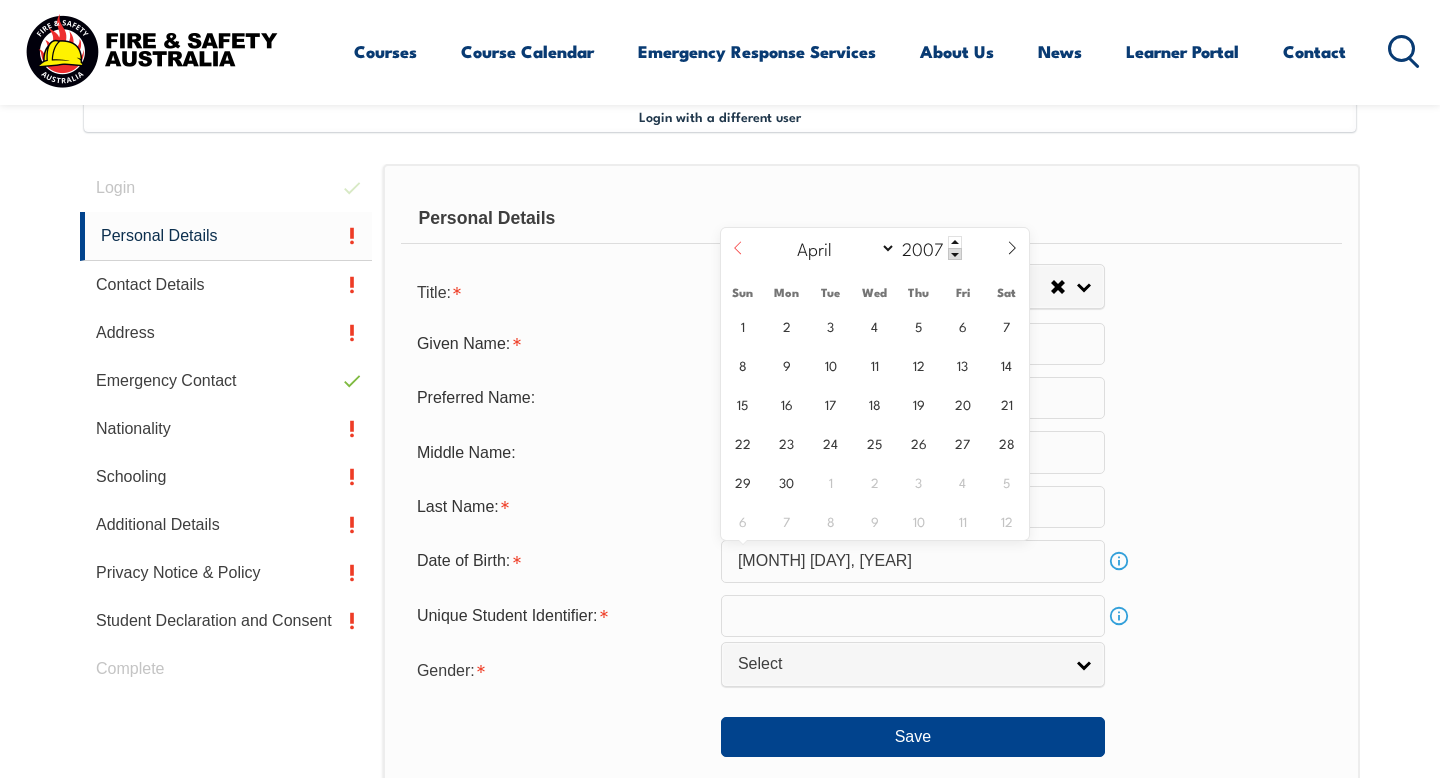 click 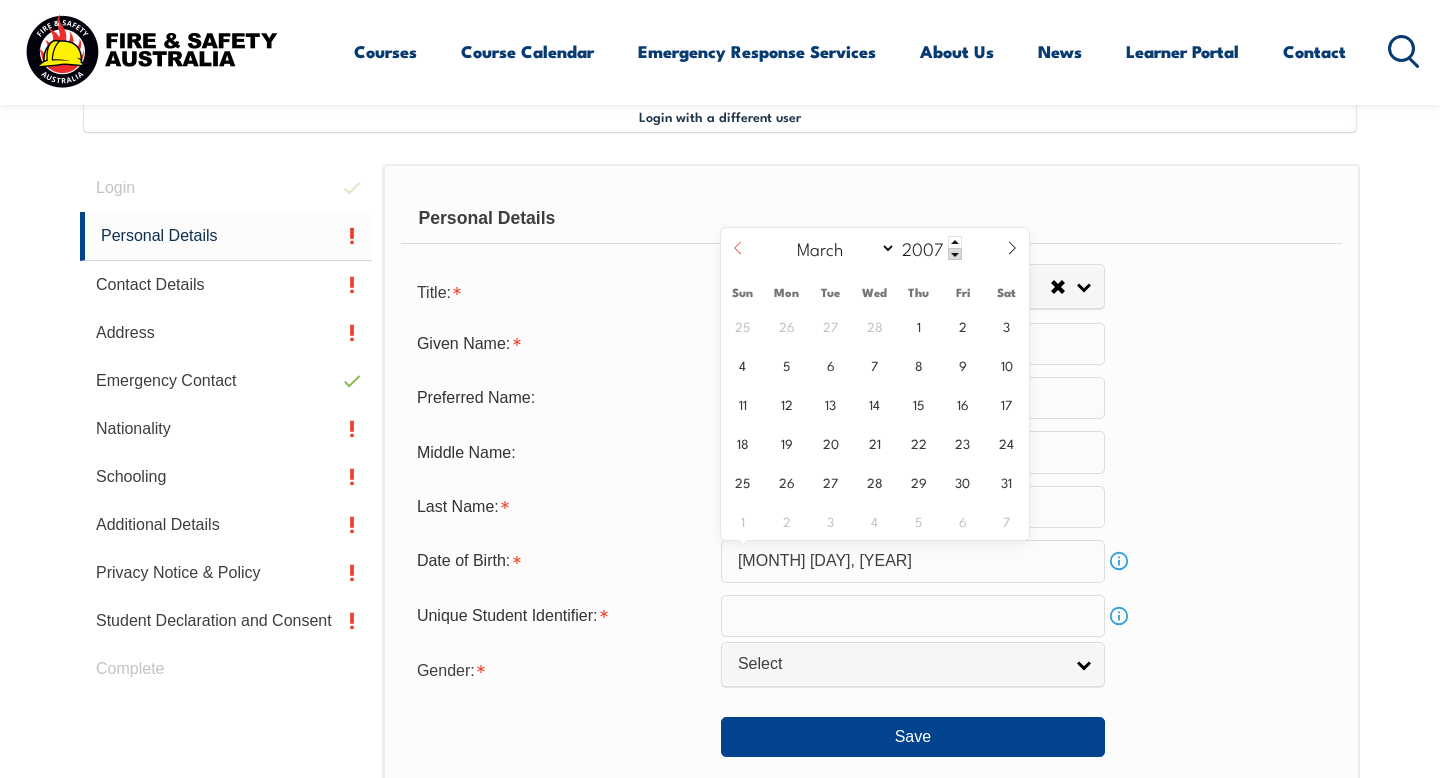 click 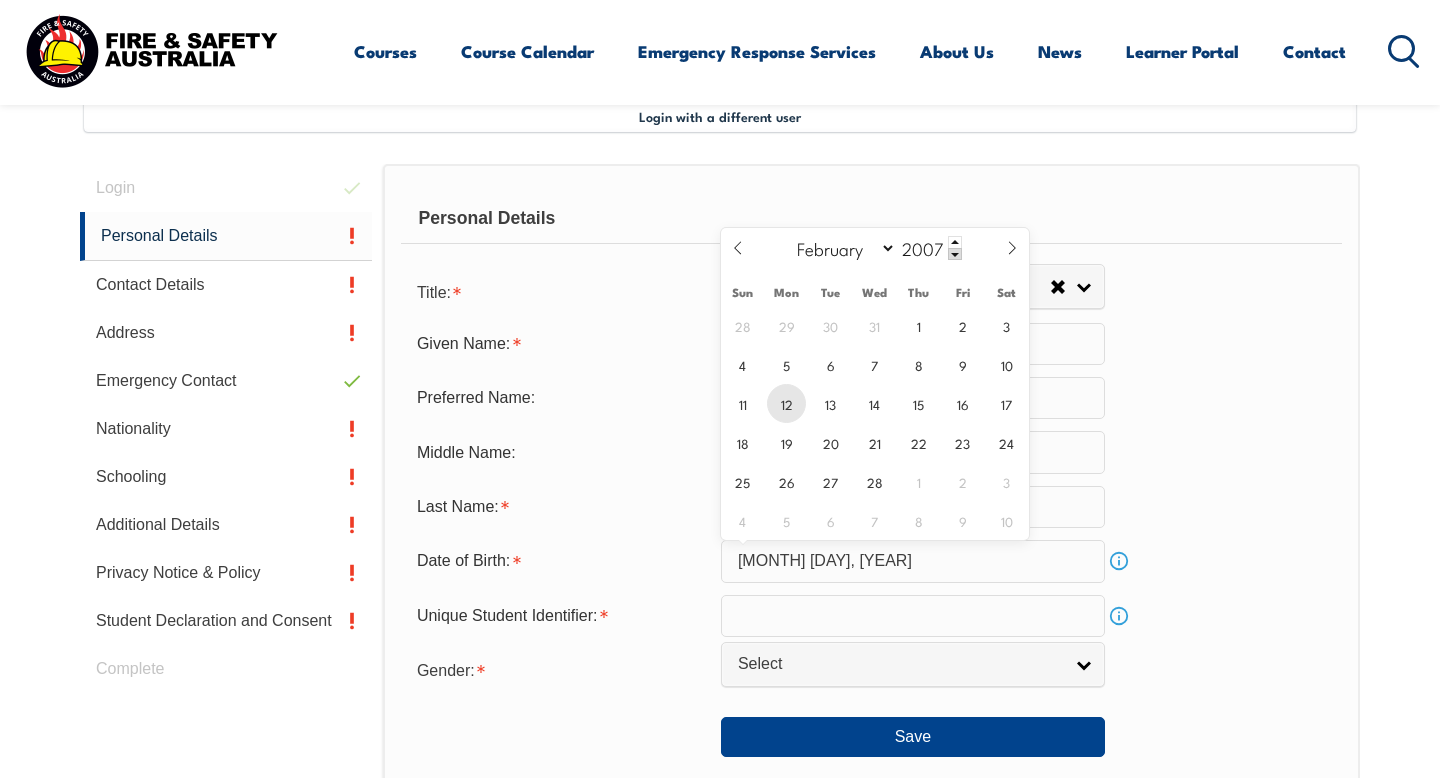 click on "12" at bounding box center (786, 403) 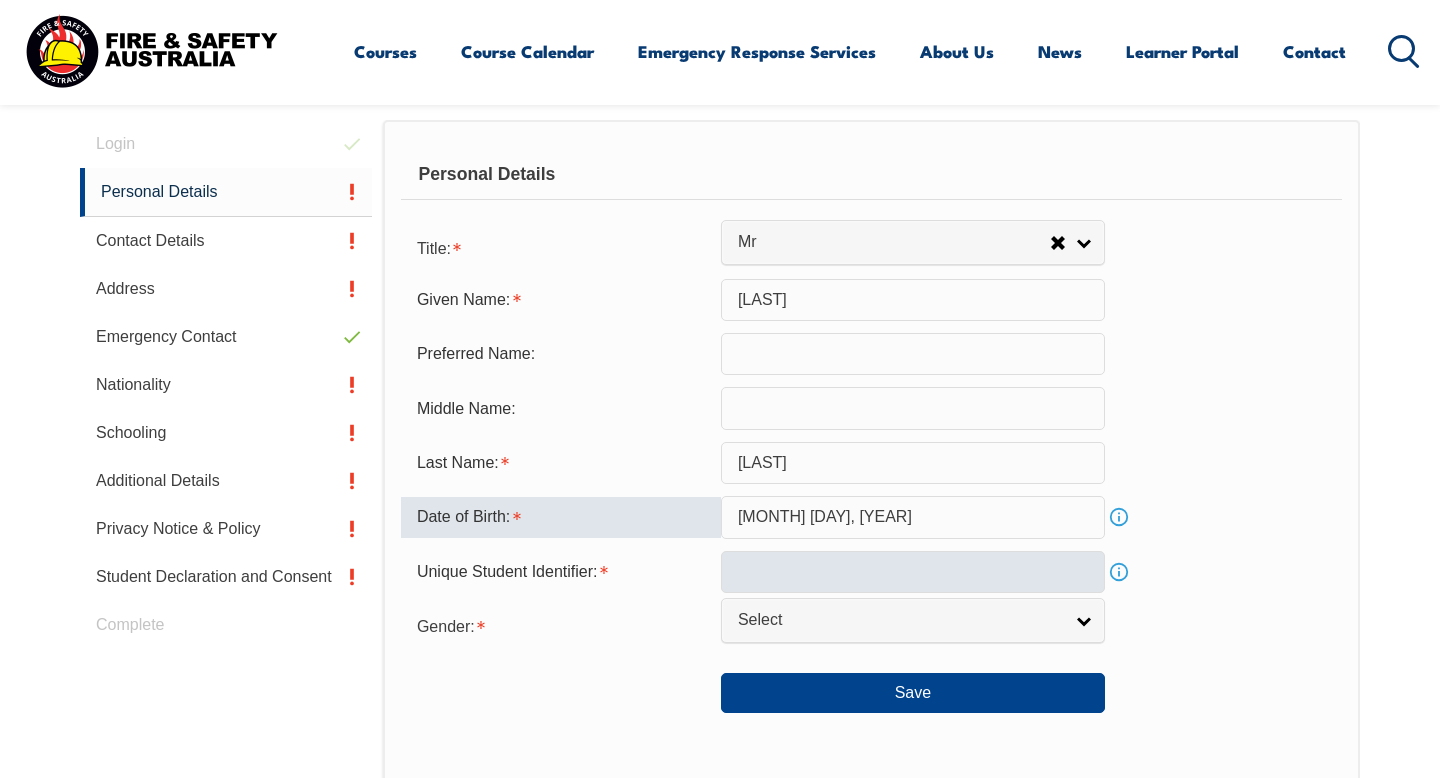 scroll, scrollTop: 613, scrollLeft: 0, axis: vertical 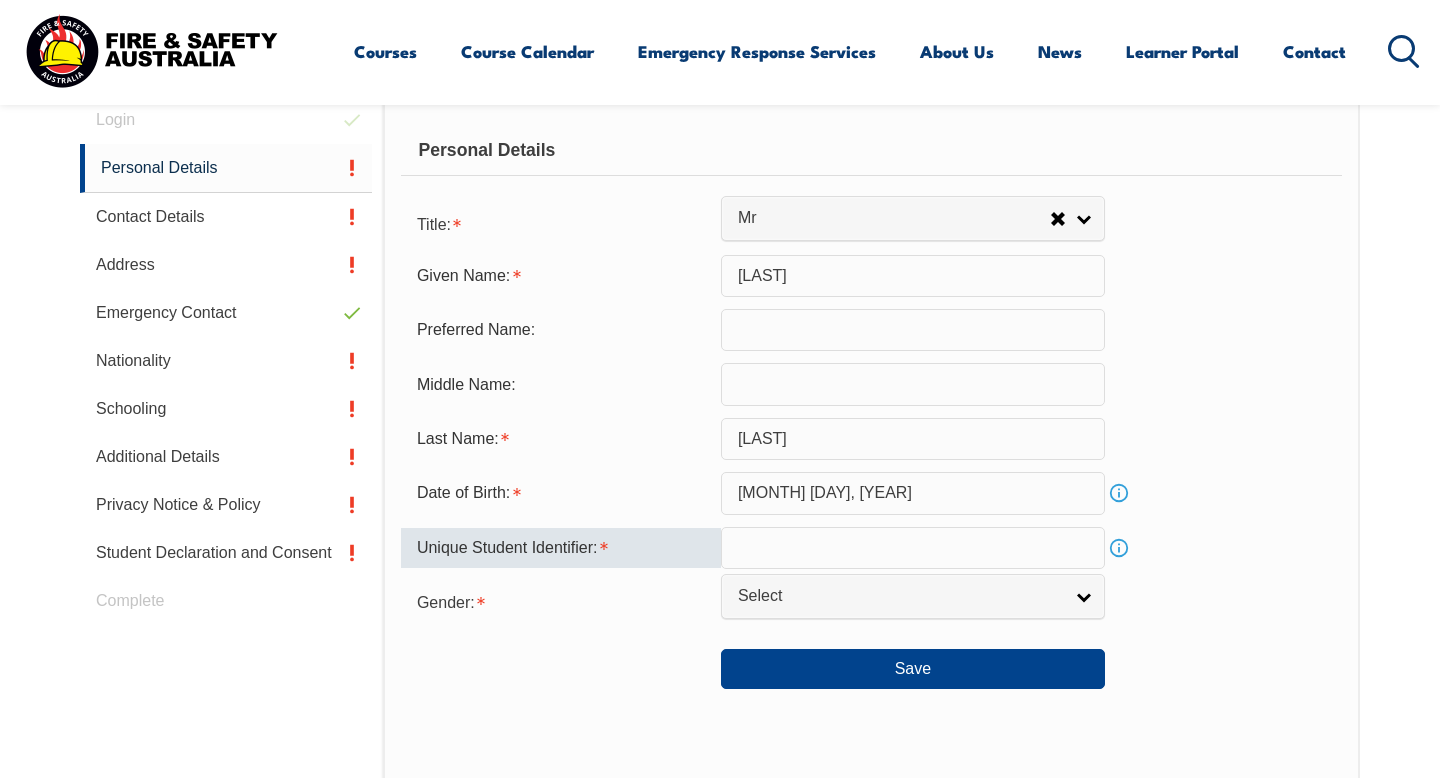 click at bounding box center (913, 548) 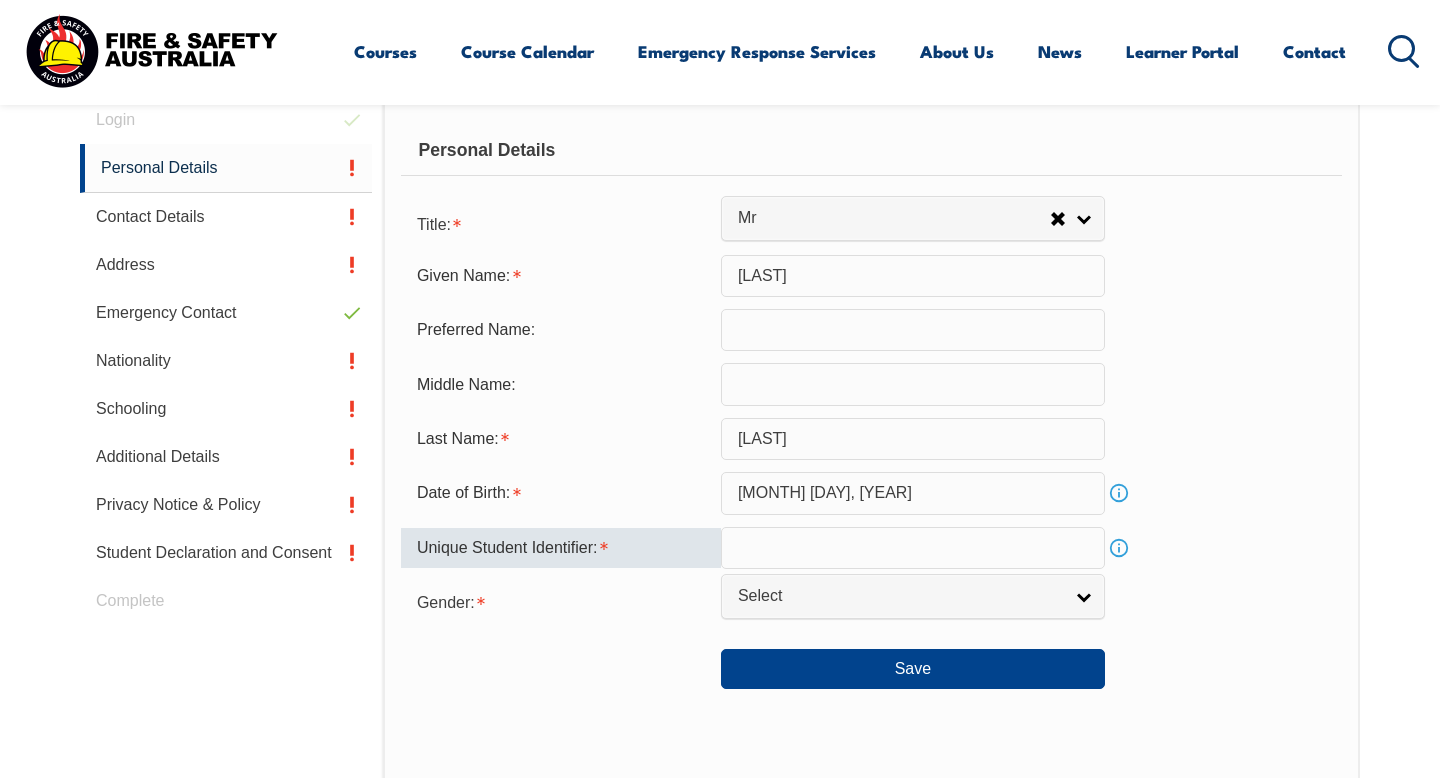 click on "Info" at bounding box center (1119, 548) 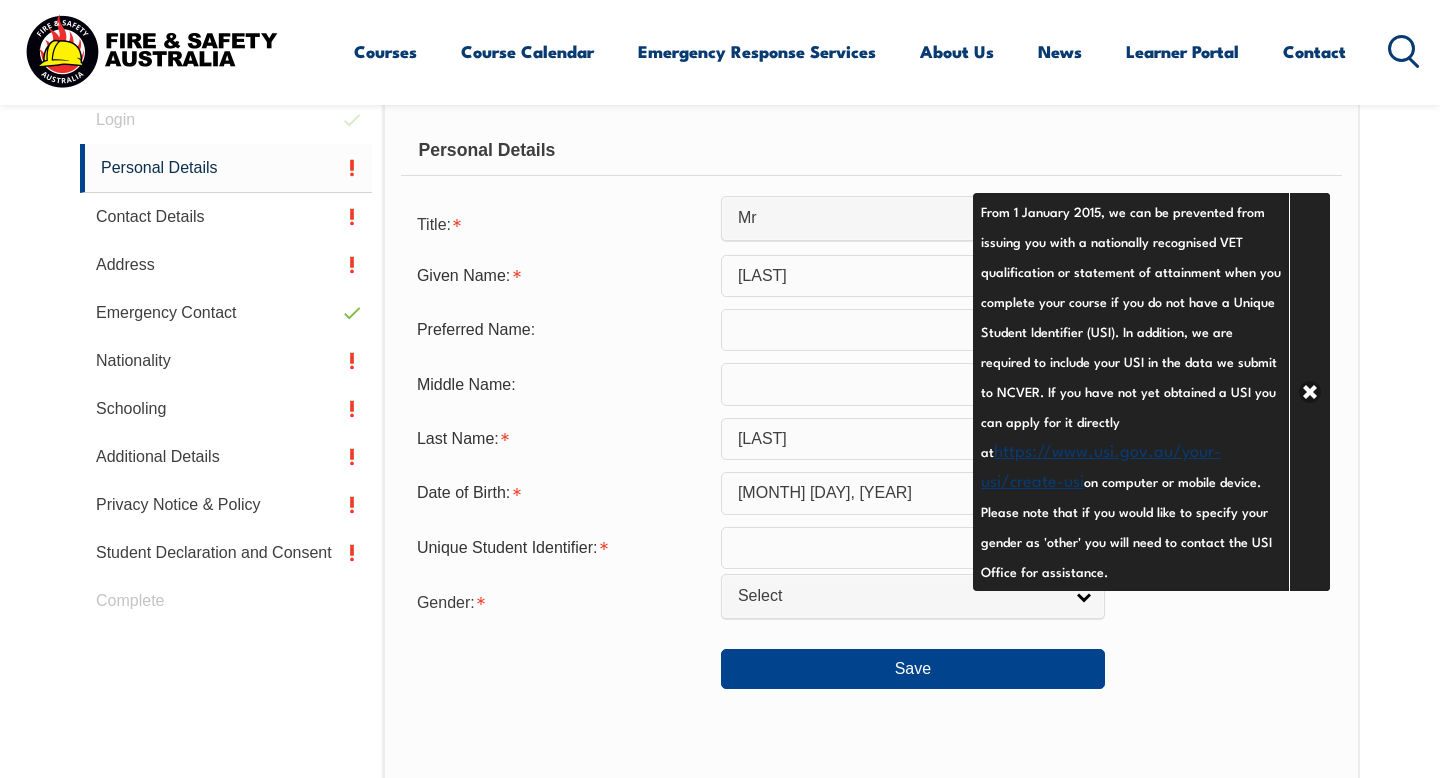 click at bounding box center [913, 548] 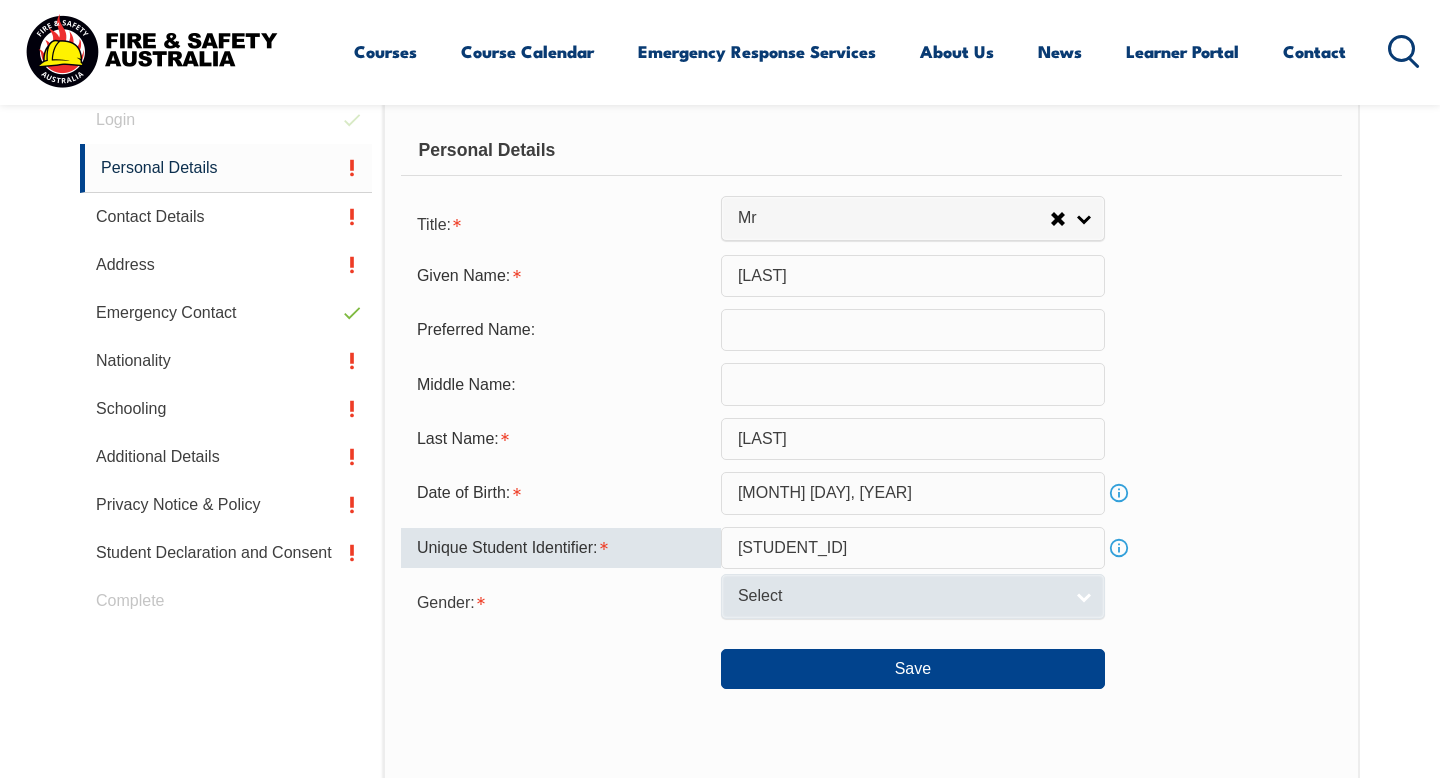 type on "[STUDENT_ID]" 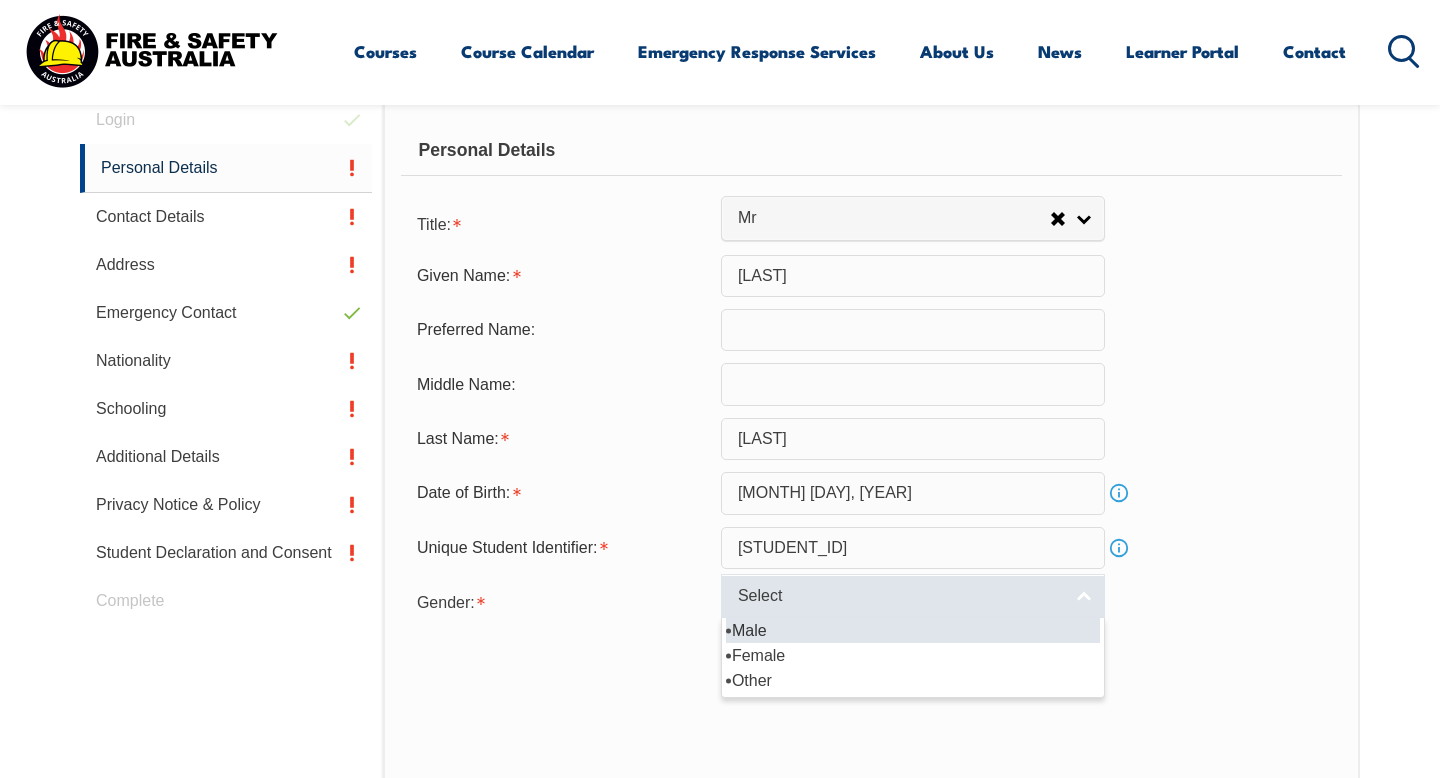 click on "Select" at bounding box center [913, 596] 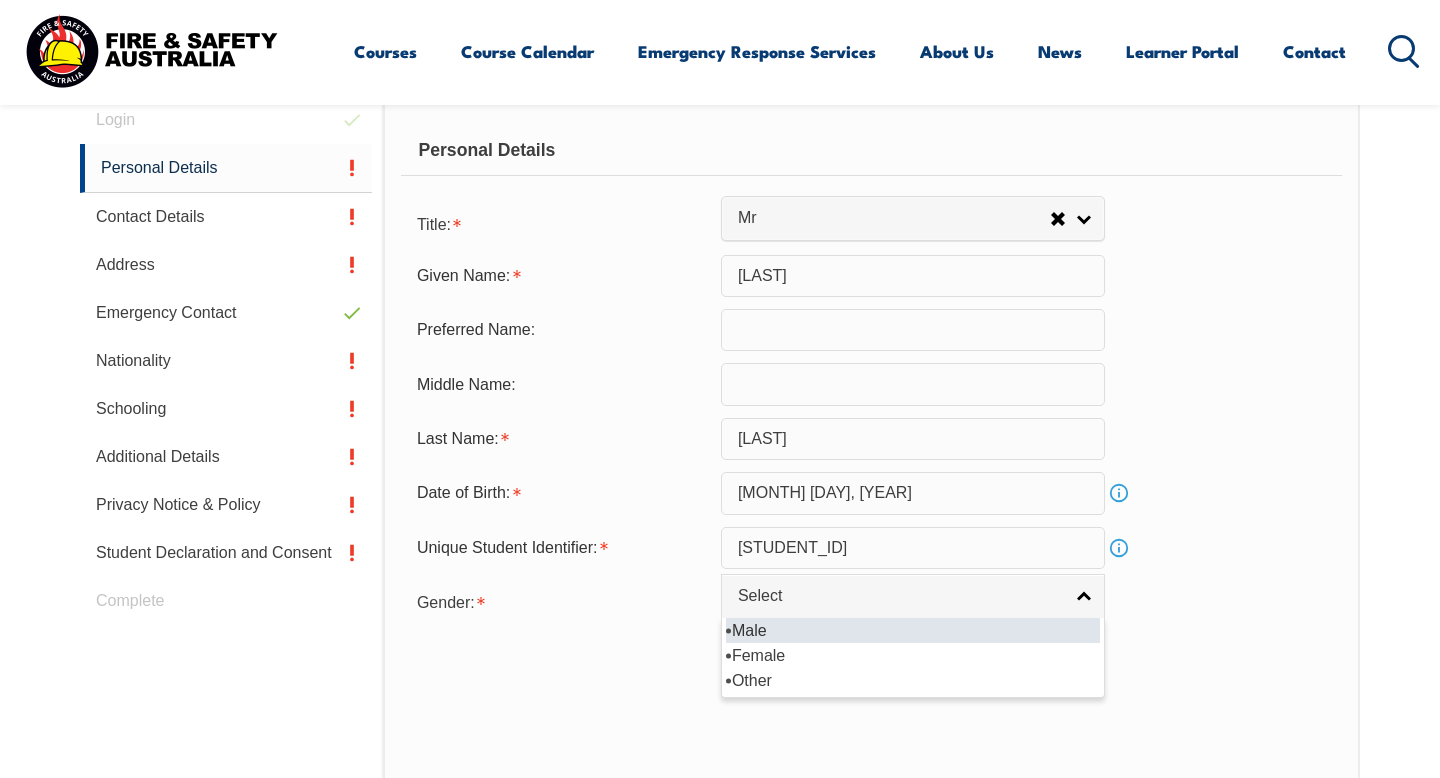 click on "Male" at bounding box center [913, 630] 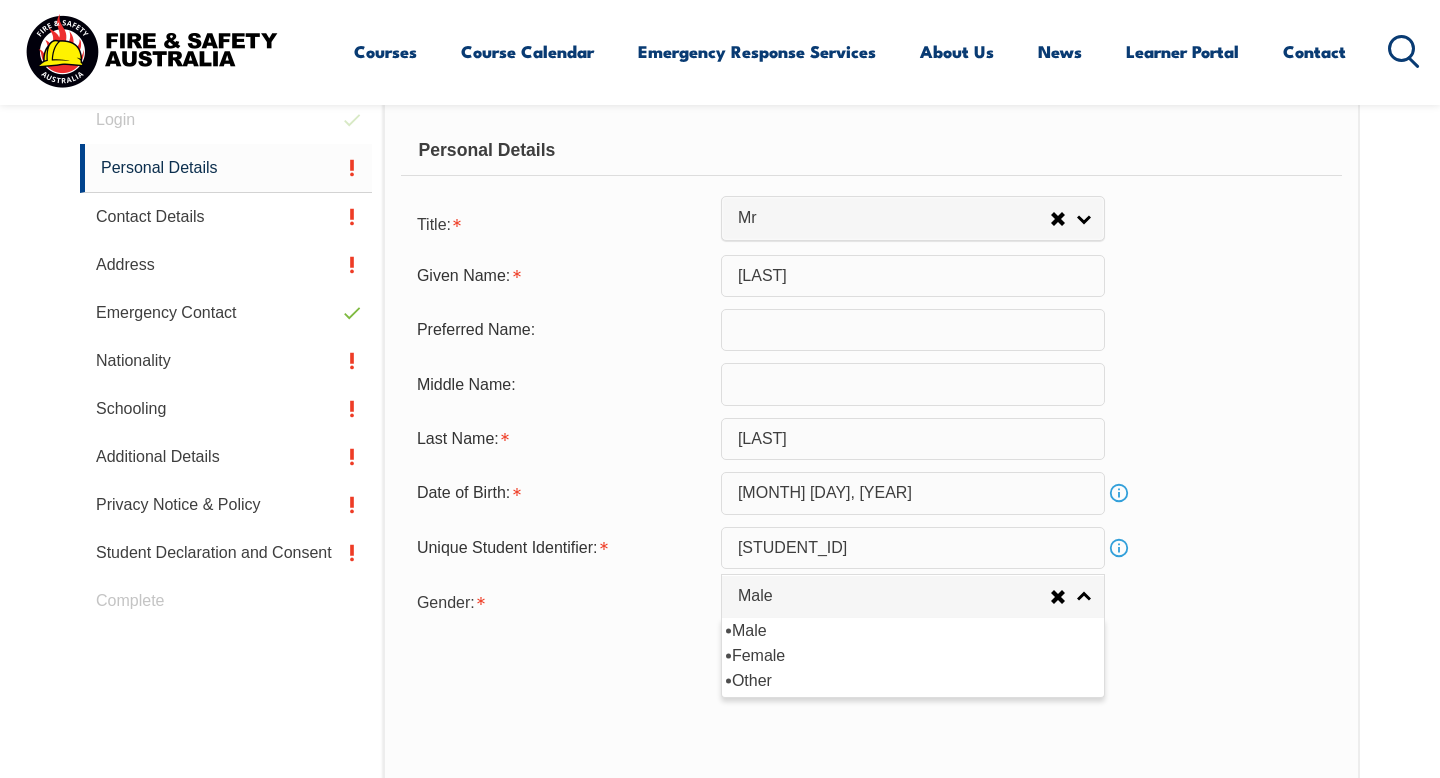 click at bounding box center [561, 661] 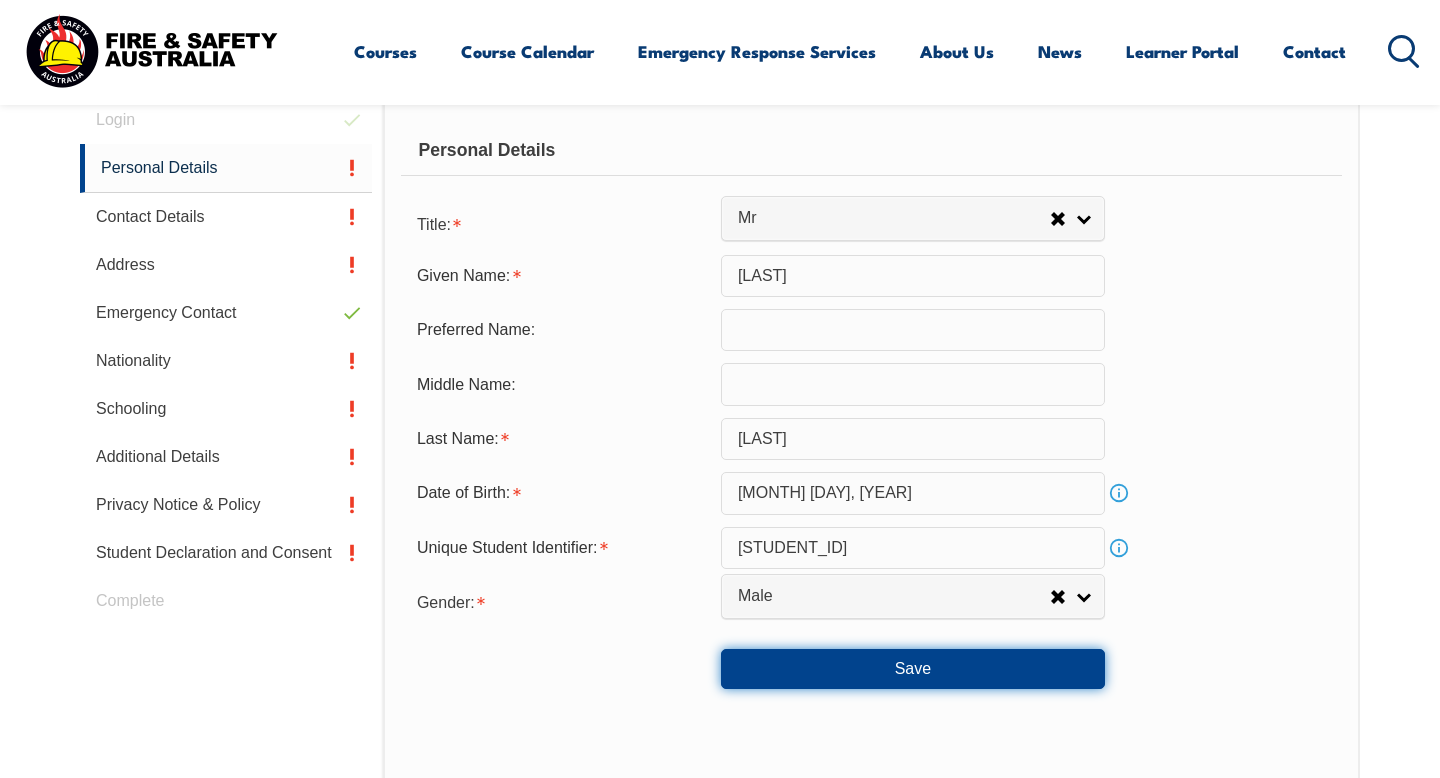 click on "Save" at bounding box center [913, 669] 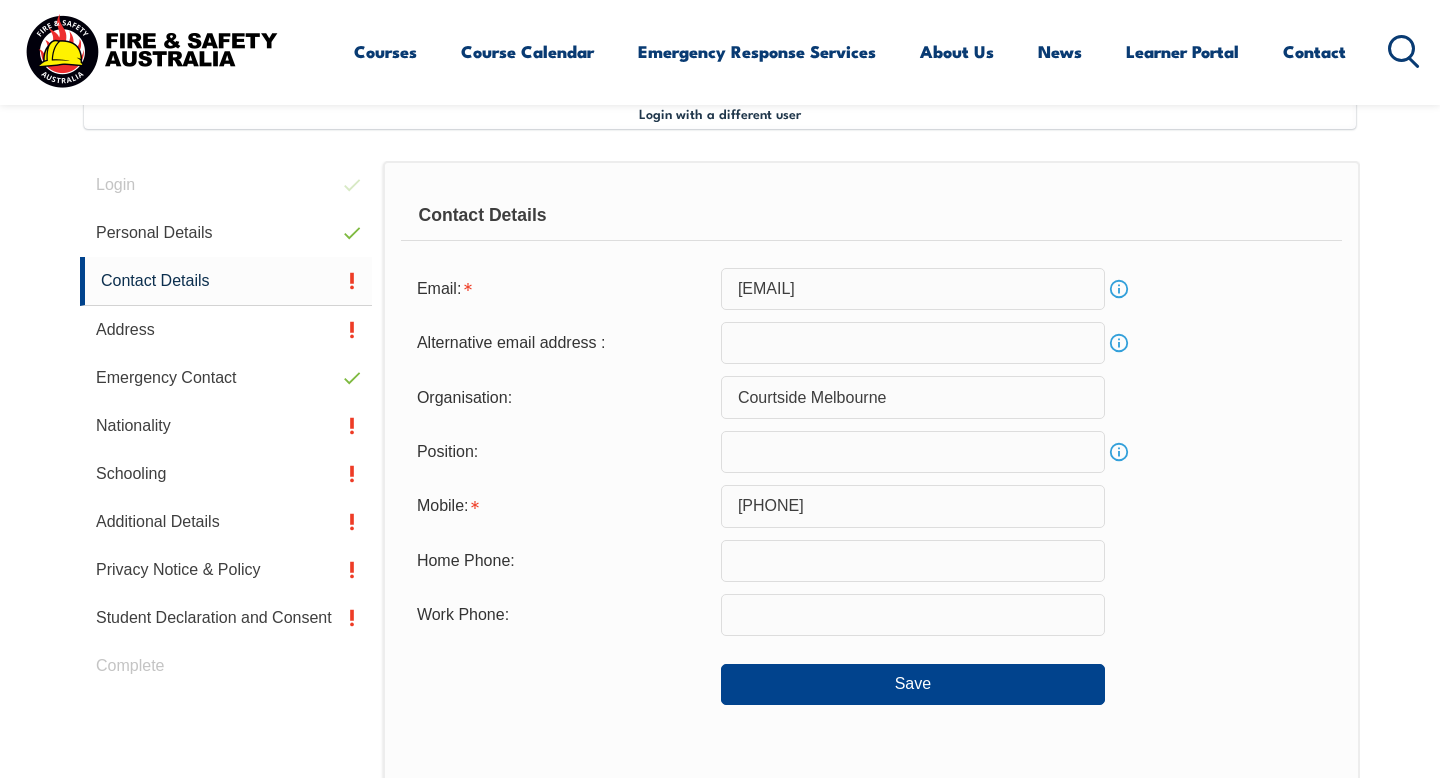 scroll, scrollTop: 545, scrollLeft: 0, axis: vertical 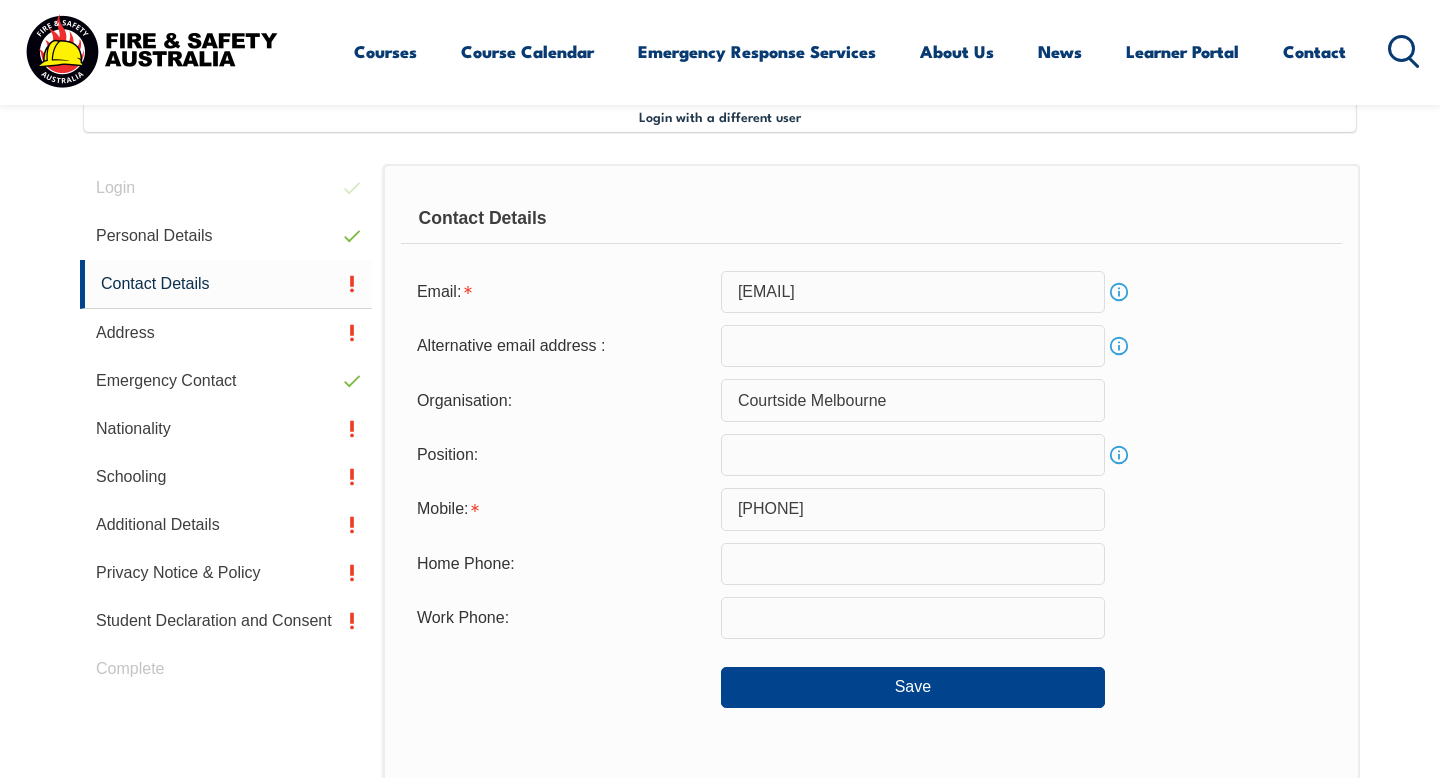 click on "Courtside Melbourne" at bounding box center [913, 400] 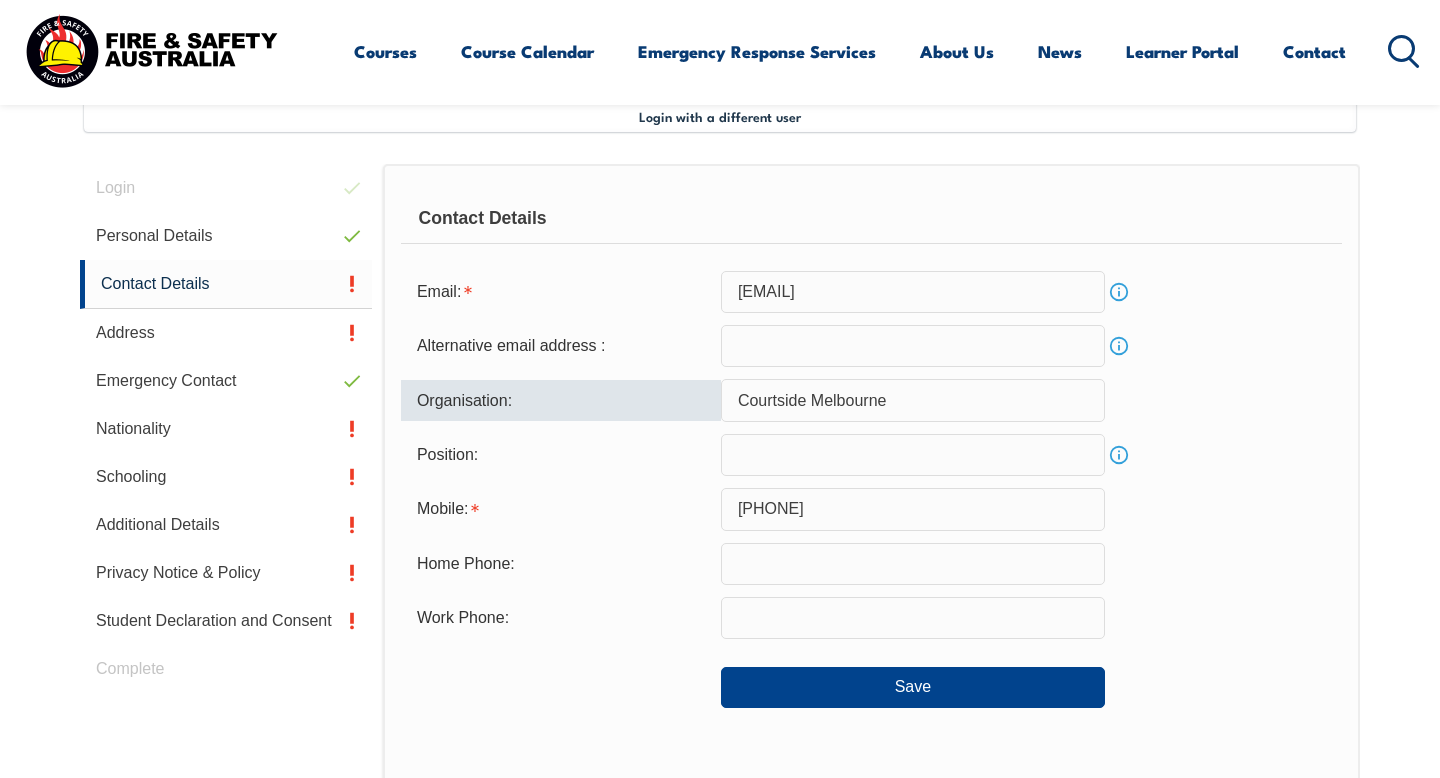 click at bounding box center (913, 455) 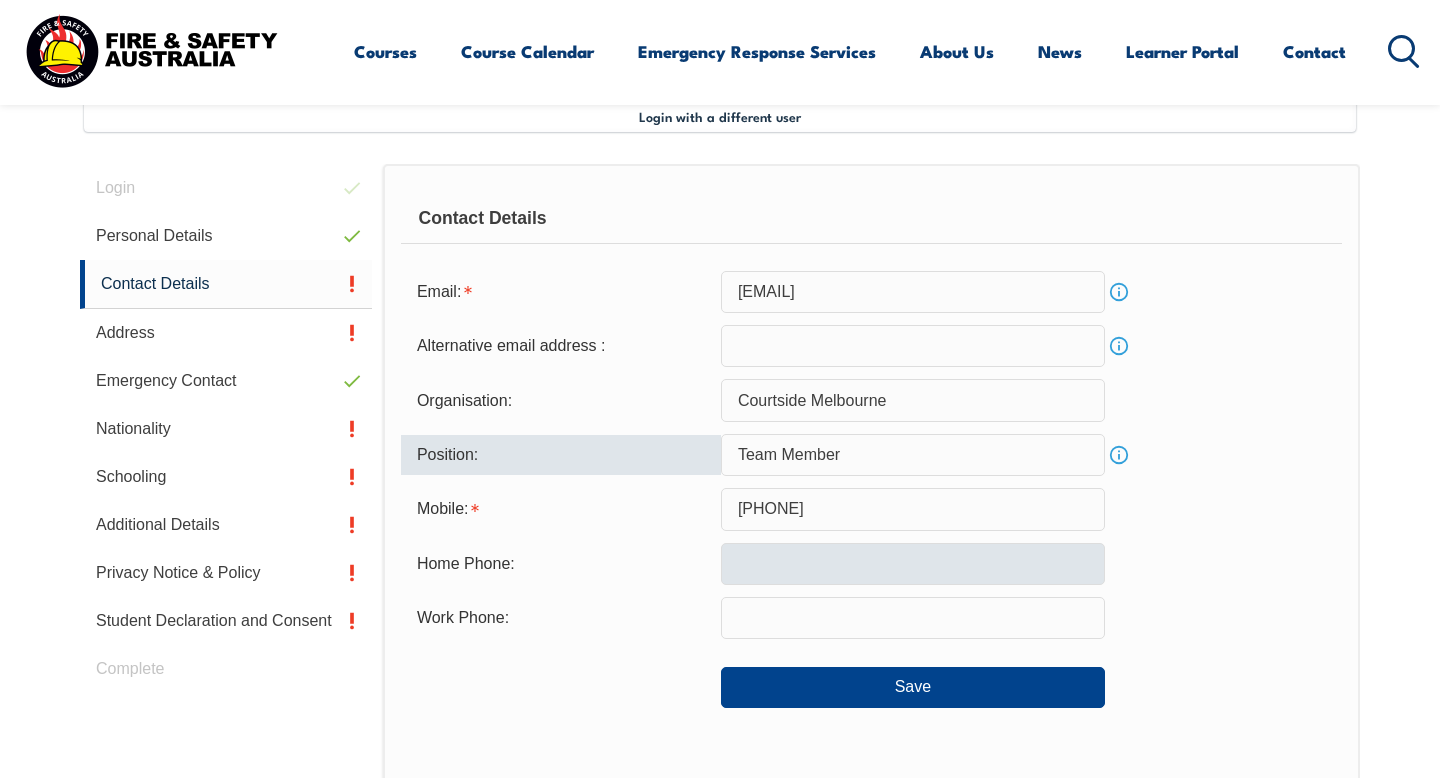 type on "Team Member" 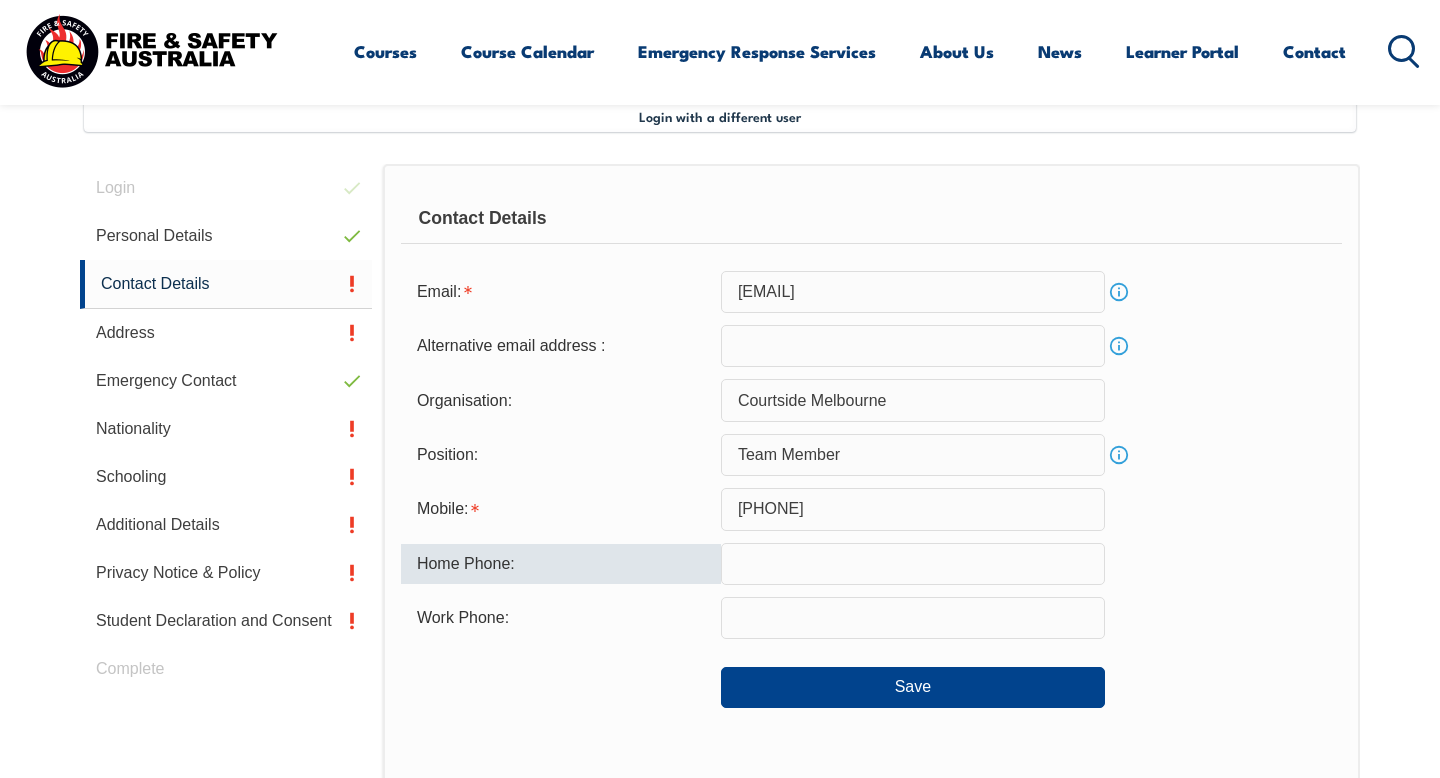 click at bounding box center [913, 564] 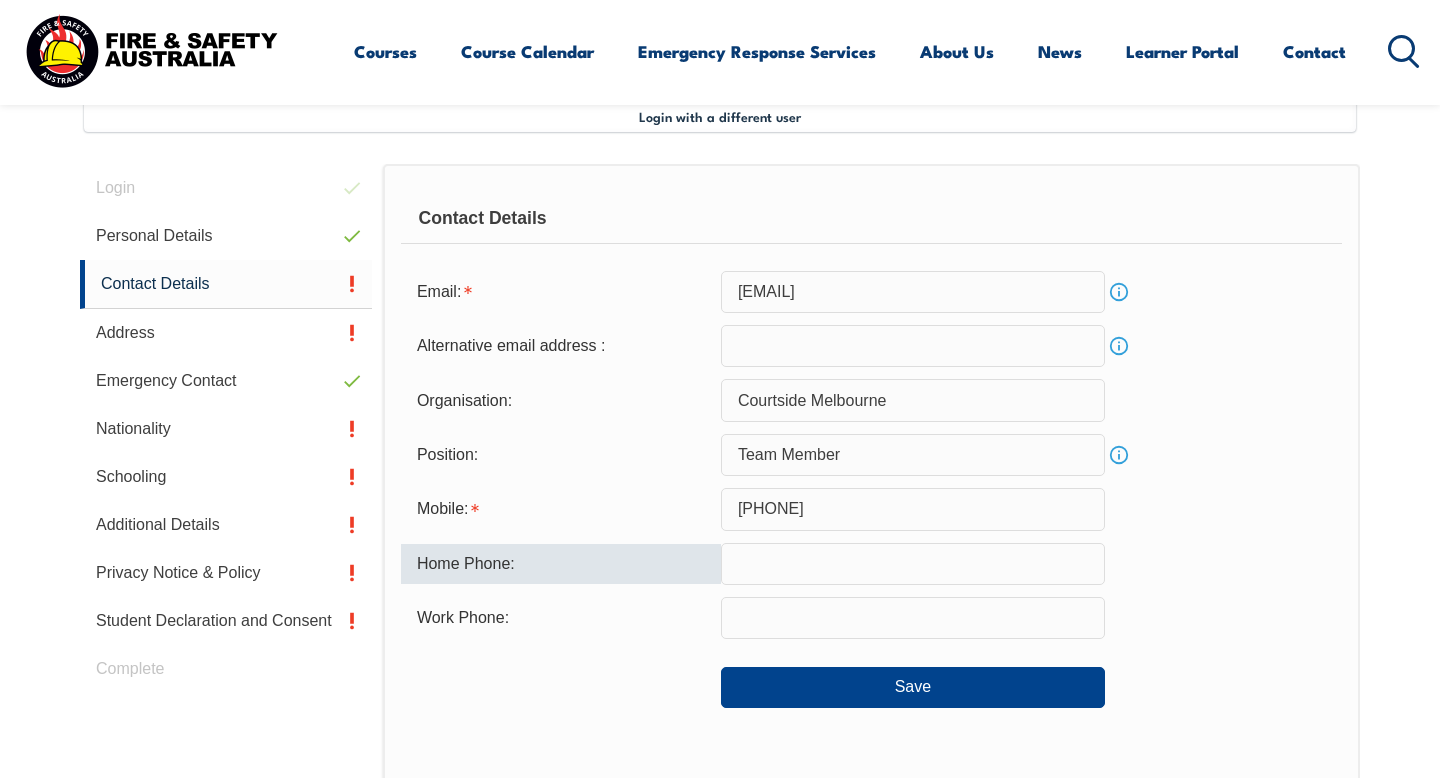 type on "[PHONE]" 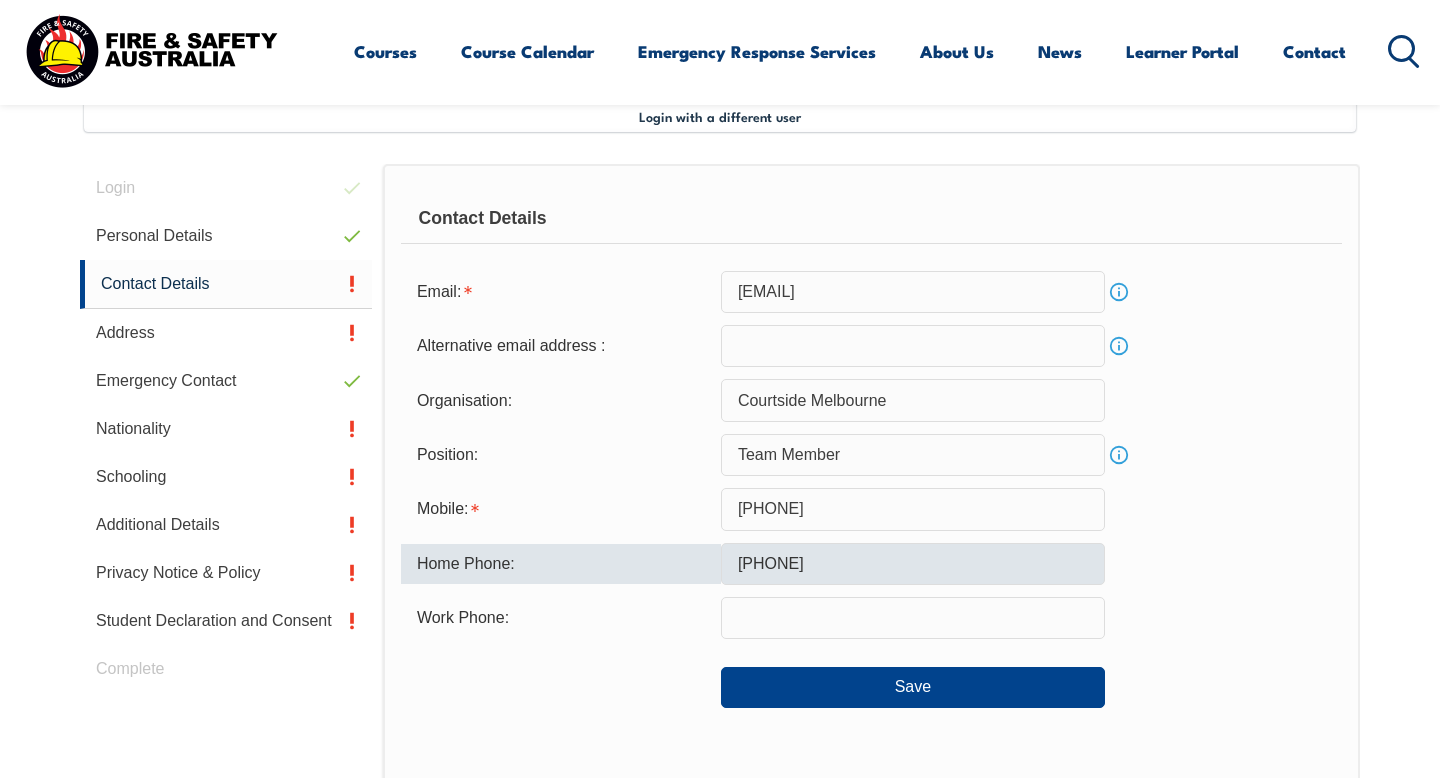 type on "[EMAIL]" 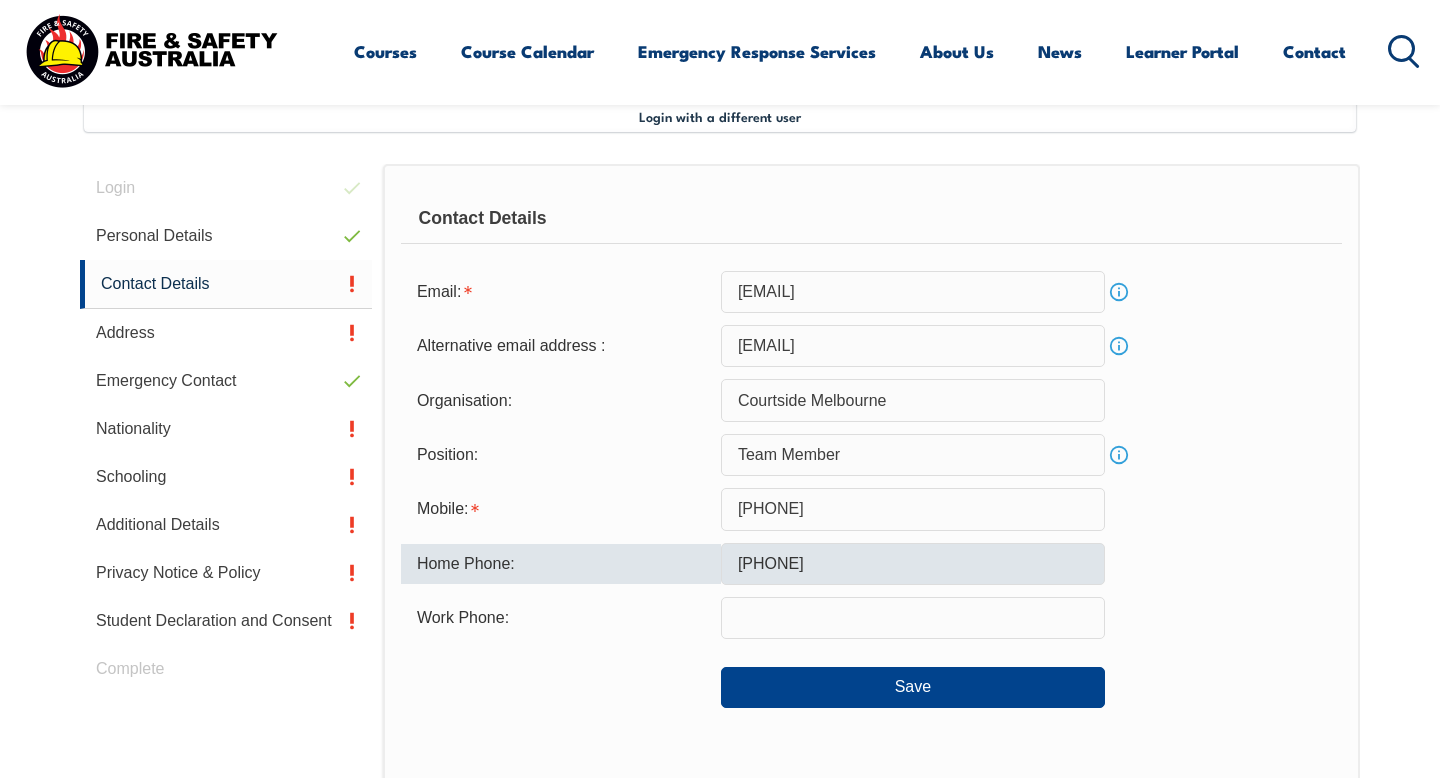 type on "CJ Store" 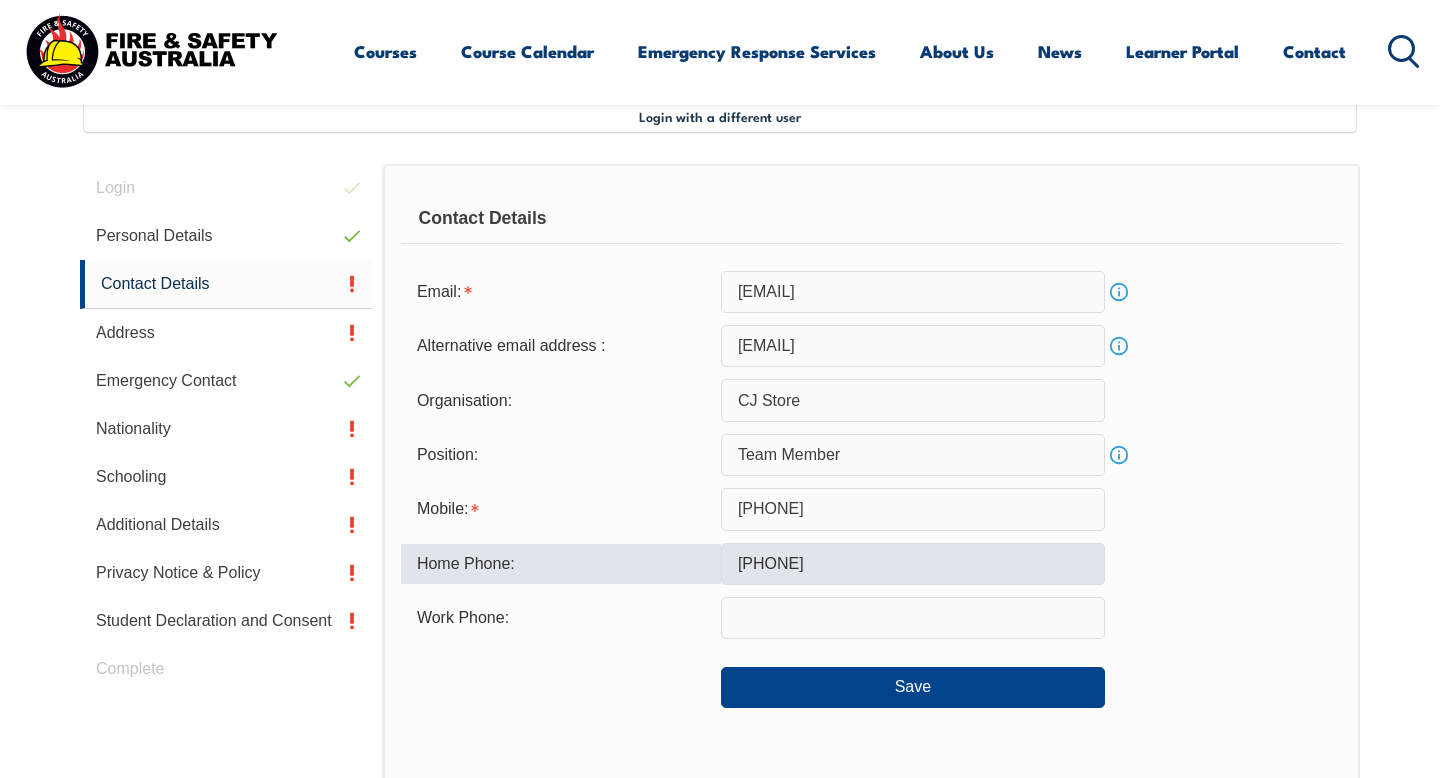 type on "[PHONE]" 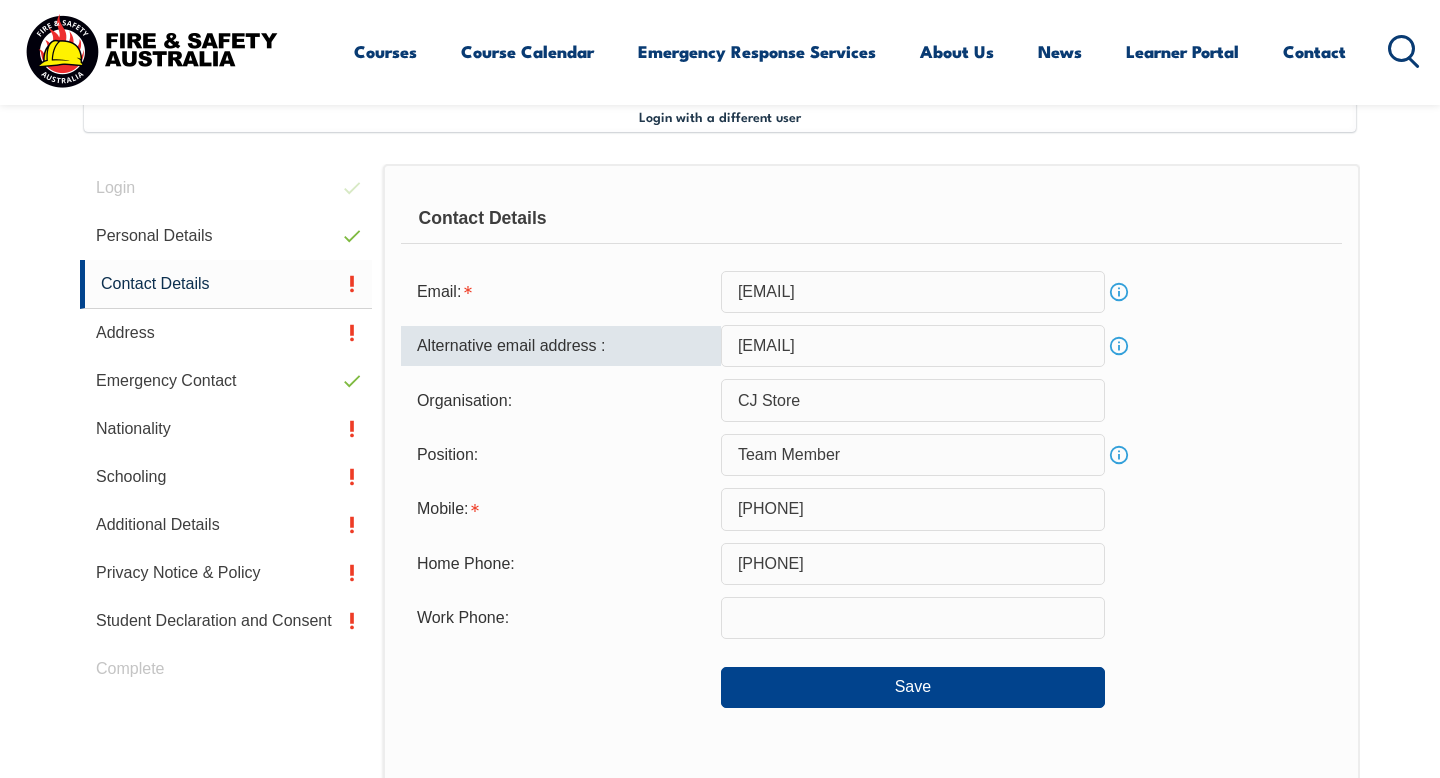 click on "[EMAIL]" at bounding box center [913, 346] 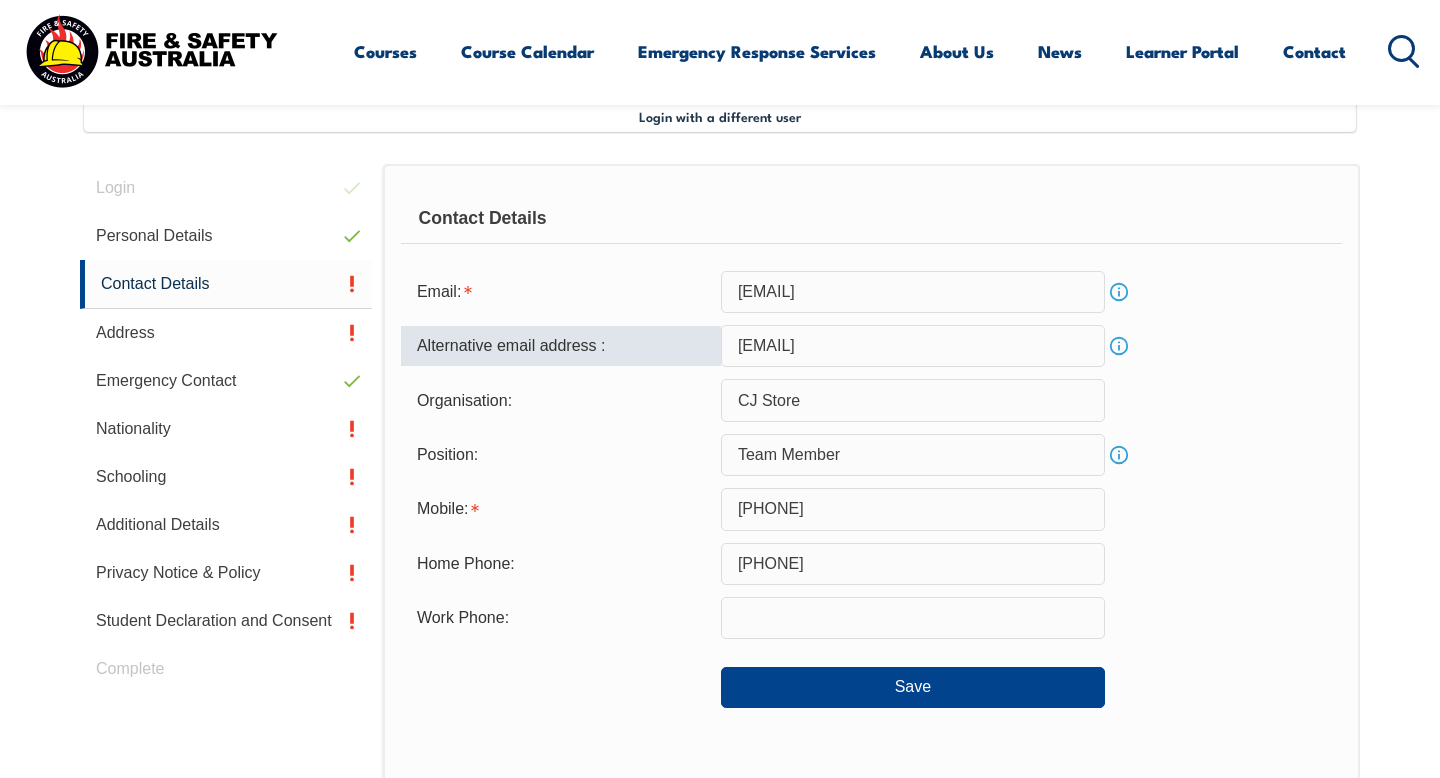 click on "[EMAIL]" at bounding box center [913, 346] 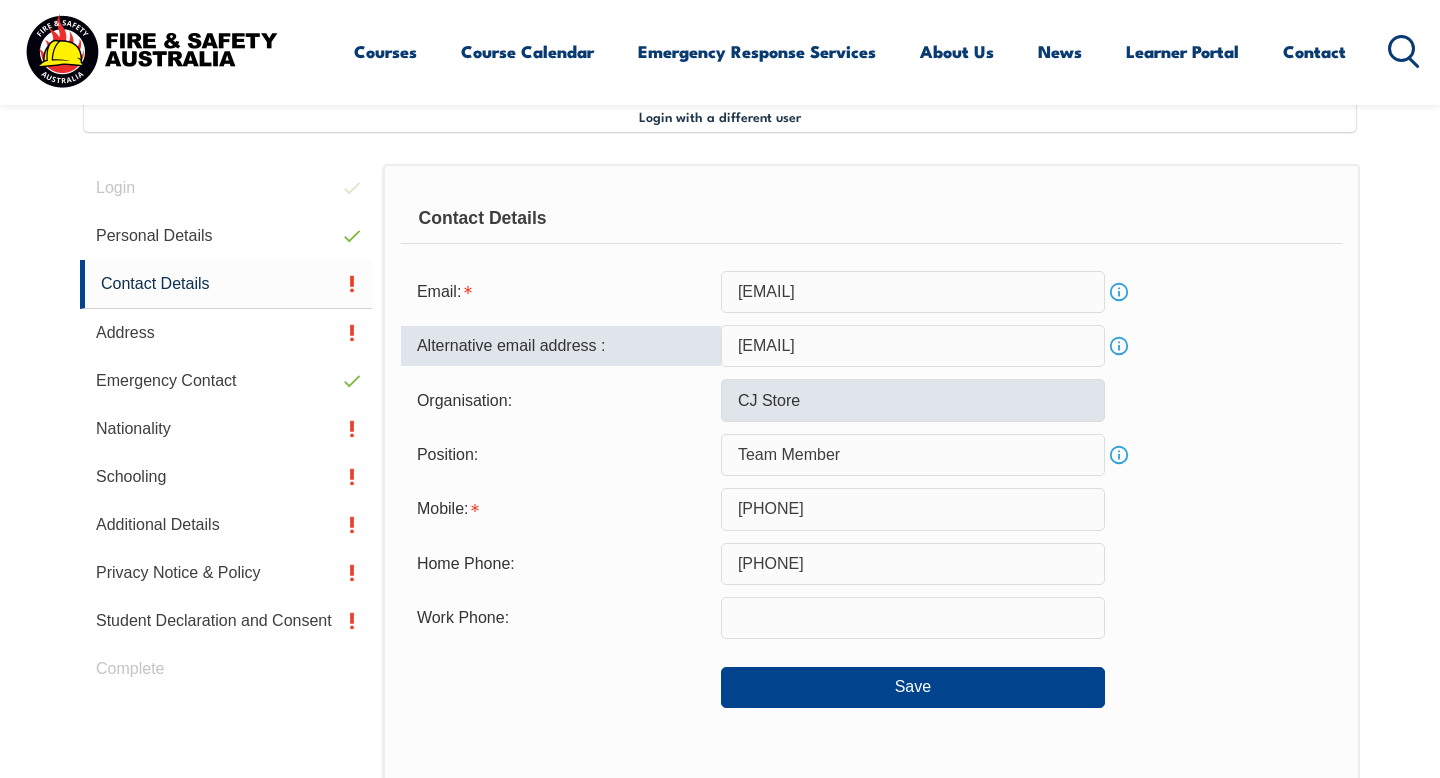 type on "[EMAIL]" 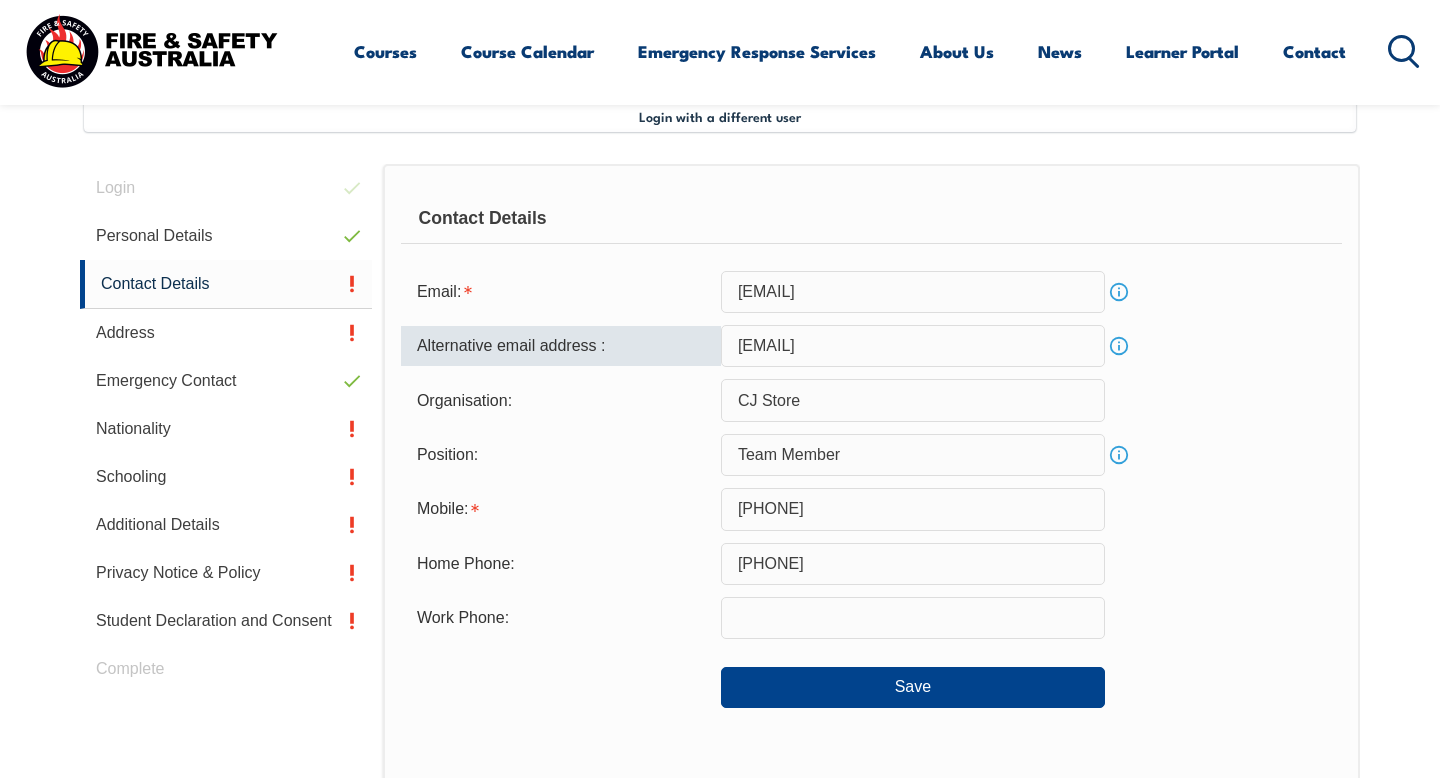 click on "CJ Store" at bounding box center [913, 400] 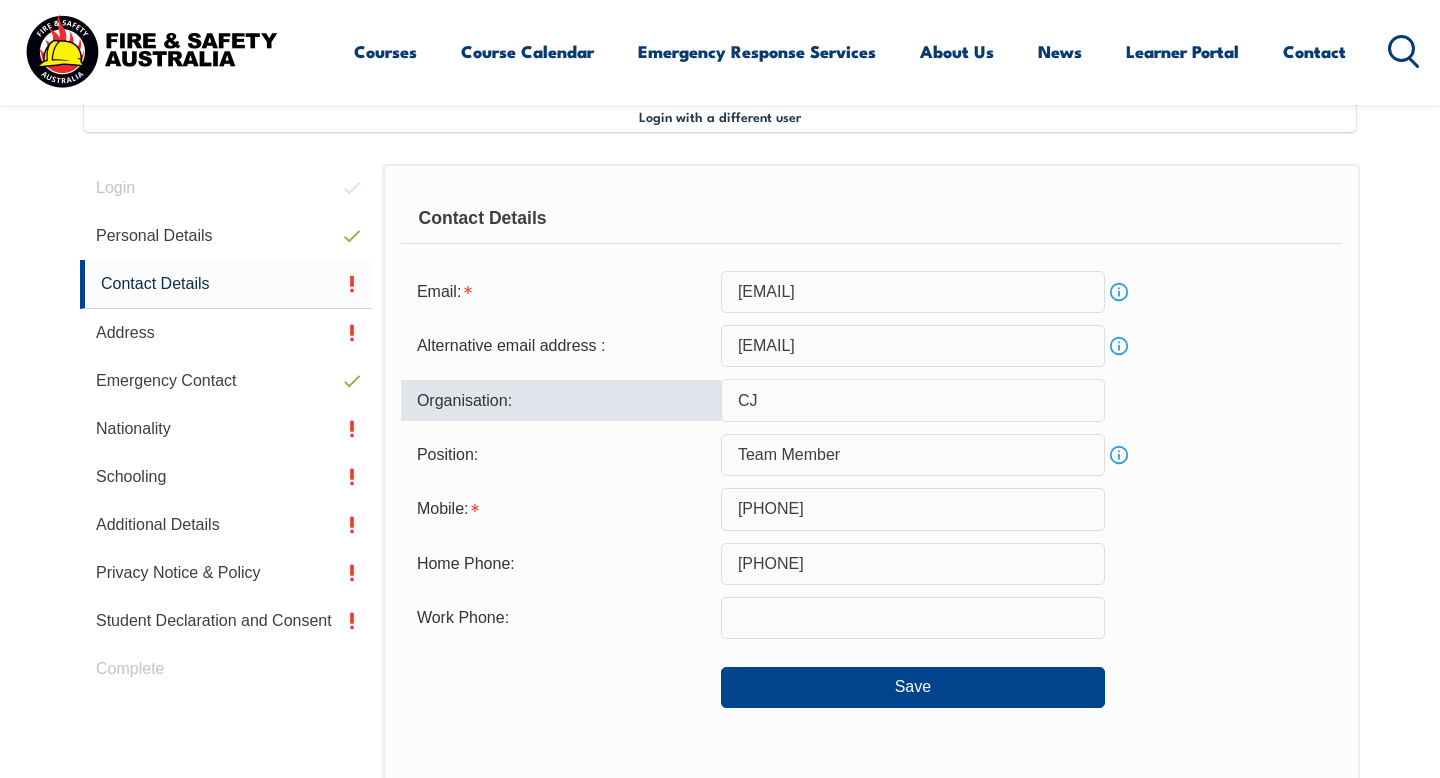 type on "C" 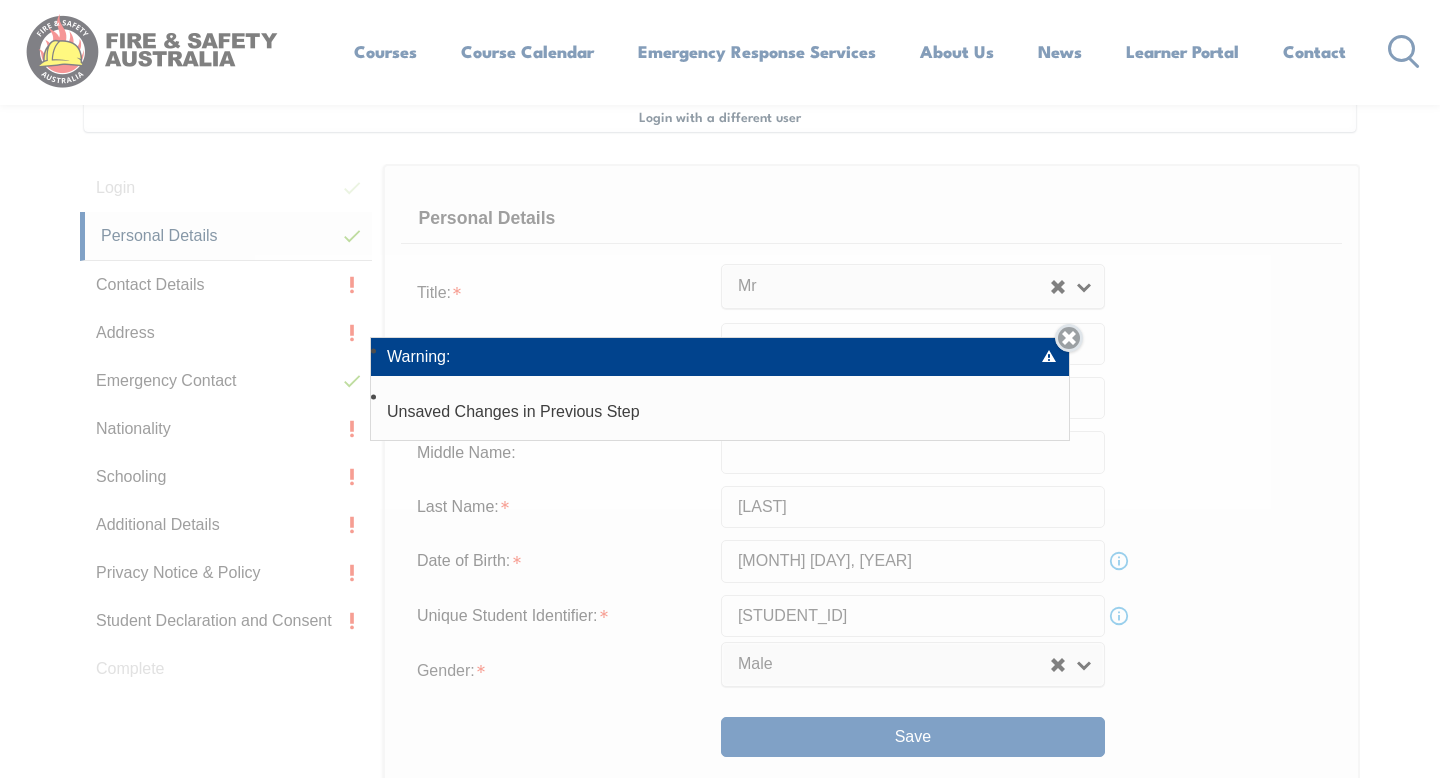 click on "Close" at bounding box center [1069, 338] 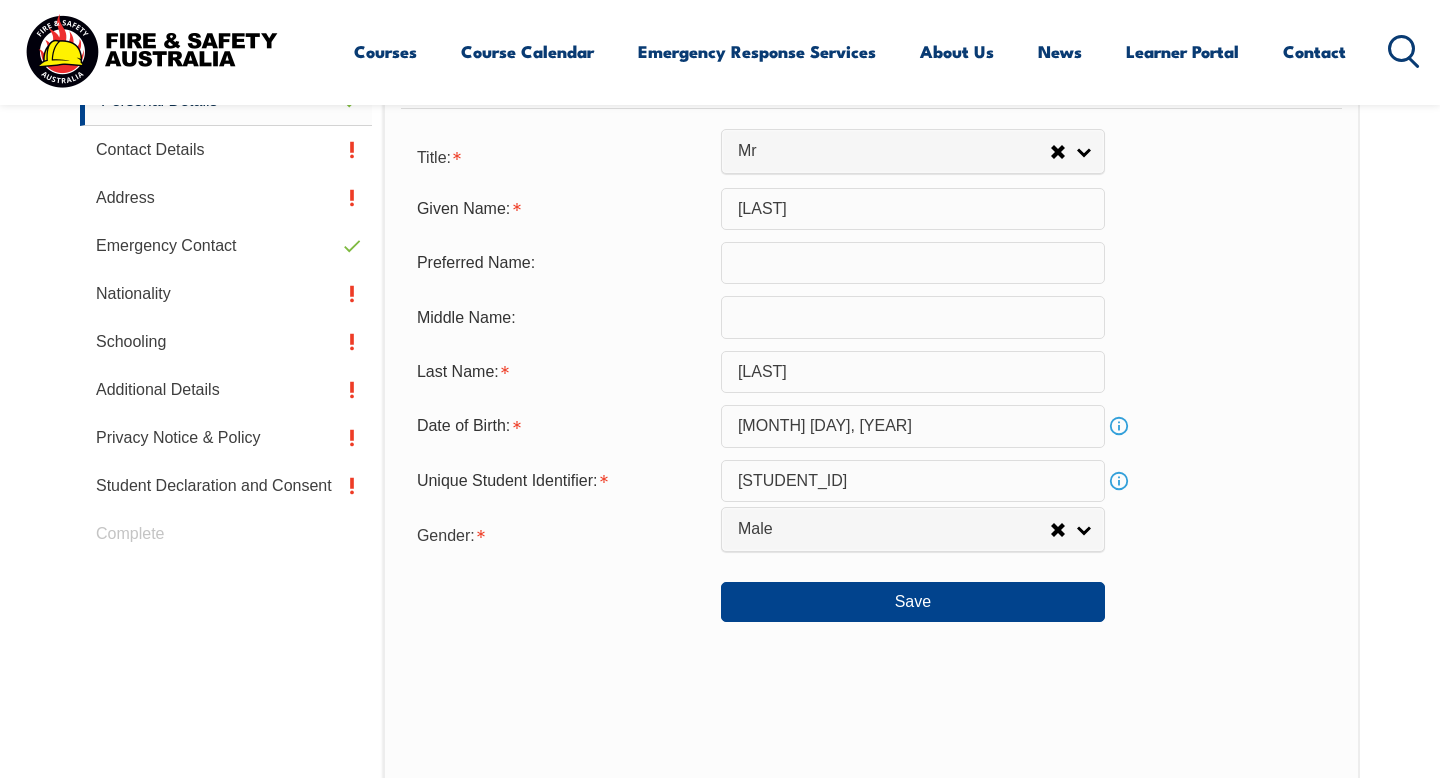 scroll, scrollTop: 699, scrollLeft: 0, axis: vertical 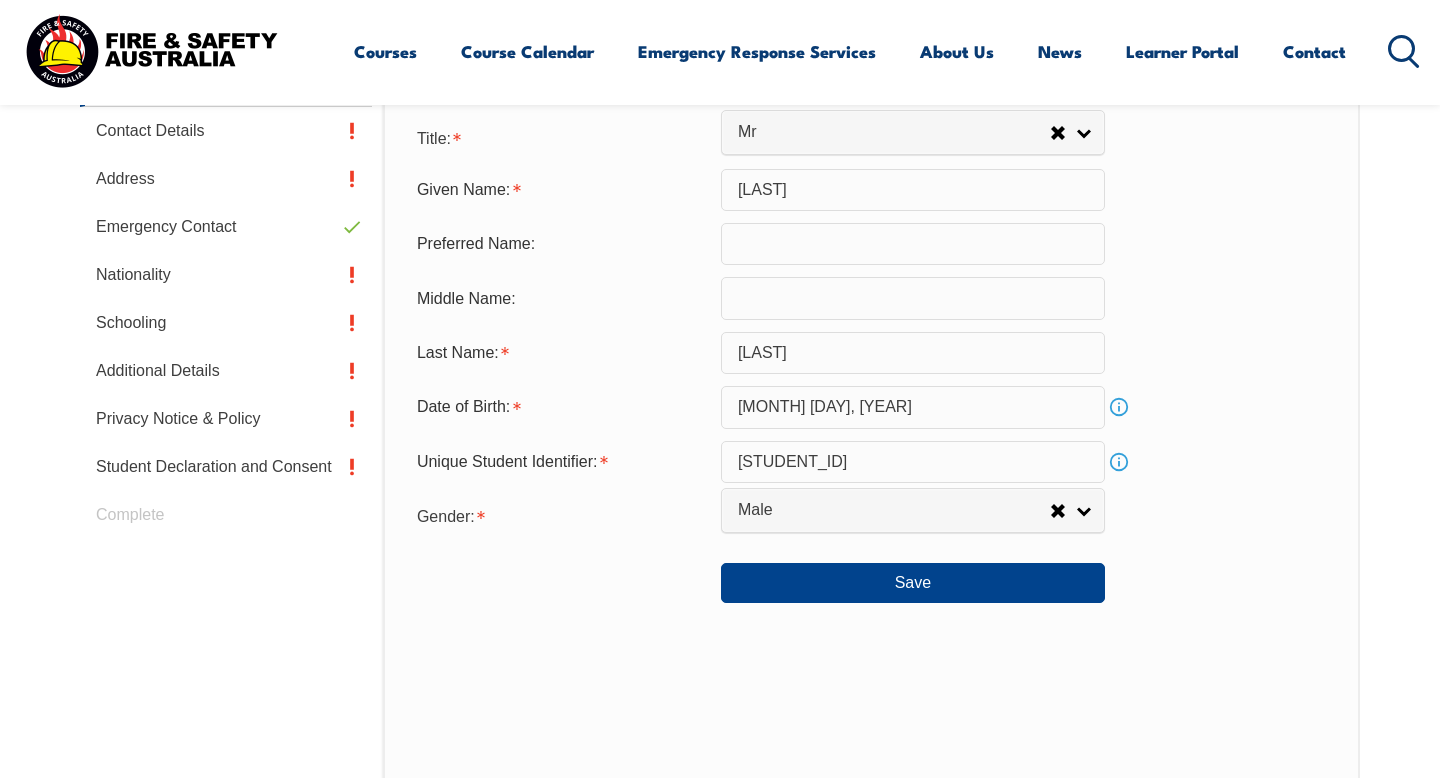 click on "Personal Details Title: Mr Mrs Ms Miss Other
Mr
Given Name: [FIRST] Preferred Name: Middle Name: Last Name: [LAST] Date of Birth: [MONTH] [DAY], [YEAR] Info Unique Student Identifier: [STUDENT_ID] Info Gender: Male Female Other
Male
Save" at bounding box center (871, 449) 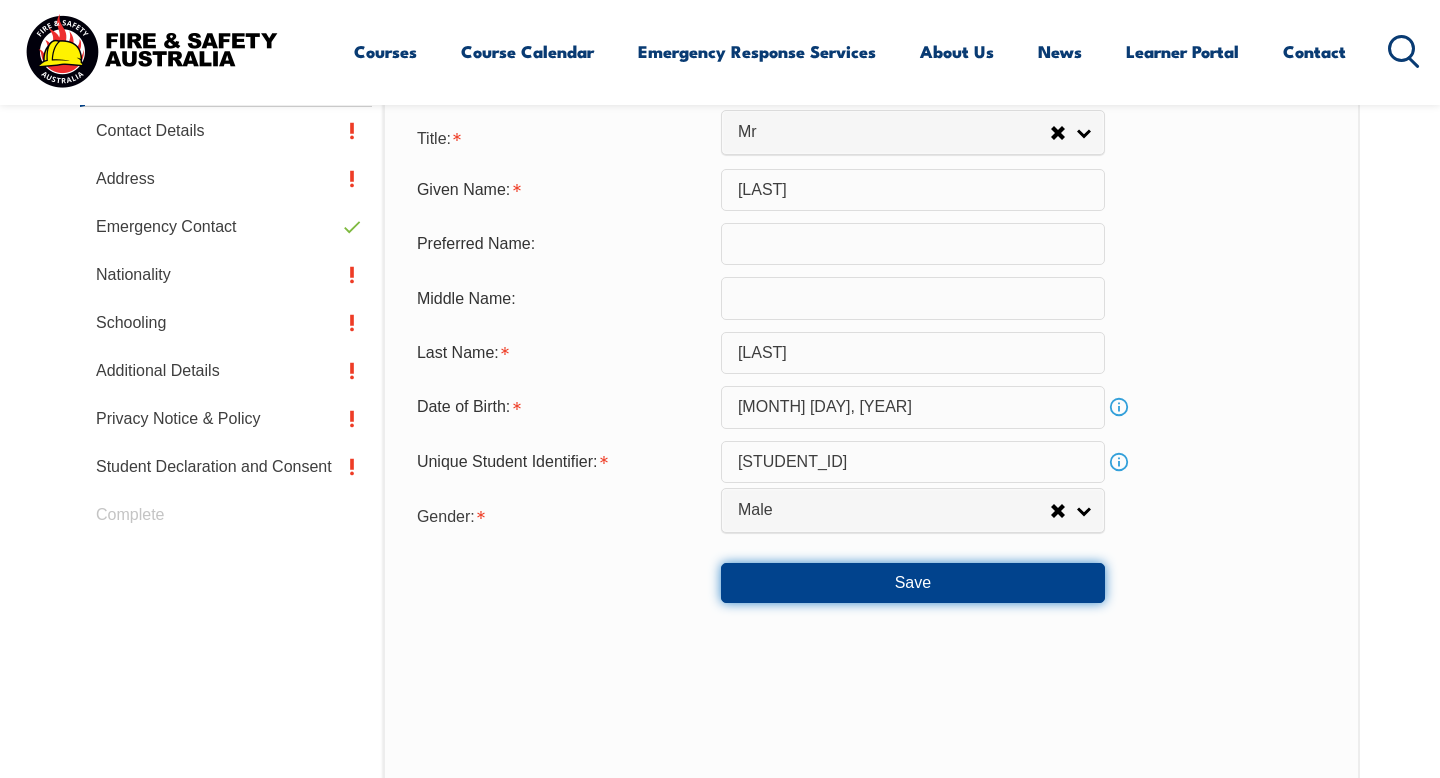click on "Save" at bounding box center (913, 583) 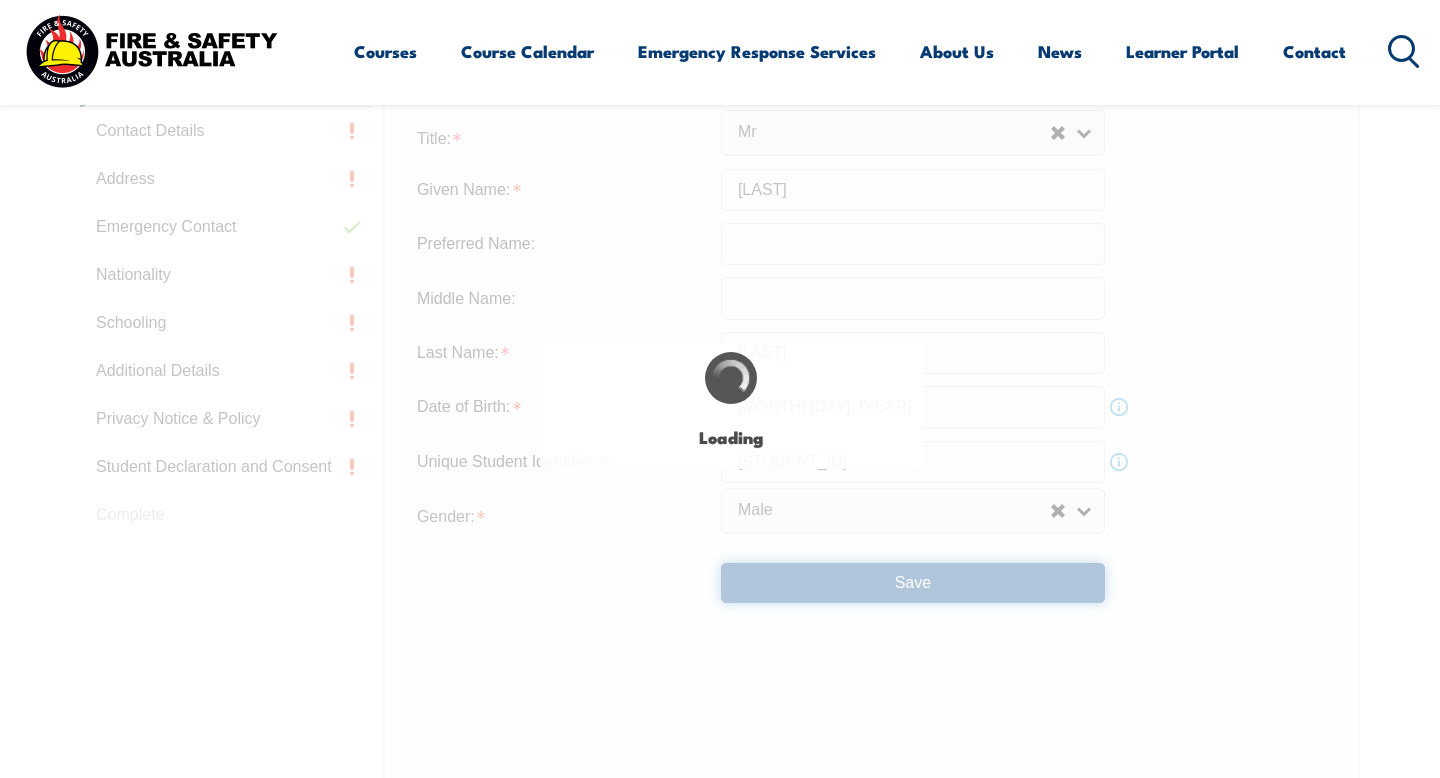 type on "Courtside Melbourne" 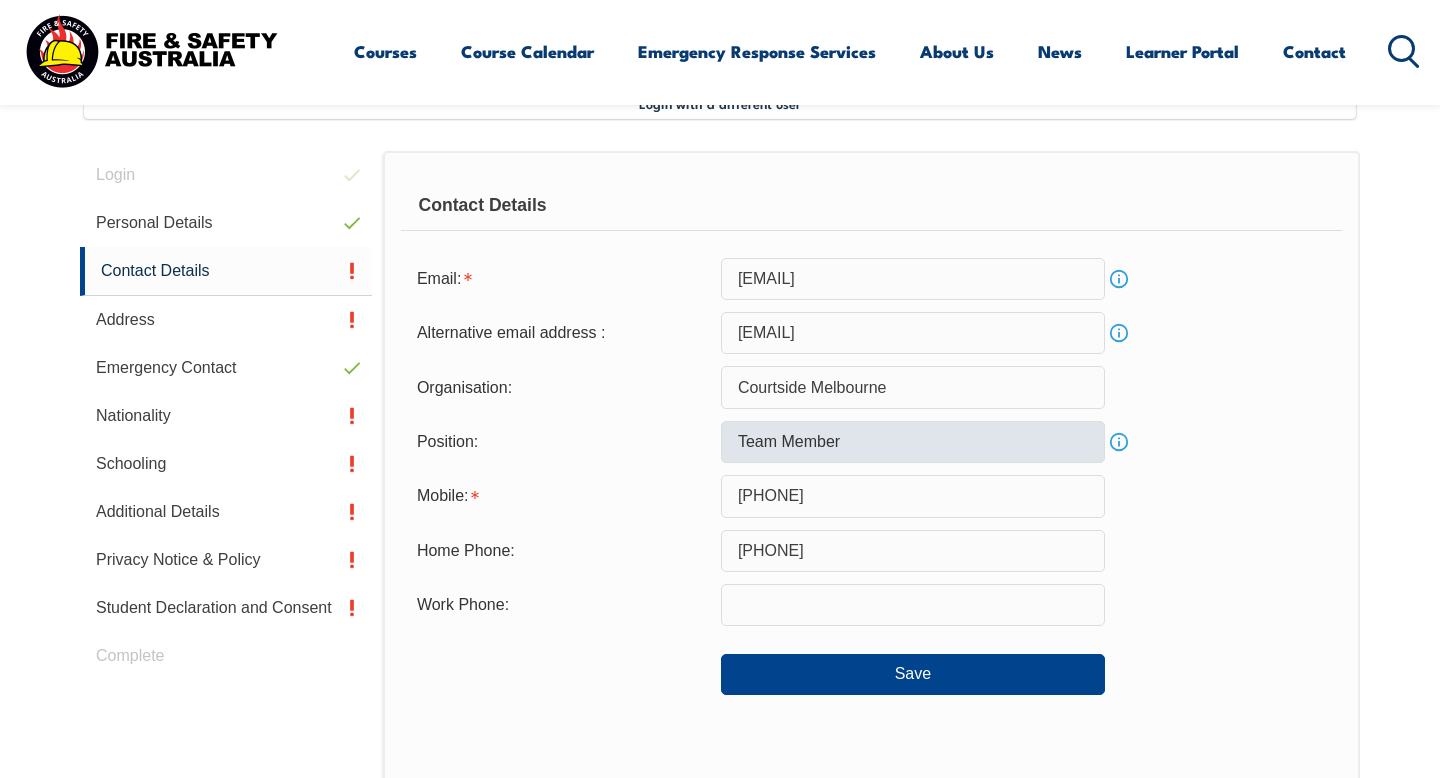 scroll, scrollTop: 545, scrollLeft: 0, axis: vertical 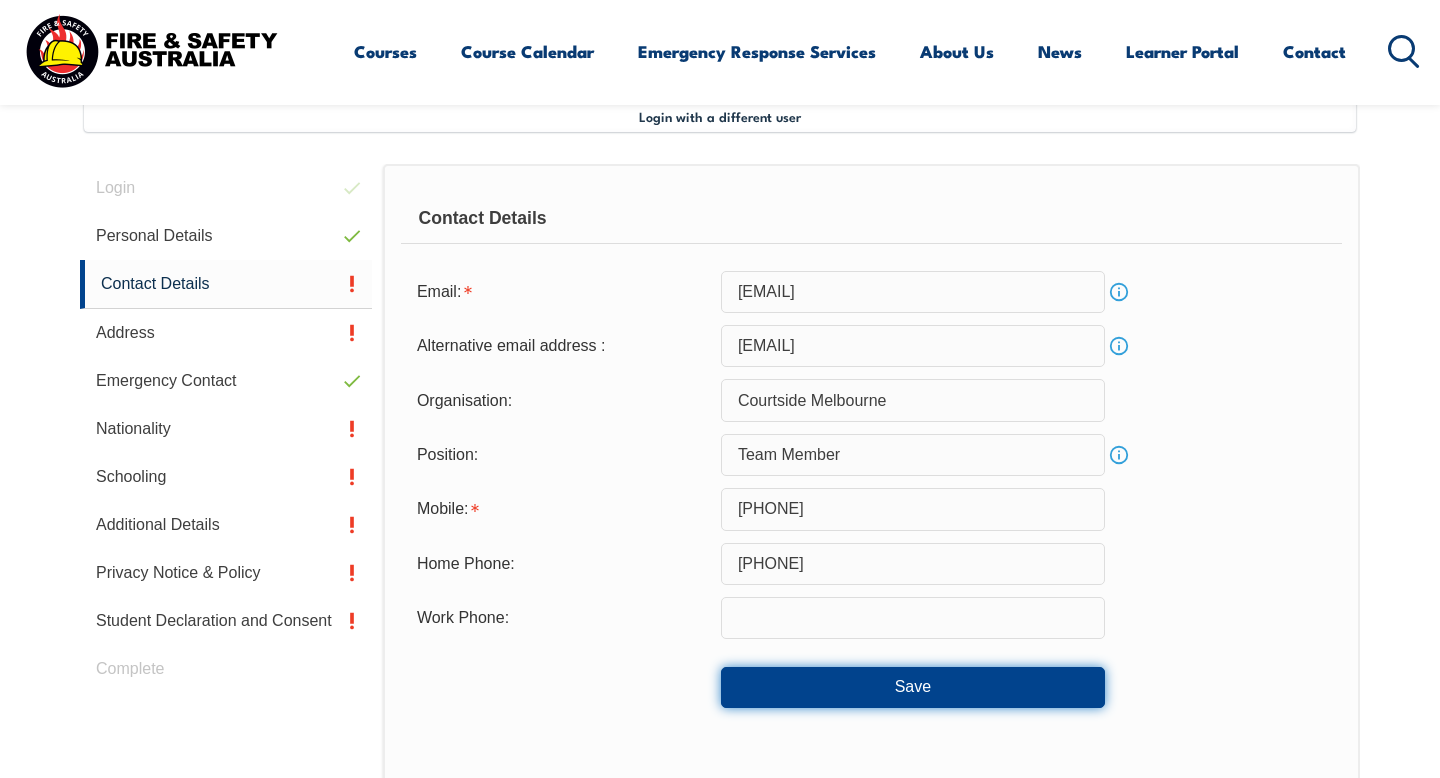 click on "Save" at bounding box center (913, 687) 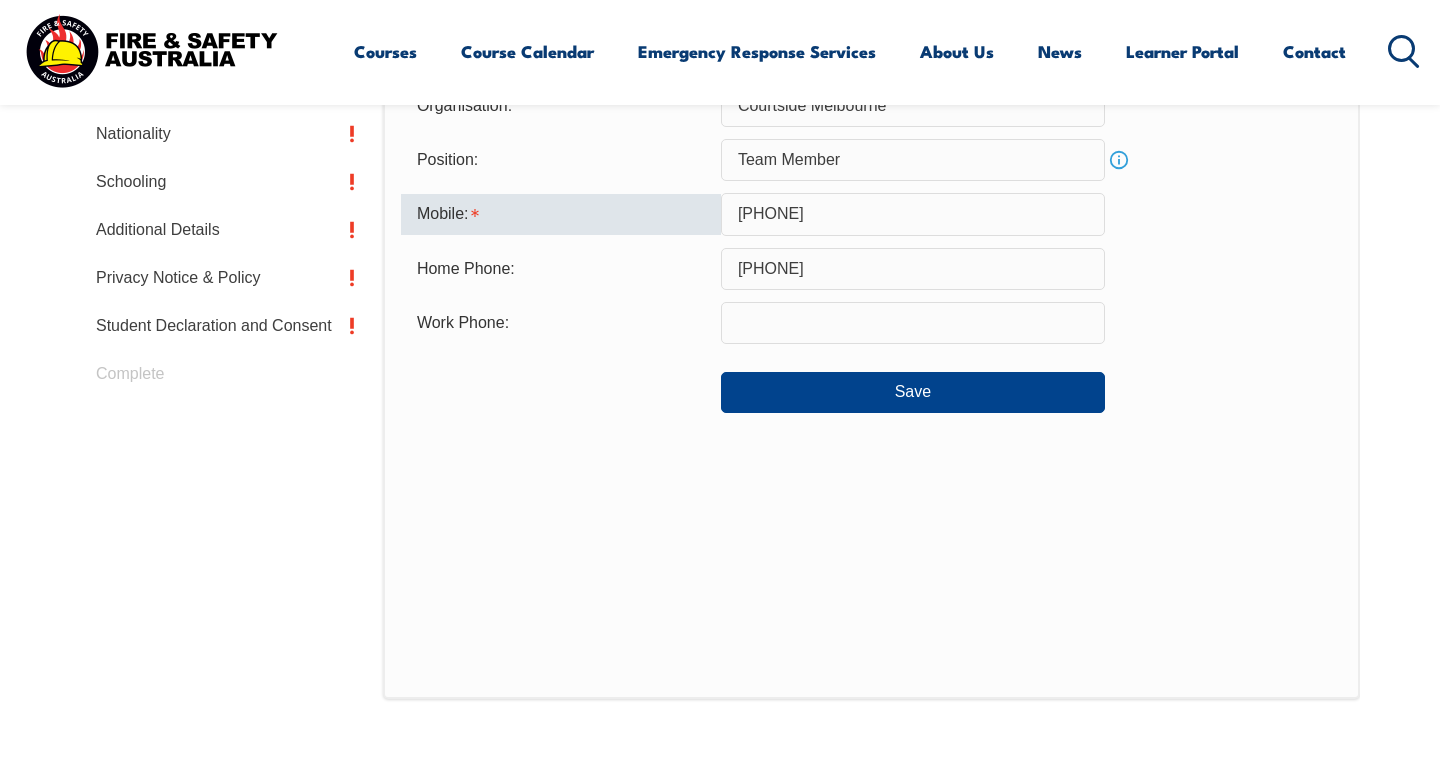 scroll, scrollTop: 805, scrollLeft: 0, axis: vertical 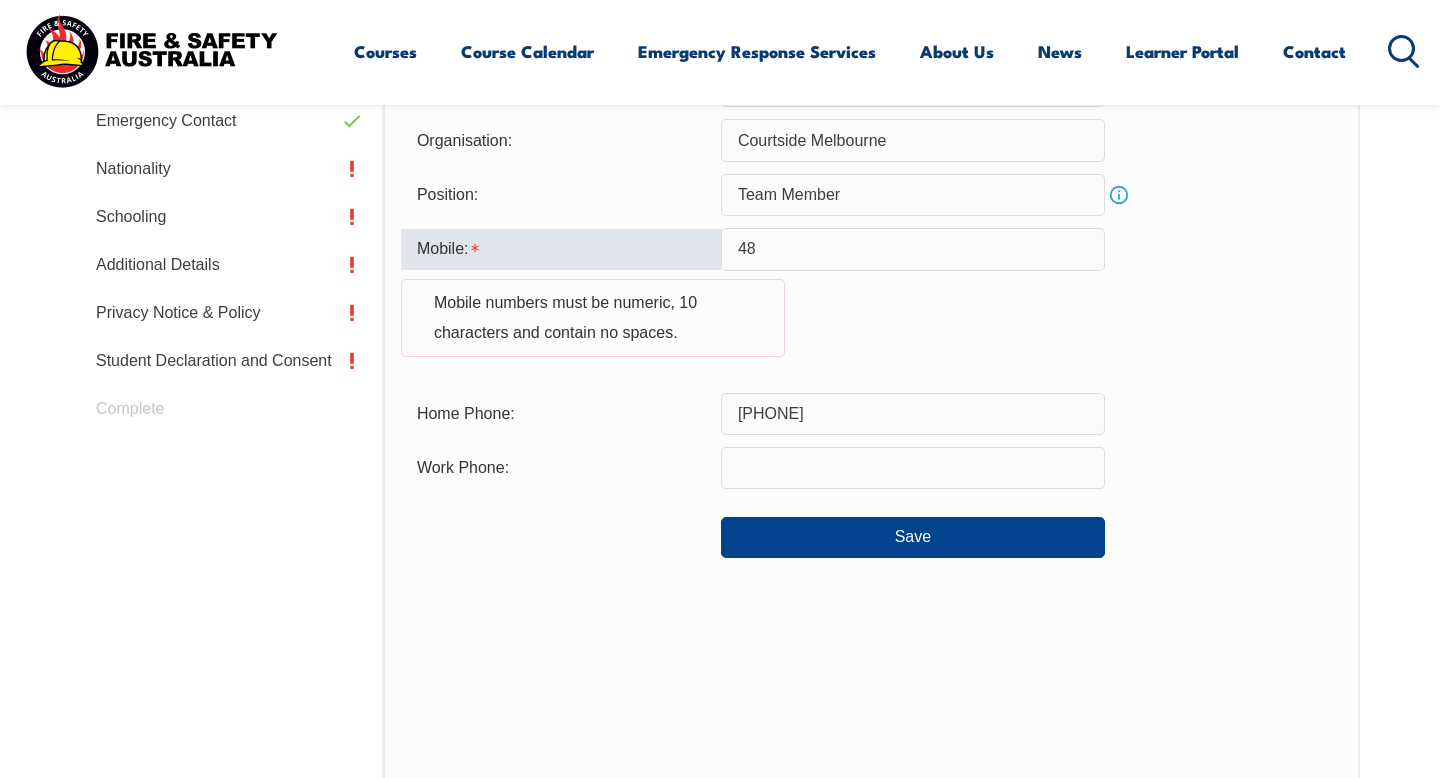 type on "4" 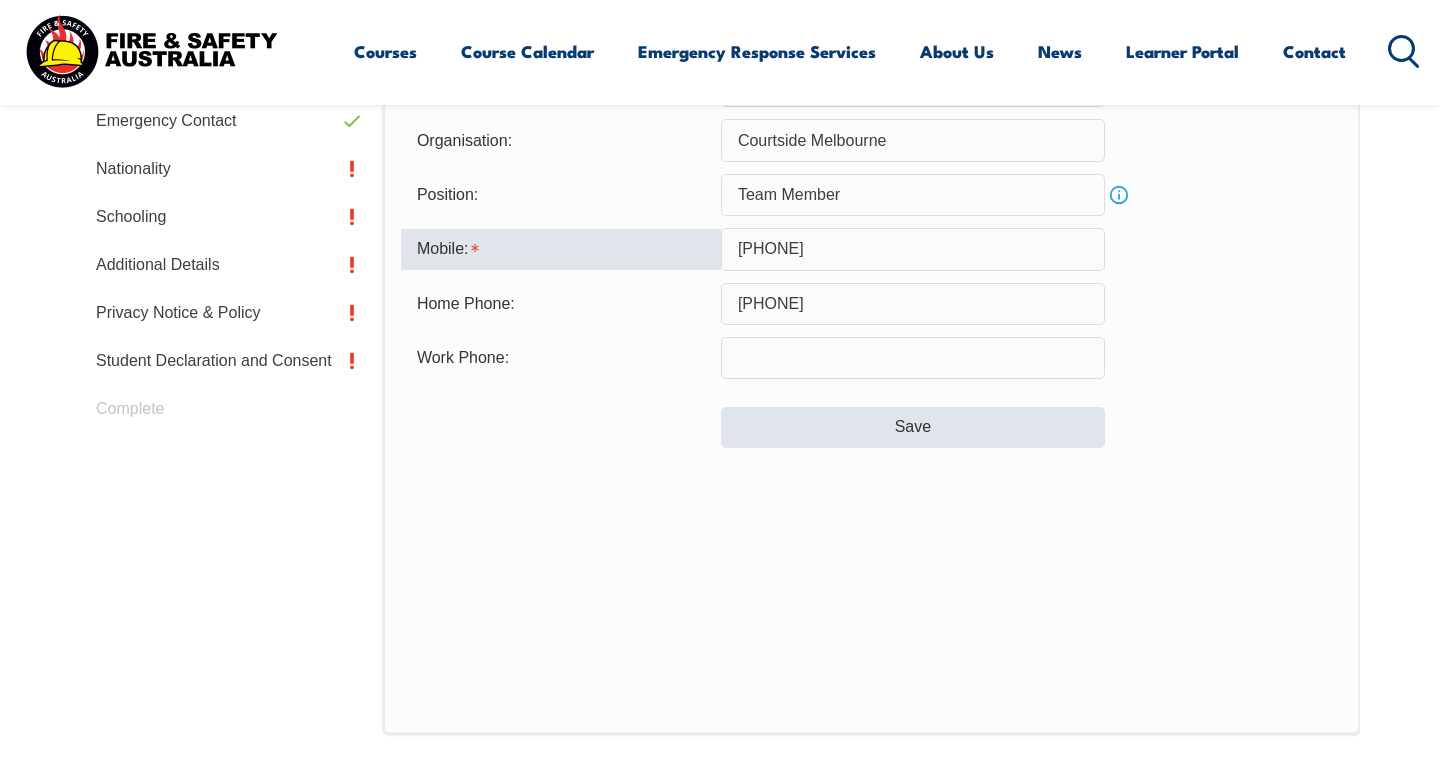 type on "[PHONE]" 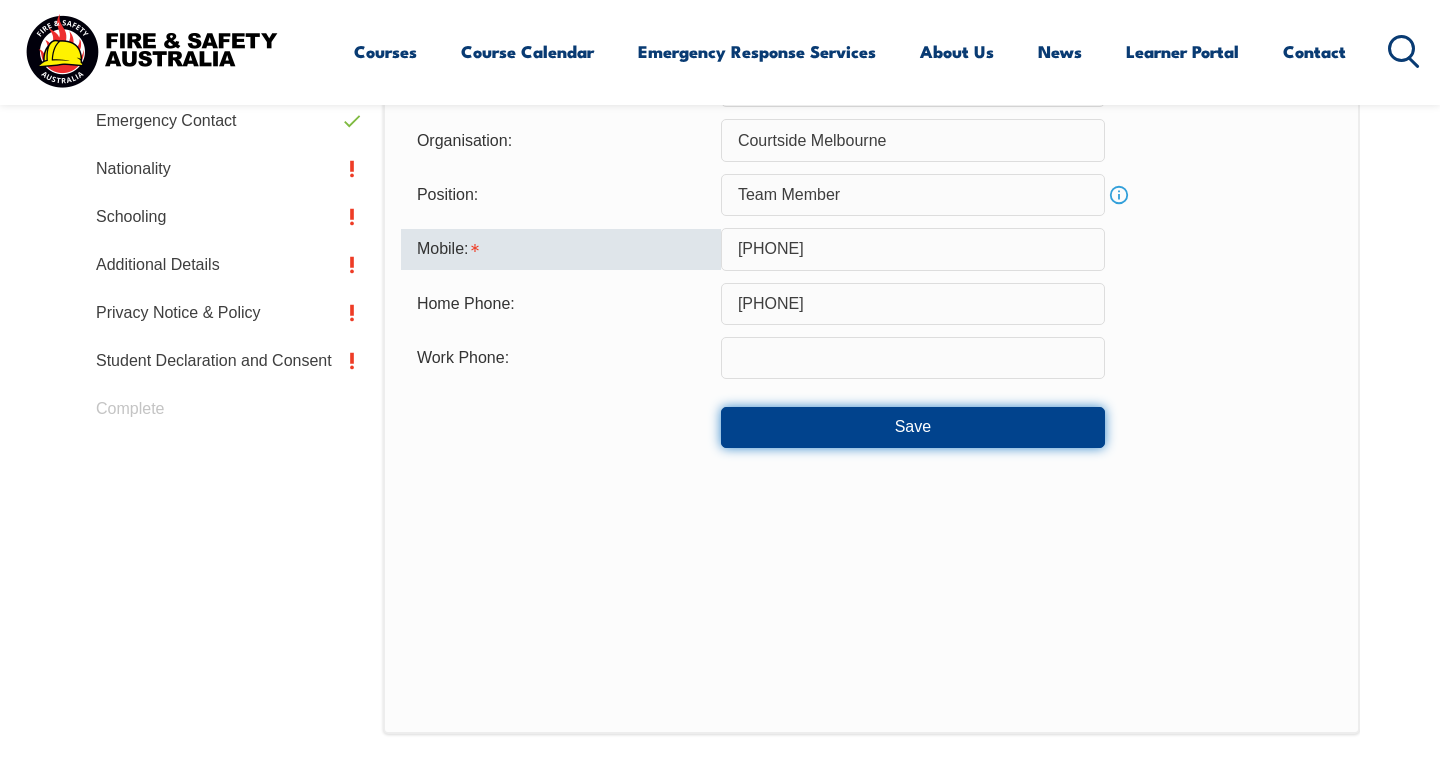 click on "Save" at bounding box center [913, 427] 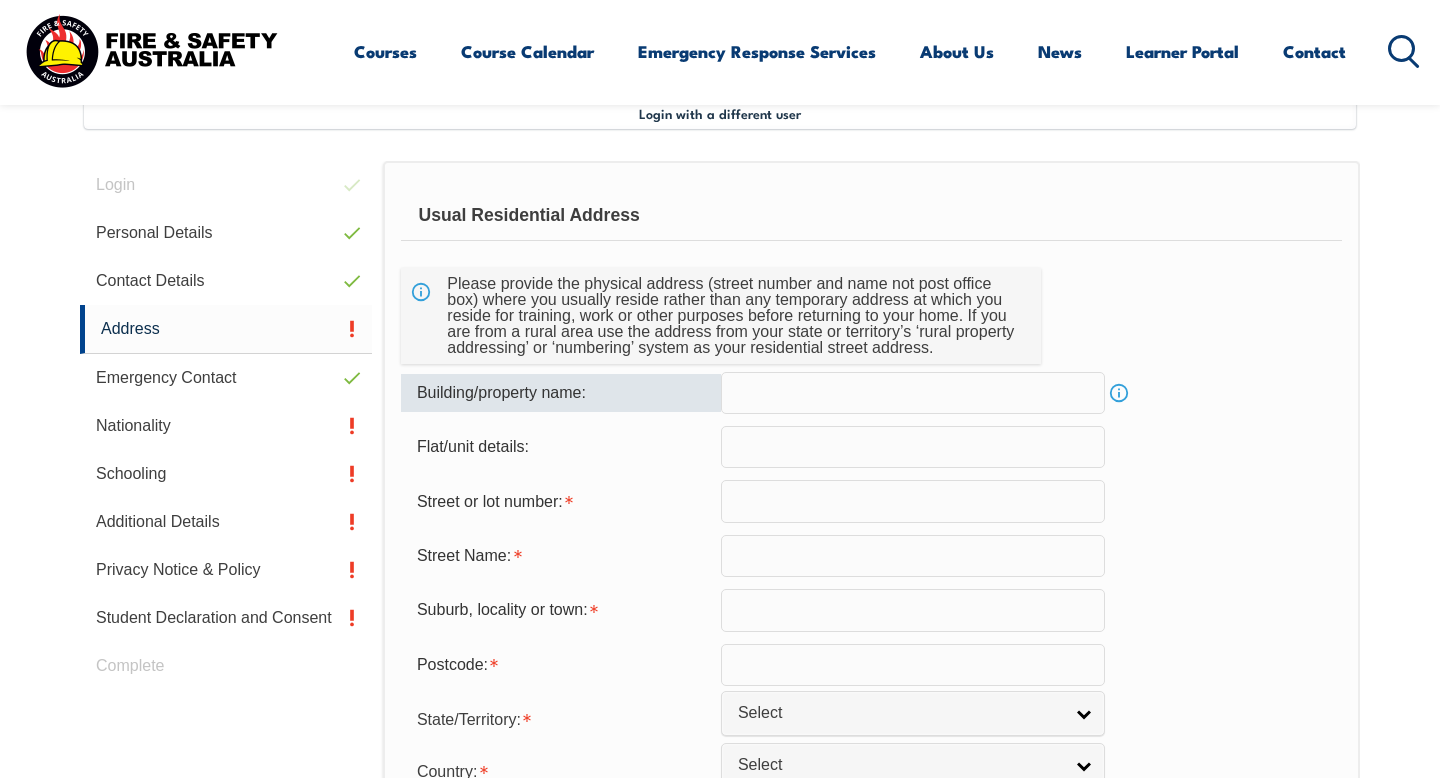 scroll, scrollTop: 545, scrollLeft: 0, axis: vertical 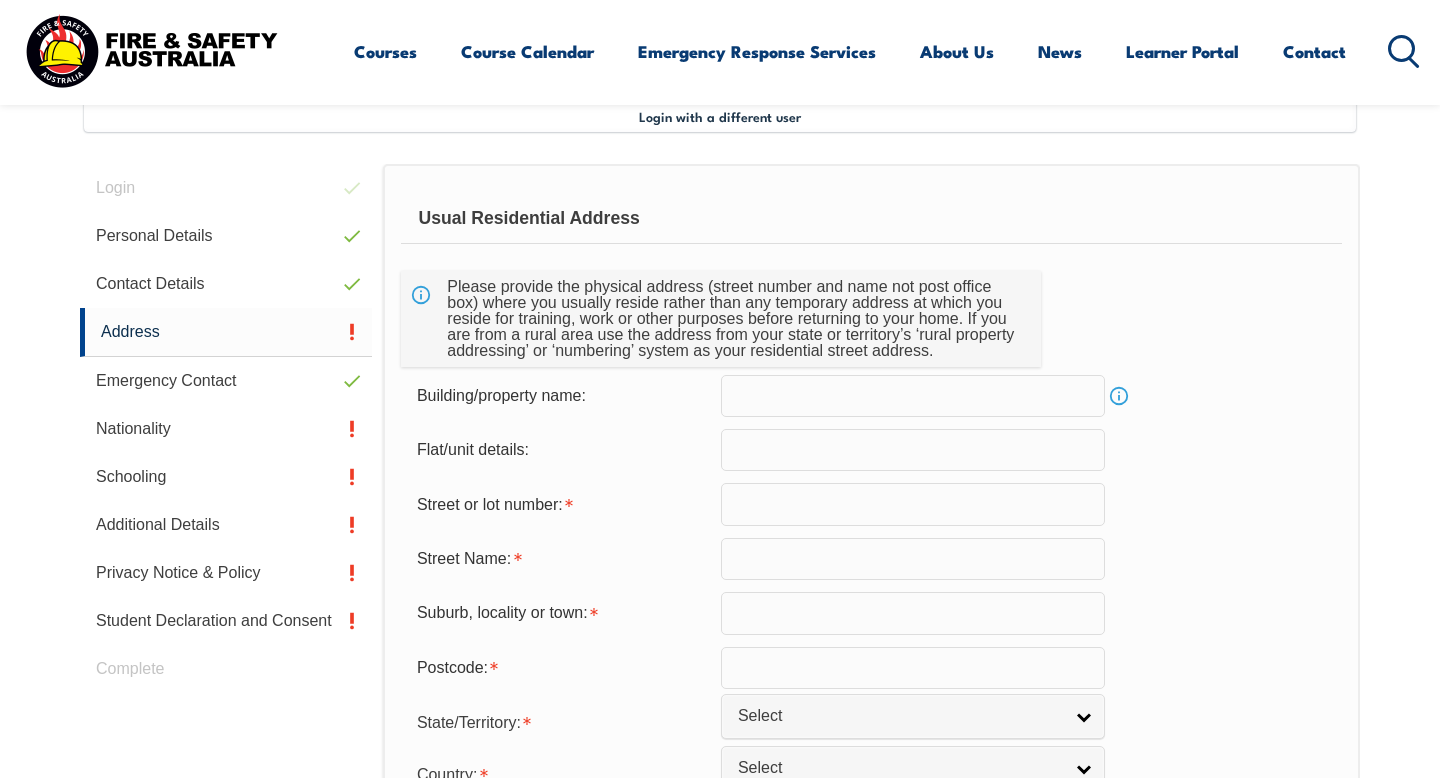 click at bounding box center [913, 396] 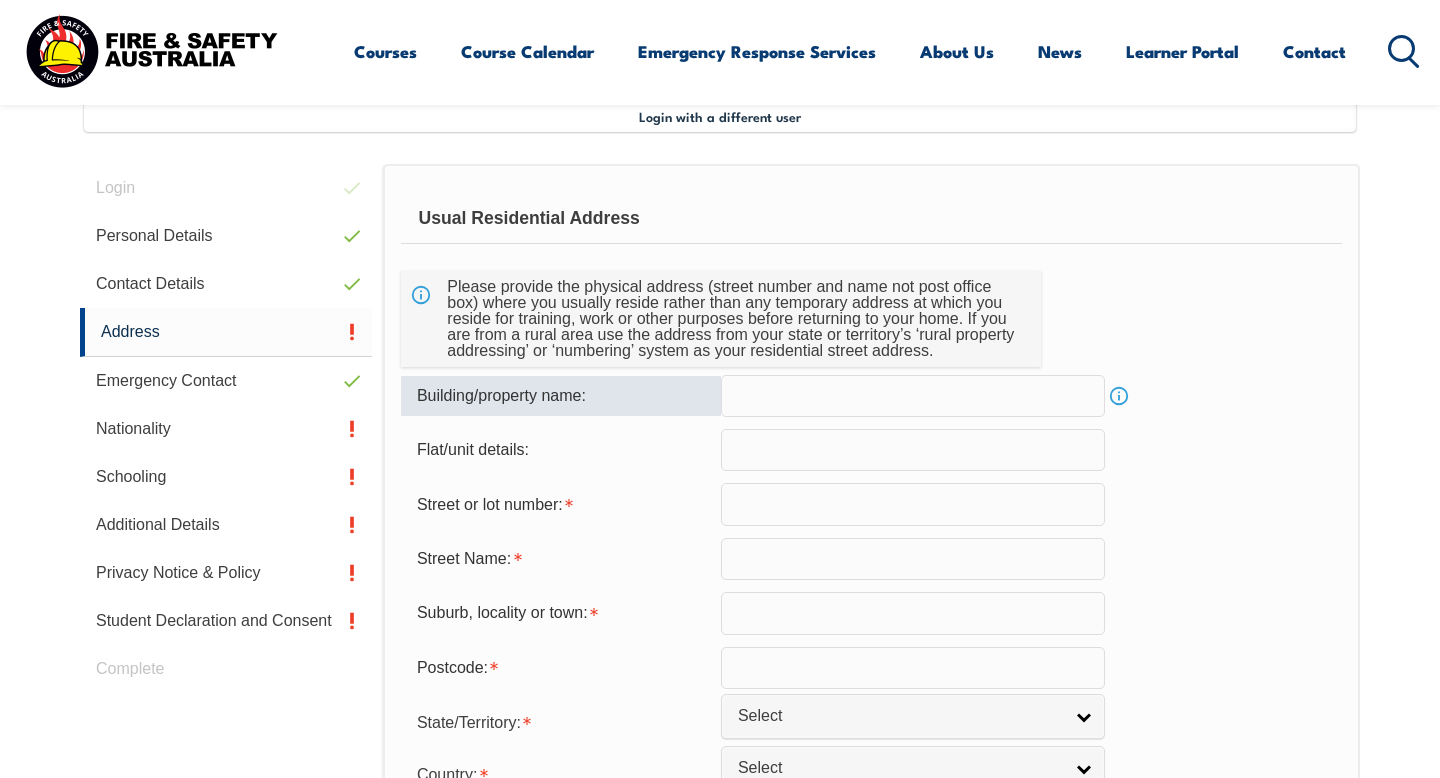 type on "[NUMBER] [STREET]" 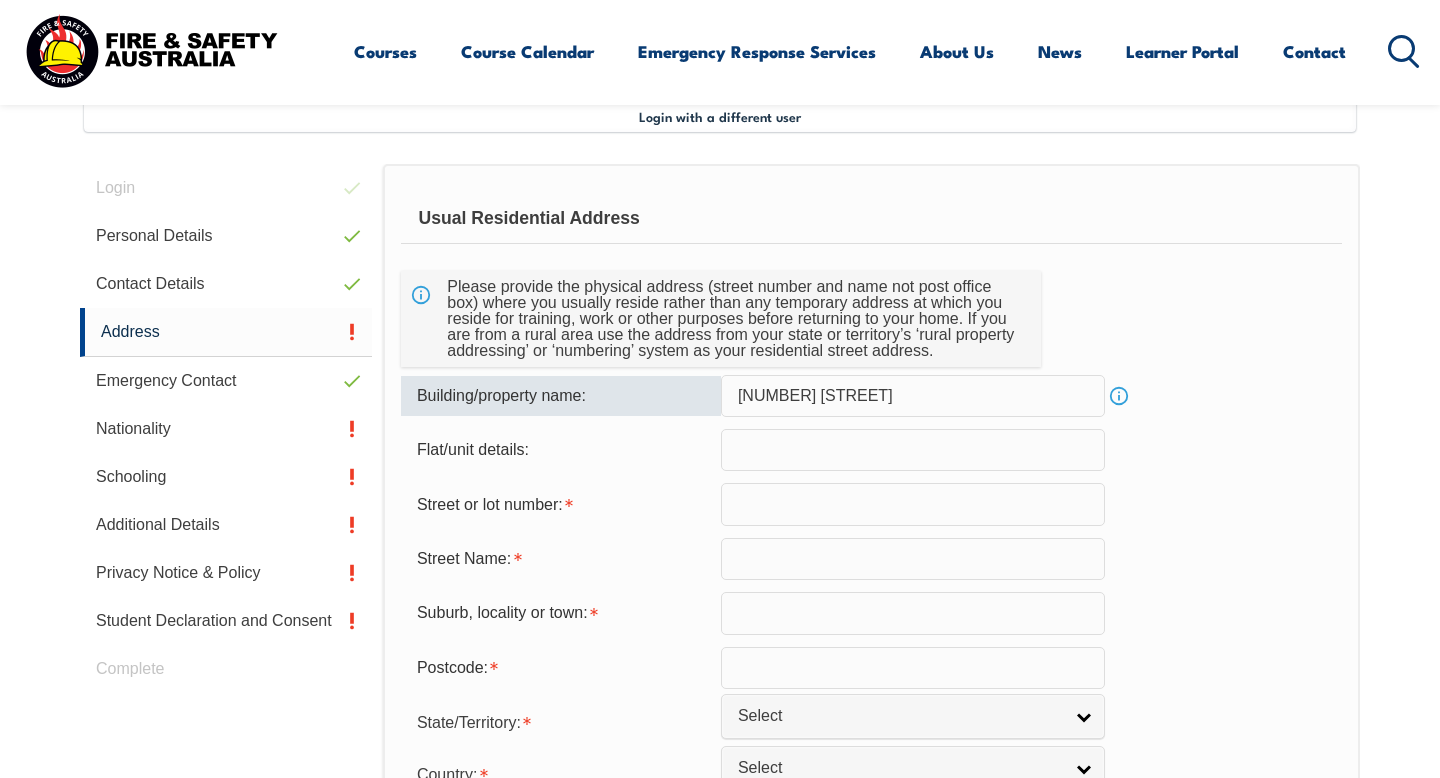 type on "12" 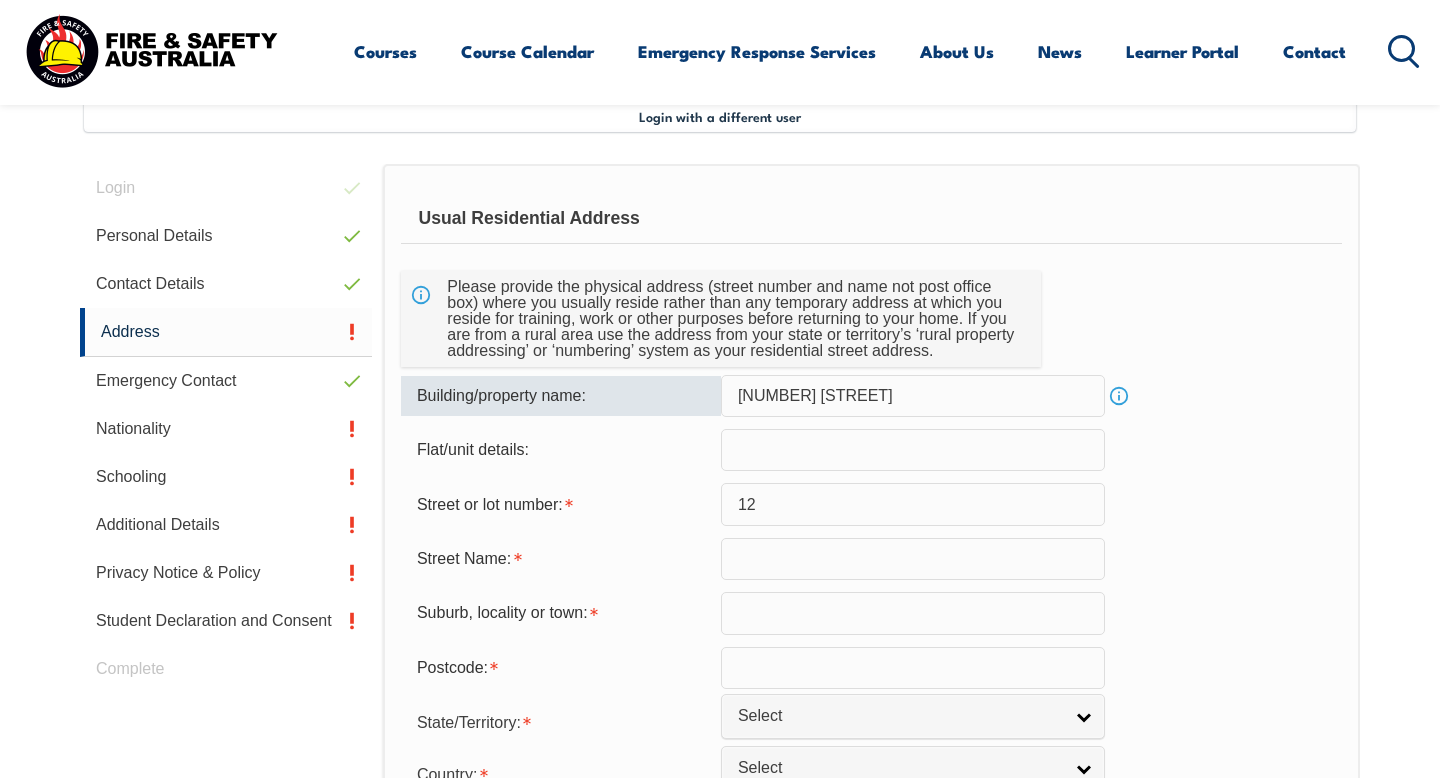 type on "[STREET]" 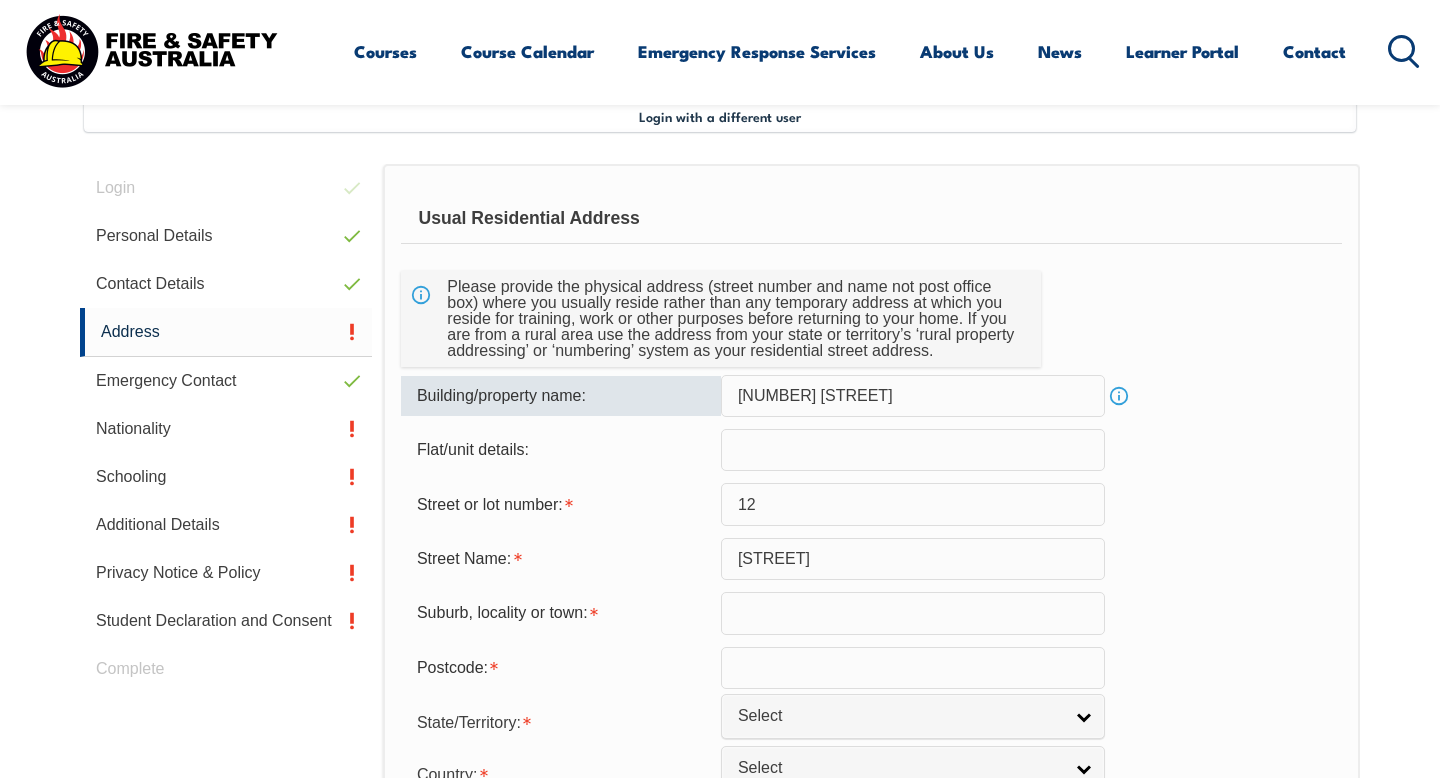 type on "[CITY]" 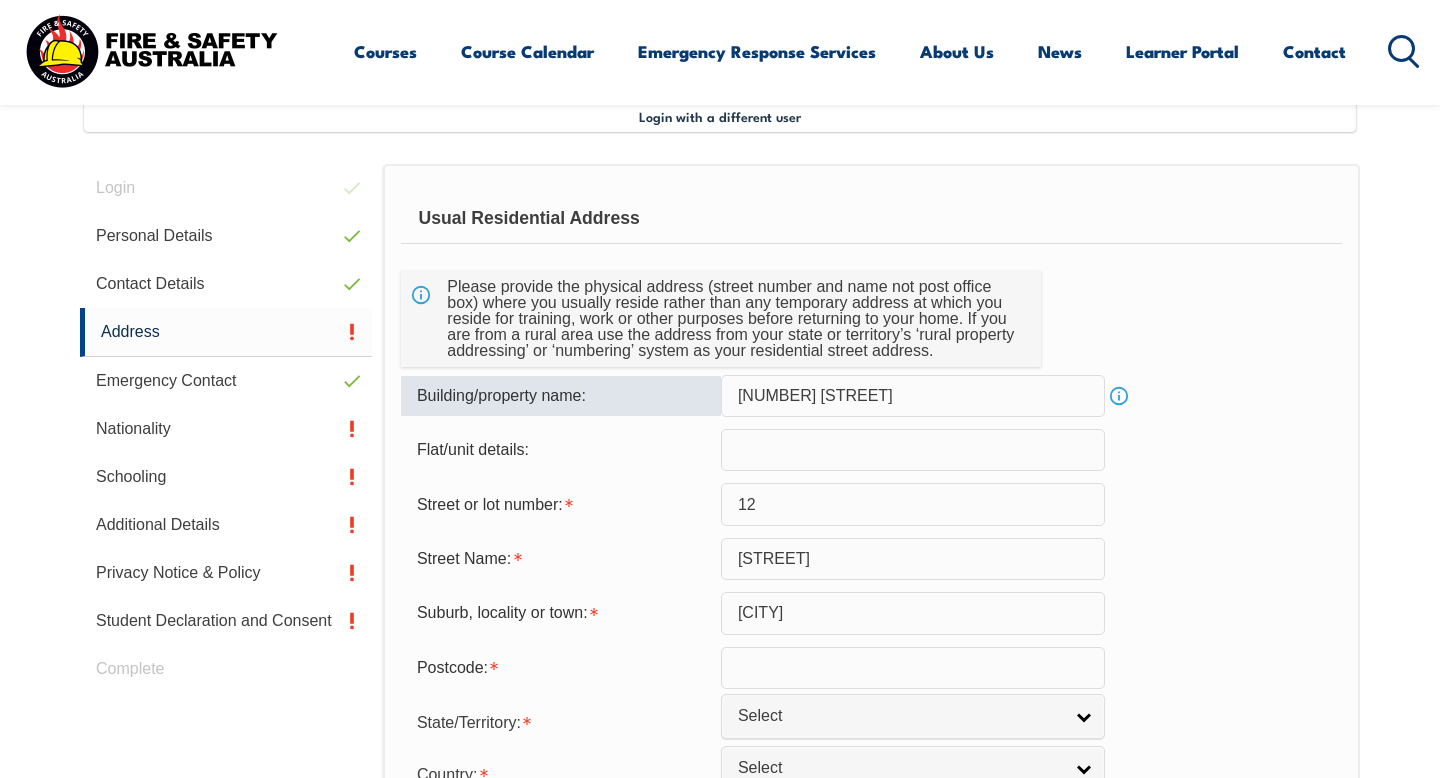 type on "3172" 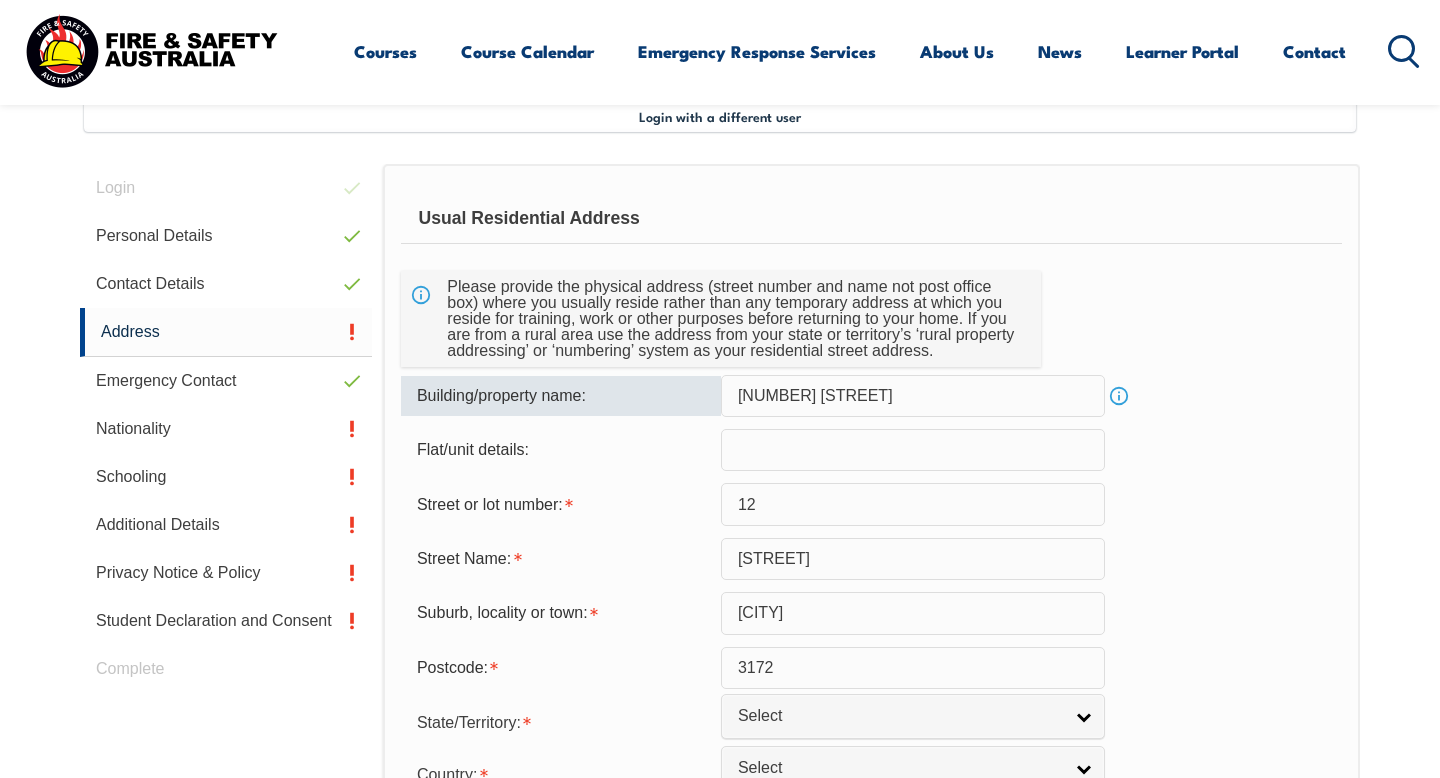 select on "VIC" 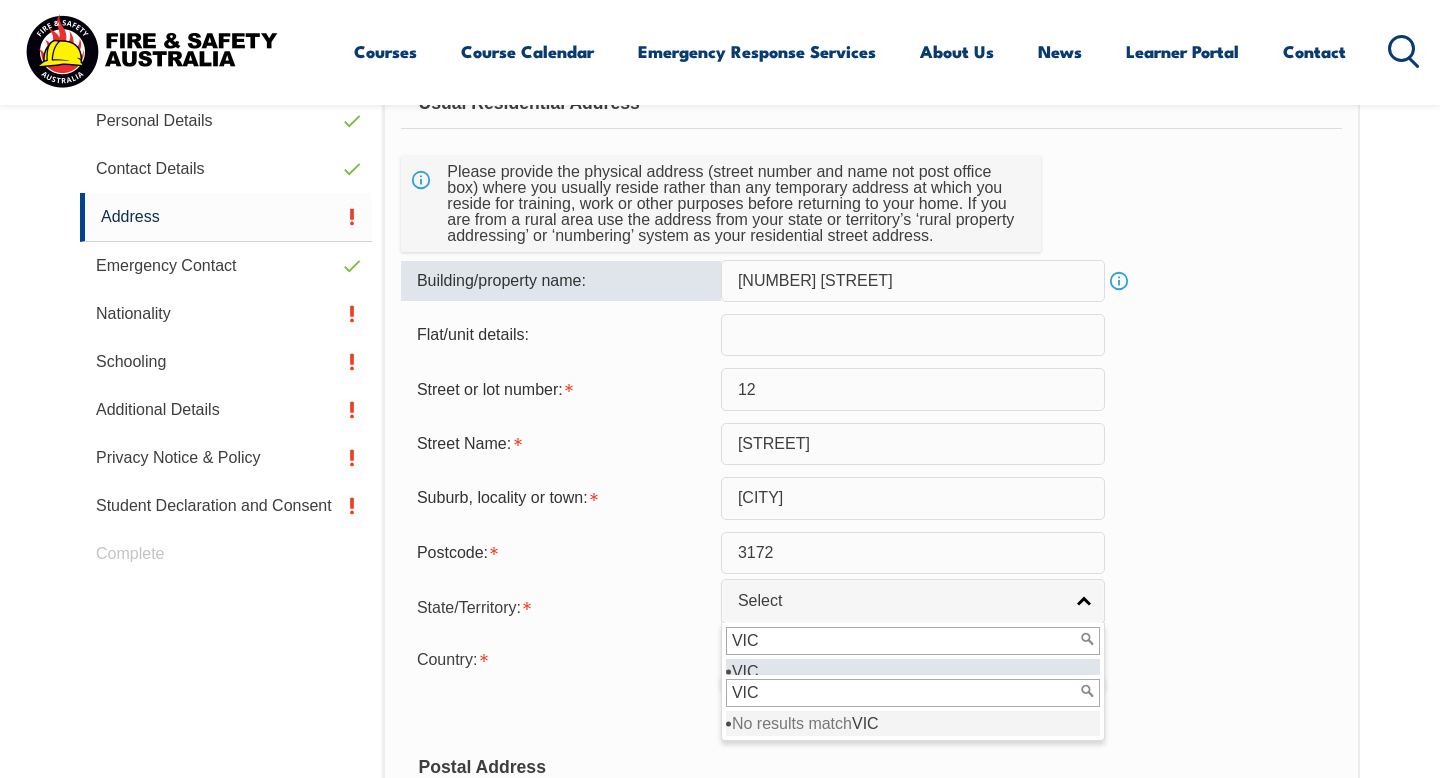 scroll, scrollTop: 655, scrollLeft: 0, axis: vertical 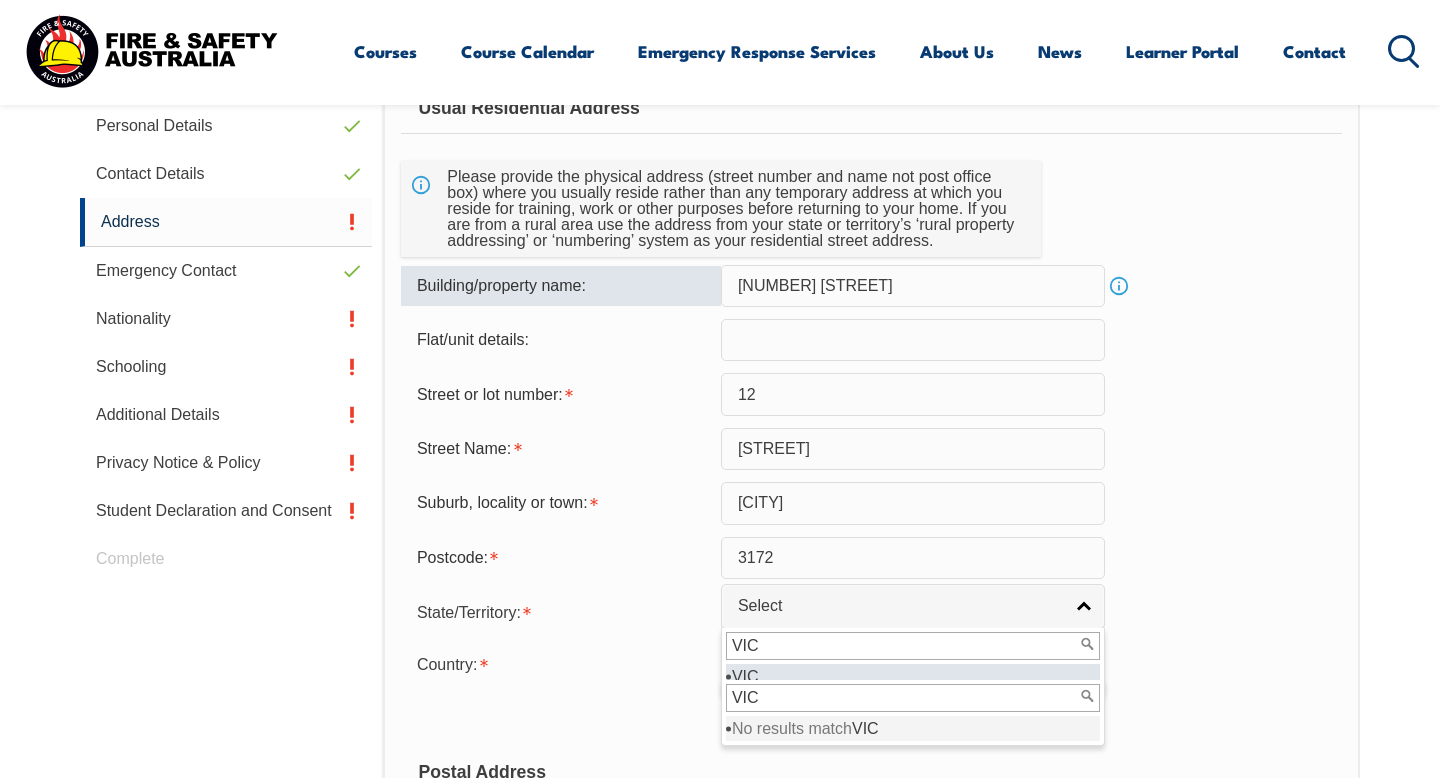 click on "Info" at bounding box center [1119, 286] 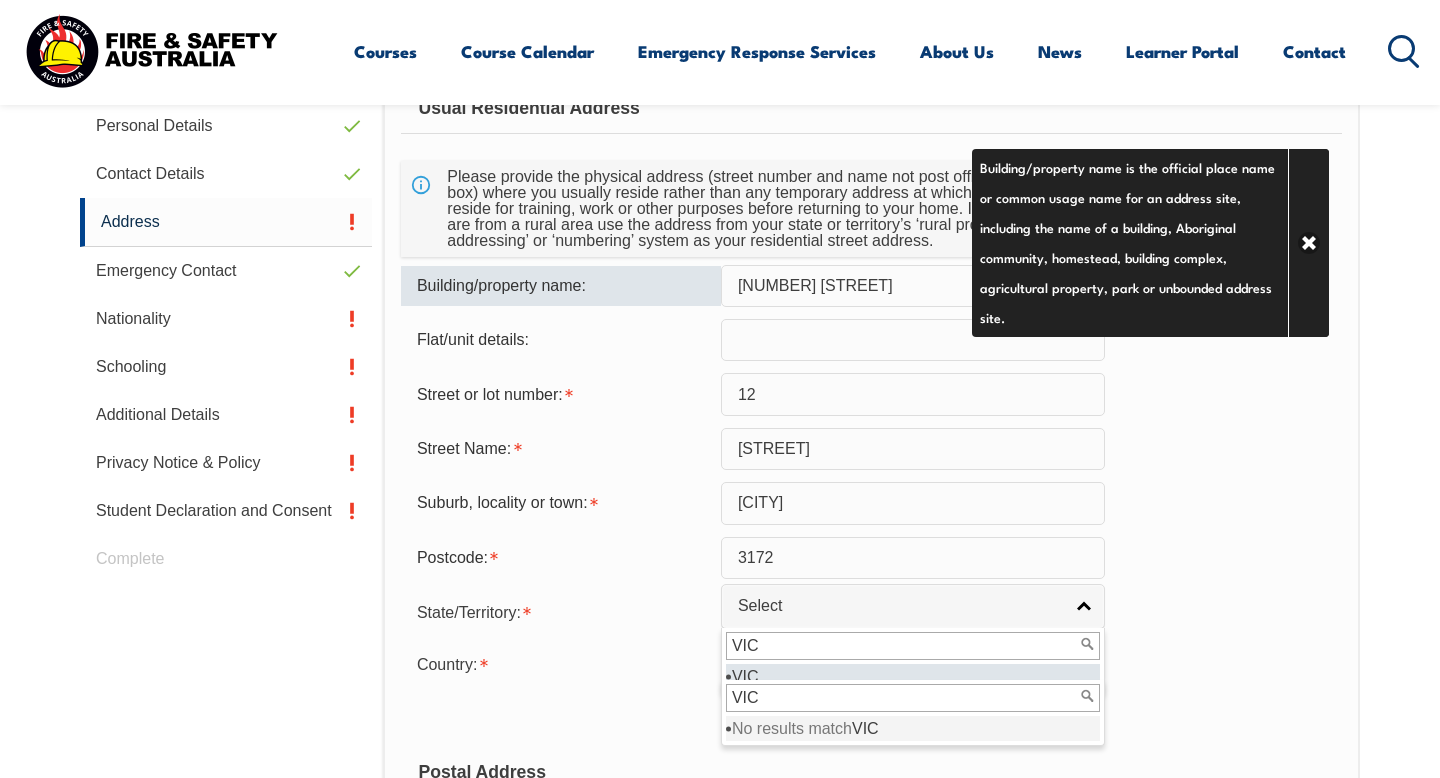 click on "Street or lot number: [NUMBER]" at bounding box center [871, 394] 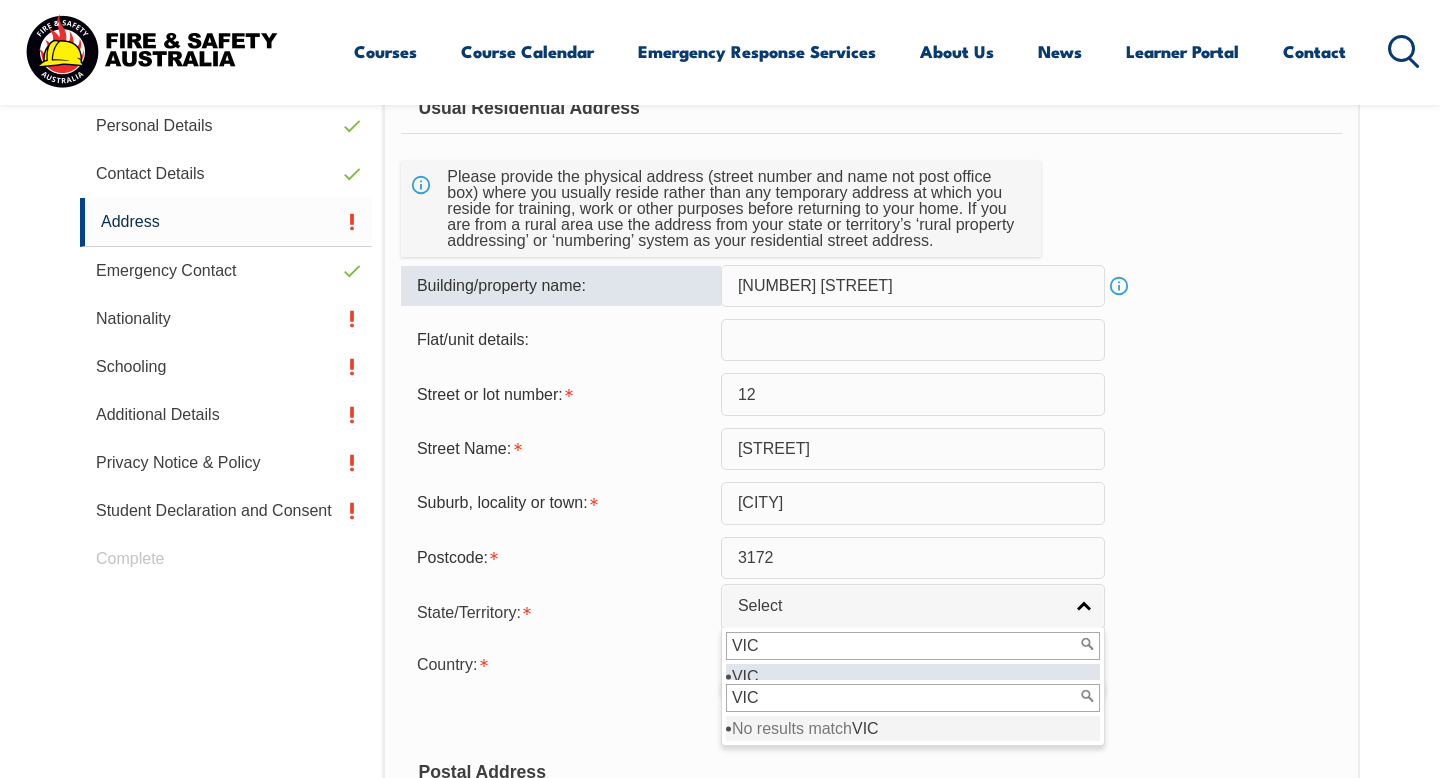 click on "[NUMBER] [STREET]" at bounding box center [913, 286] 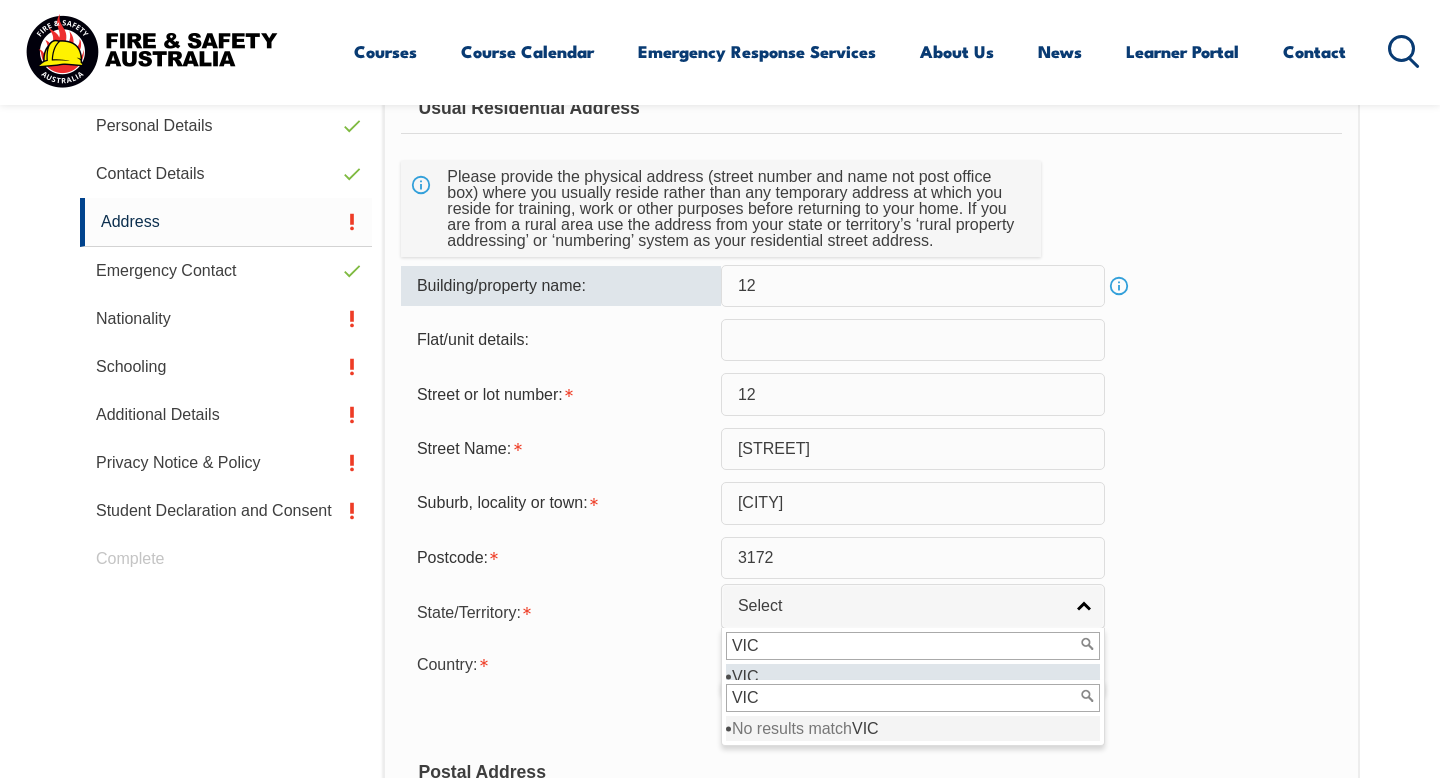 type on "1" 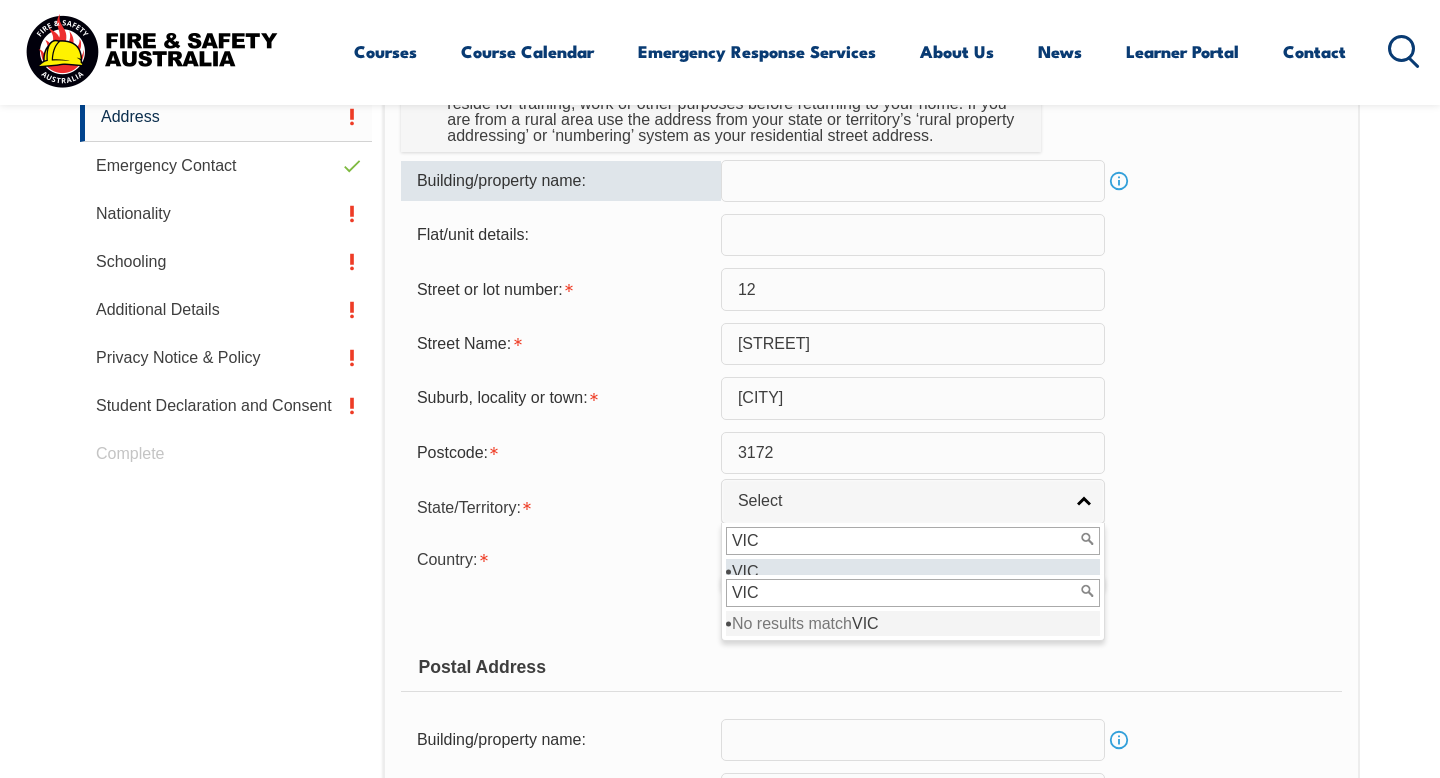 scroll, scrollTop: 773, scrollLeft: 0, axis: vertical 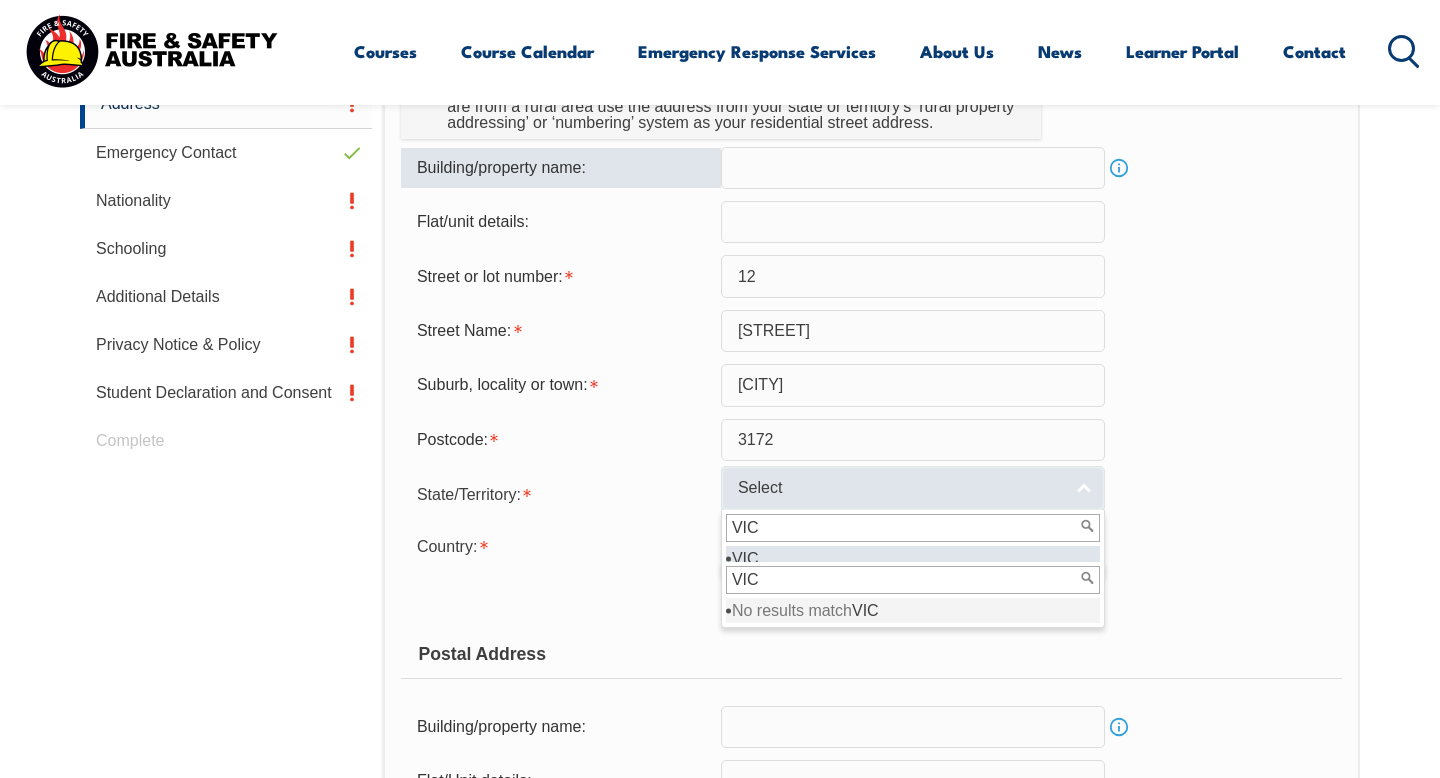type 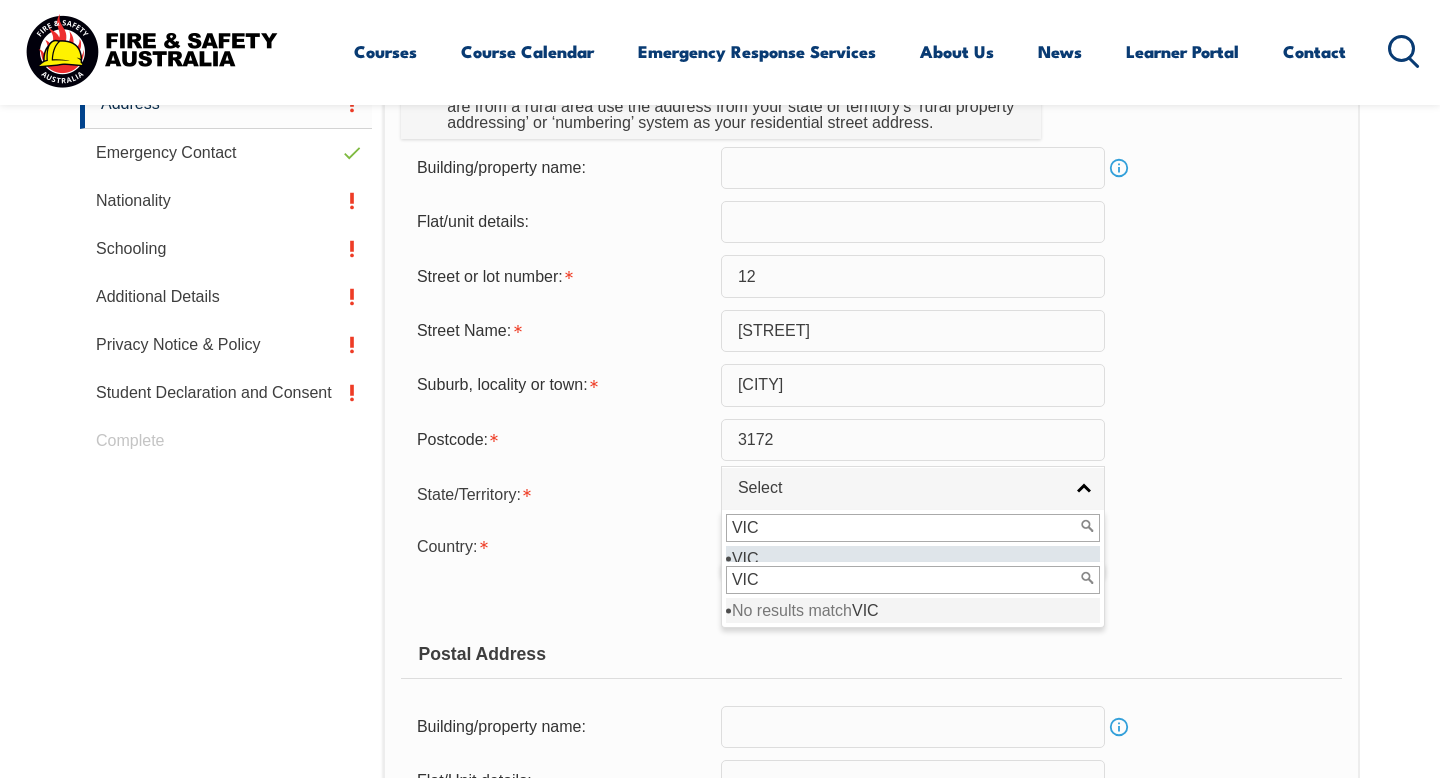 click on "VIC" at bounding box center [913, 528] 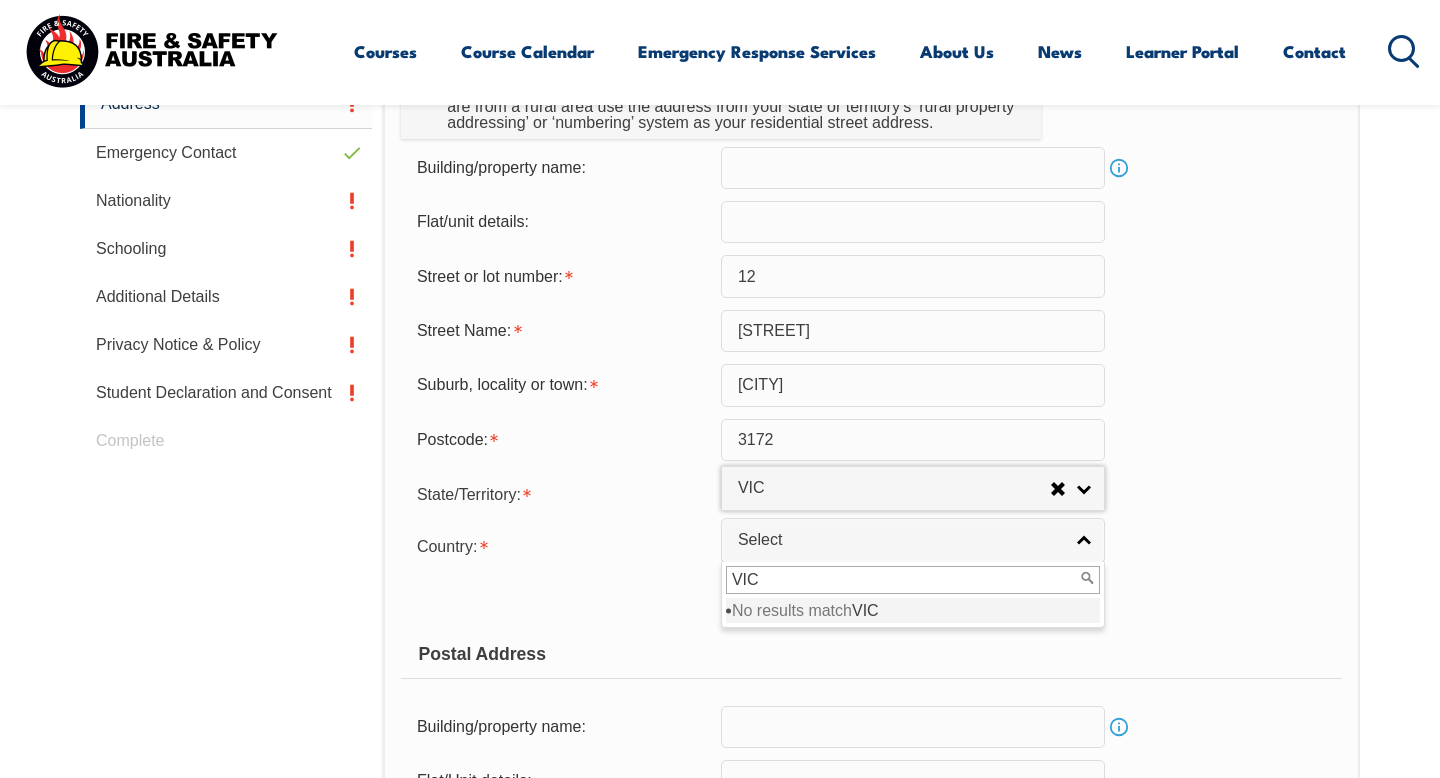 click on "Country: Adelie Land (France) Afghanistan Aland Islands Albania Algeria Andorra Angola Anguilla Antigua and Barbuda Argentina Argentinian Antarctic Territory Armenia Aruba Australia Australian Antarctic Territory Austria Azerbaijan Bahamas Bahrain Bangladesh Barbados Belarus Belgium Belize Benin Bermuda Bhutan Bolivia Bonaire, Sint Eustatius and Saba Bosnia and Herzegovina Botswana Brazil British Antarctic Territory Brunei Darussalam Bulgaria Burkina Faso Burundi Cambodia Cameroon Canada Cape Verde Cayman Islands Central African Republic Chad Chile Chilean Antarctic Territory China (excludes SARs and Taiwan) Colombia Comoros Congo, Democratic Republic of Congo, Republic of Cook Islands Costa Rica Cote d'Ivoire Croatia Cuba Curacao Cyprus Czechia Denmark Djibouti Dominica Dominican Republic Ecuador Egypt El Salvador England Equatorial Guinea Eritrea Estonia Eswatini Ethiopia Falkland Islands Faroe Islands Fiji Finland France French Guiana French Polynesia Gabon Gambia Georgia Germany Ghana Gibraltar Greece" at bounding box center [871, 545] 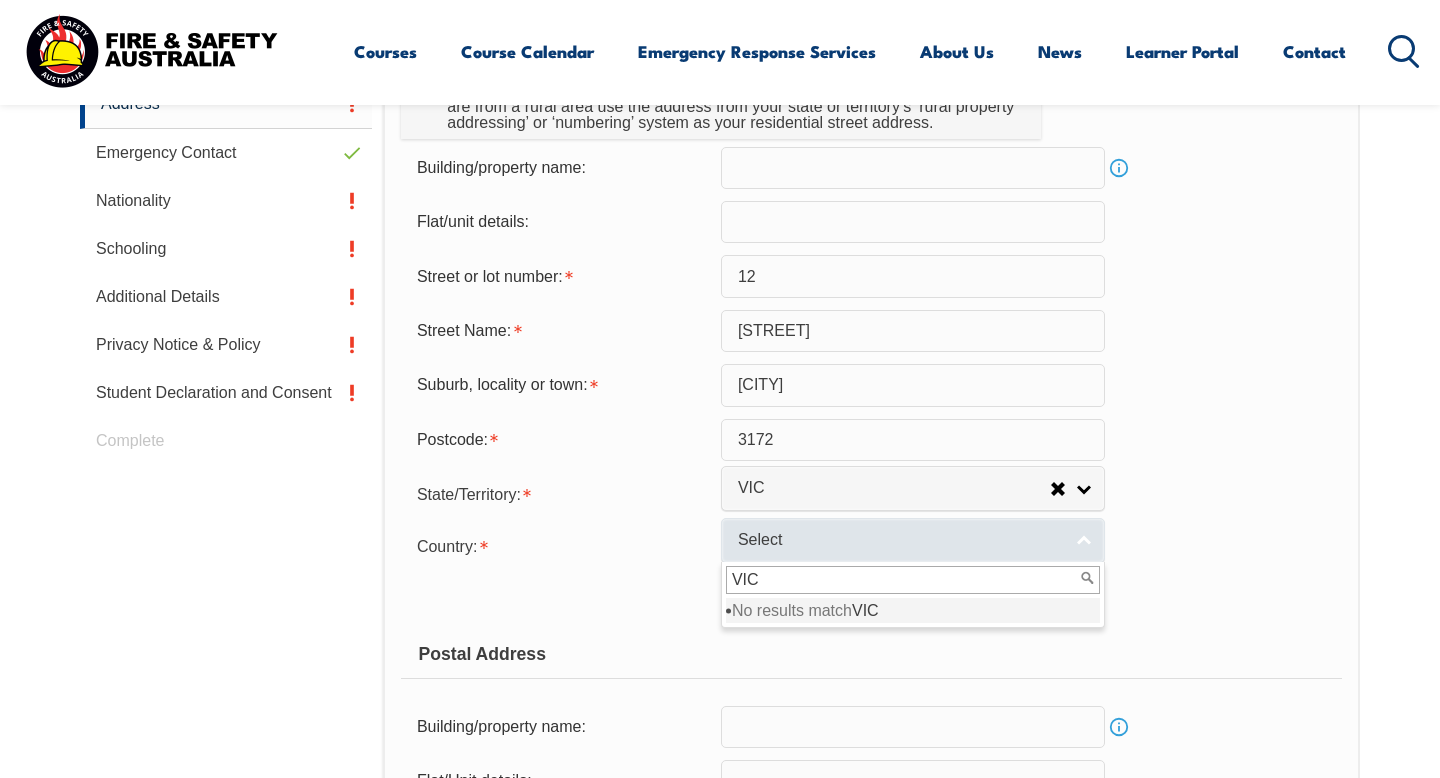 click on "Select" at bounding box center (900, 540) 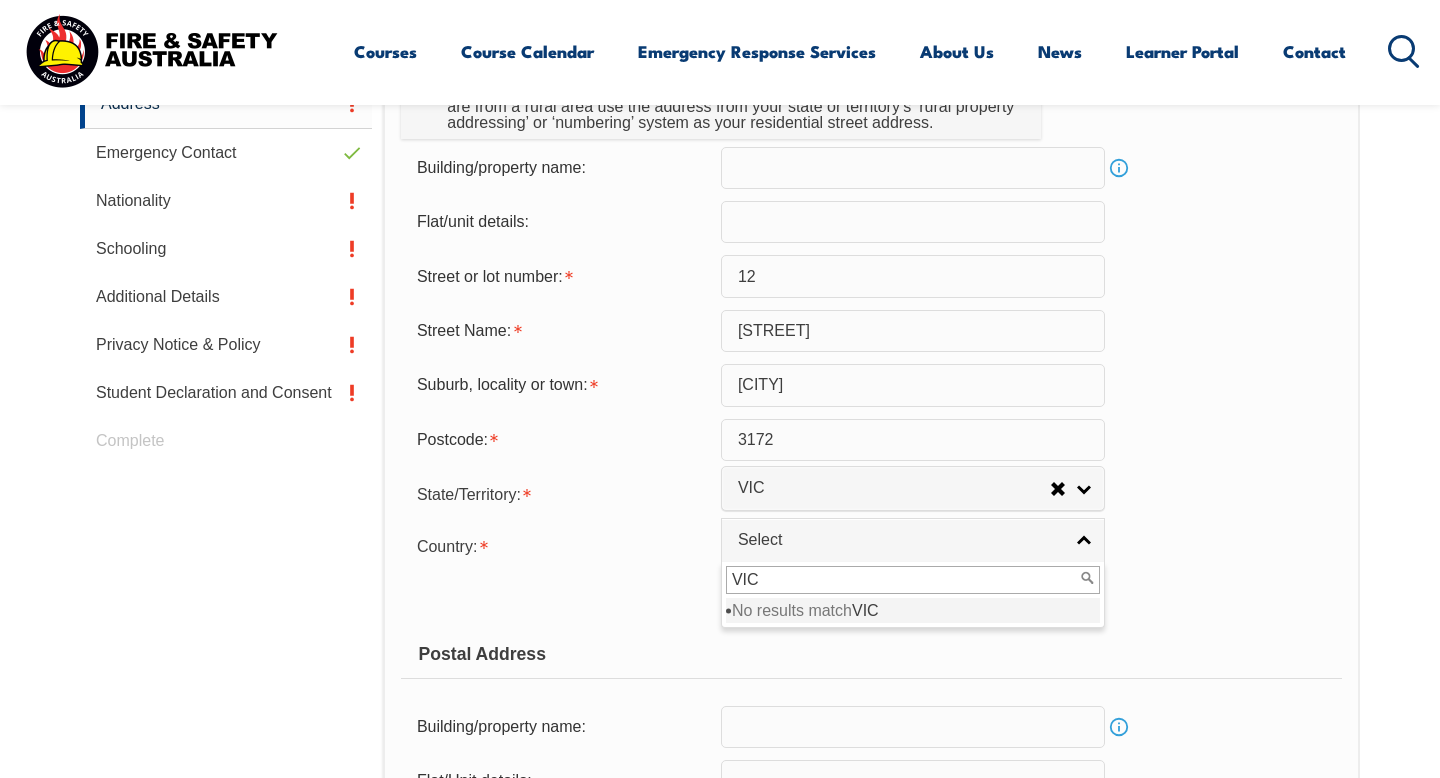 click on "VIC" at bounding box center [913, 580] 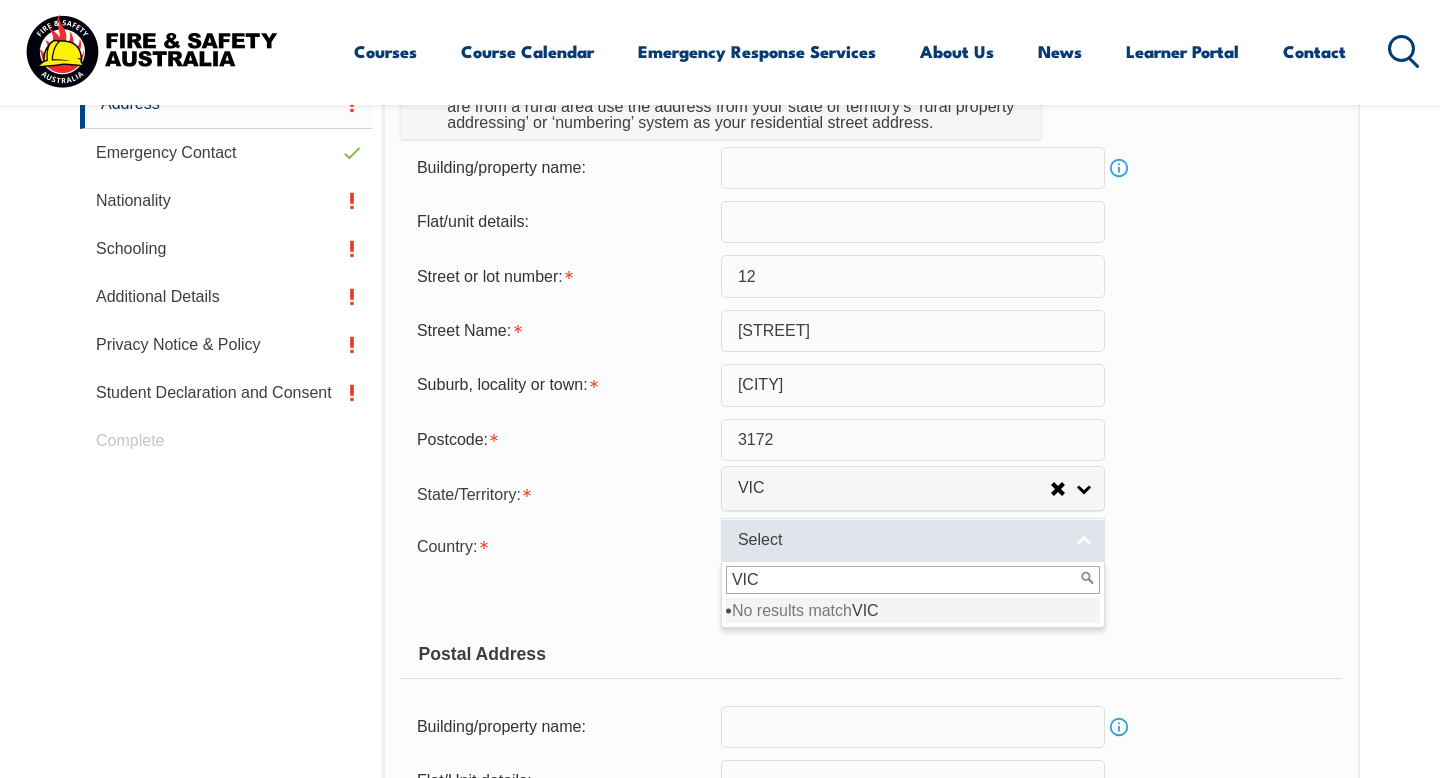 click on "Select" at bounding box center [913, 540] 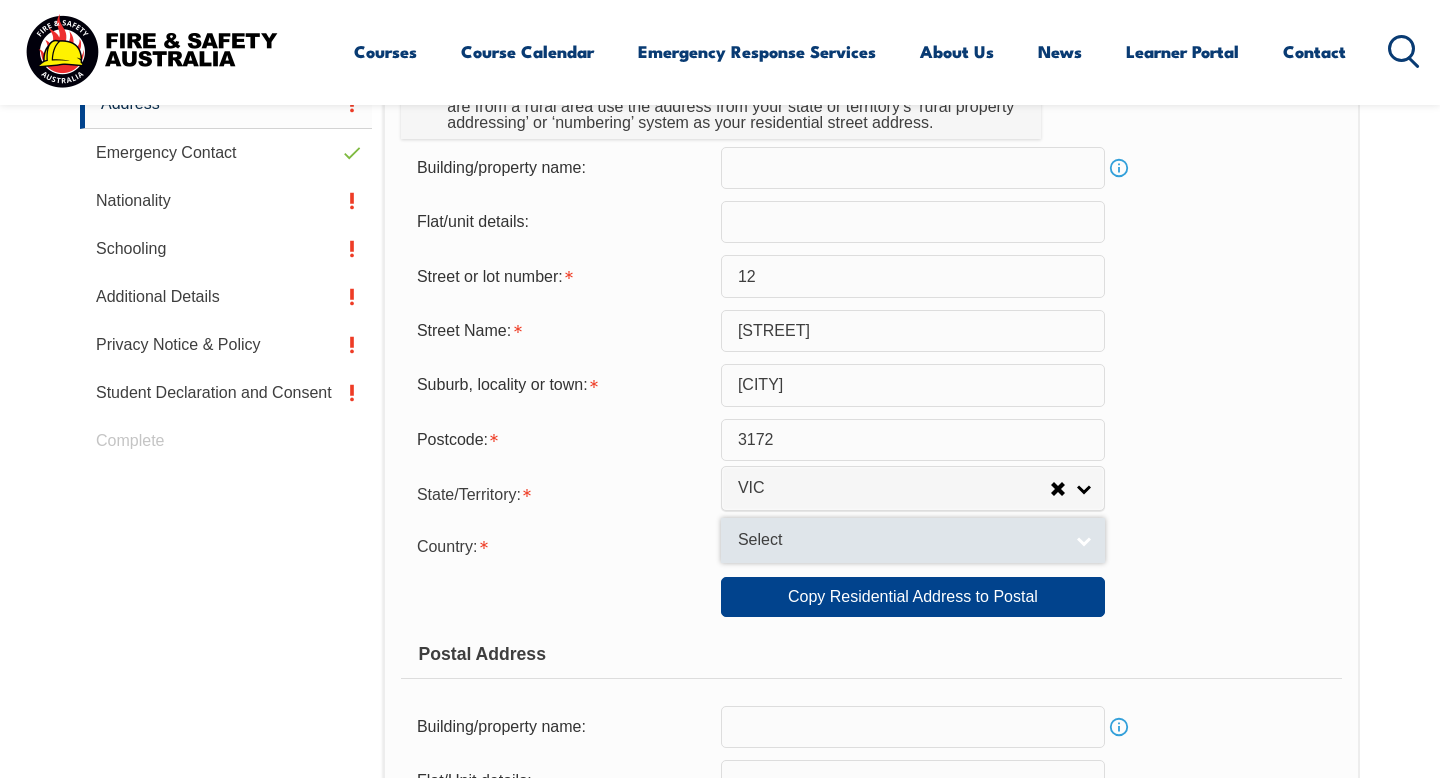 click on "Select" at bounding box center [900, 540] 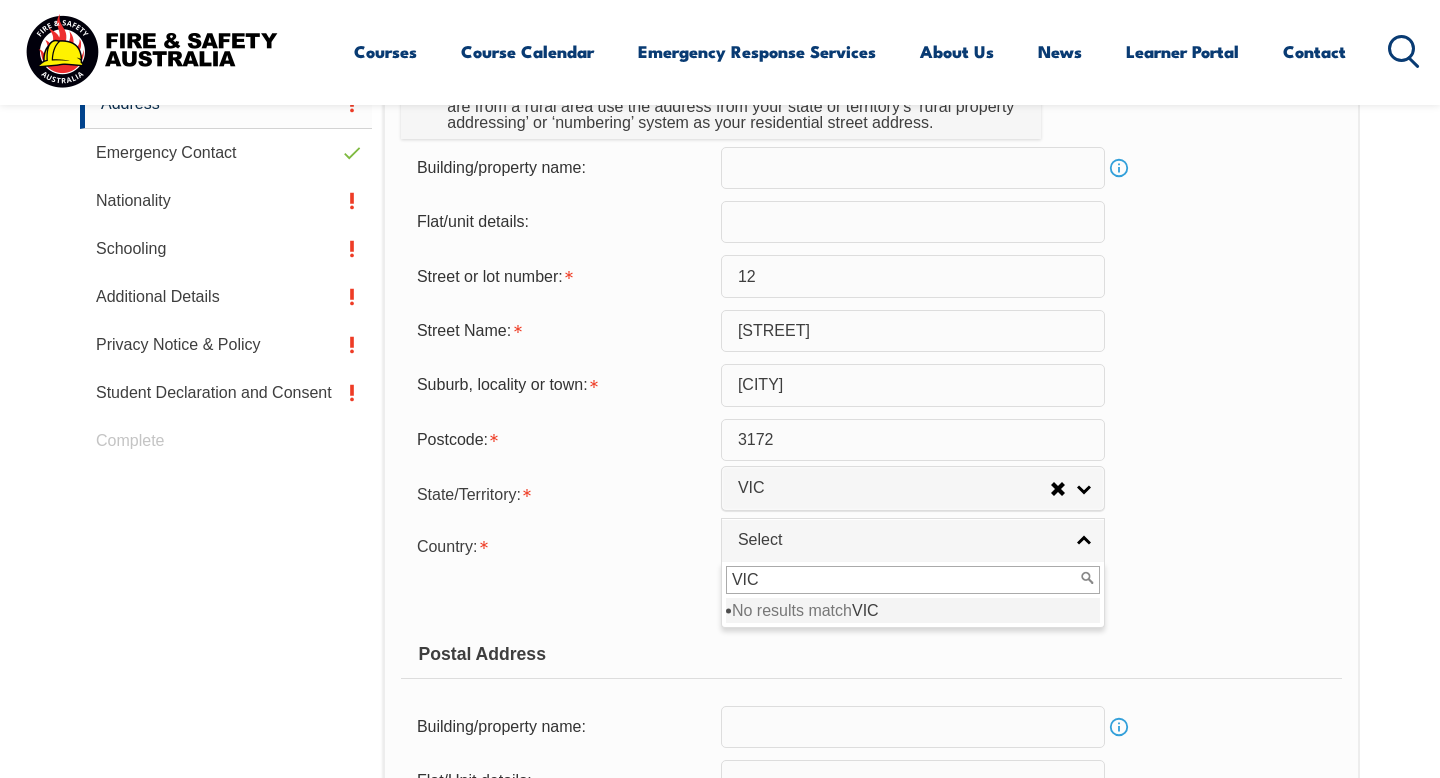 click on "VIC" at bounding box center (913, 580) 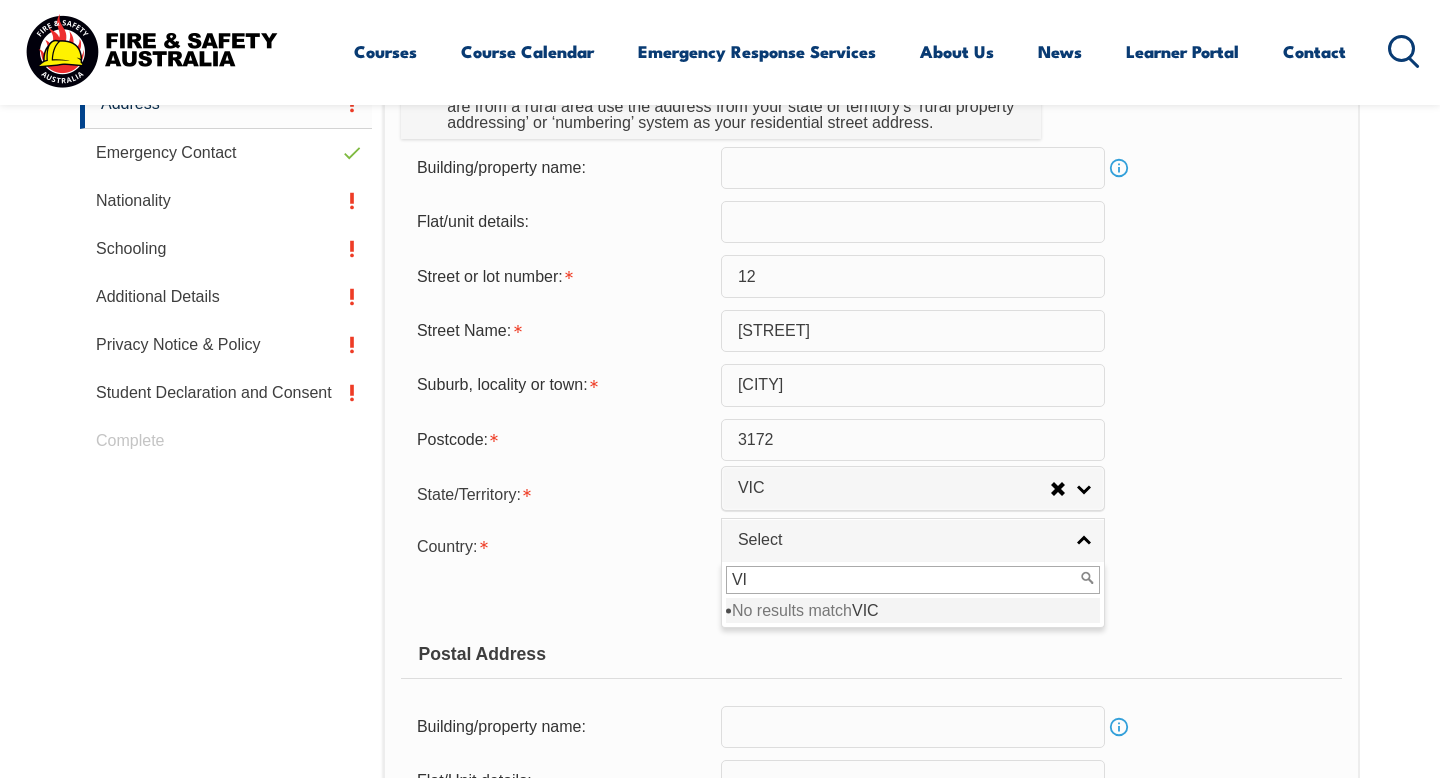 type on "V" 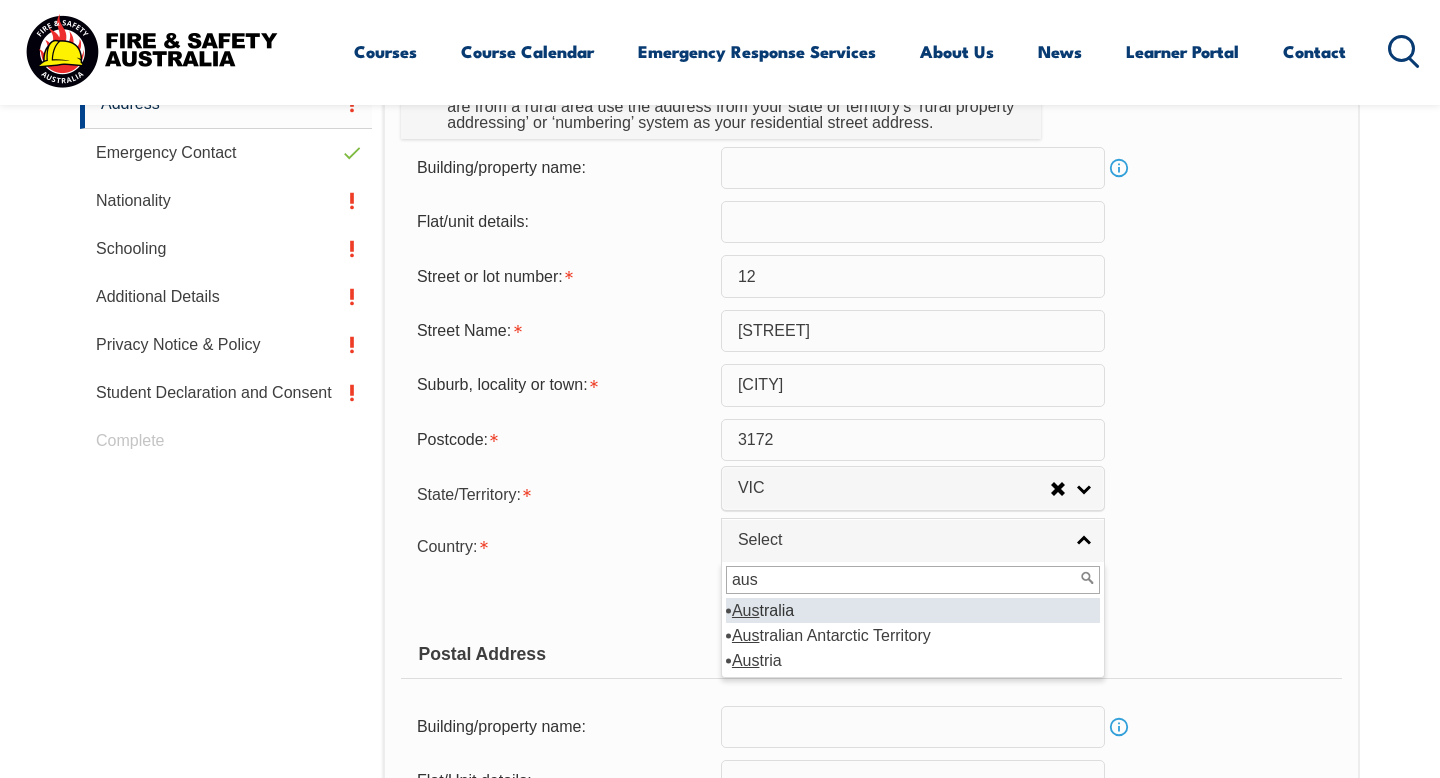 type on "aus" 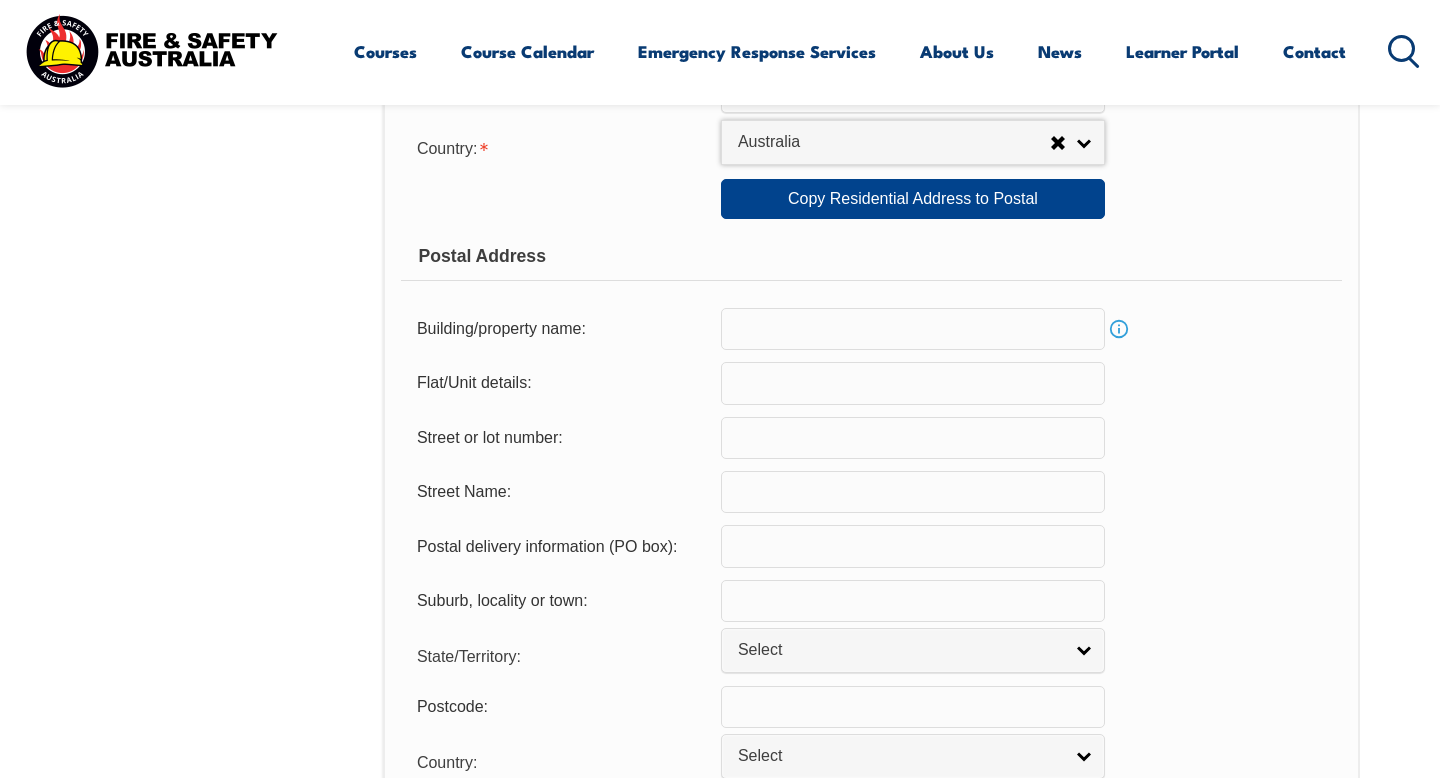 scroll, scrollTop: 1176, scrollLeft: 0, axis: vertical 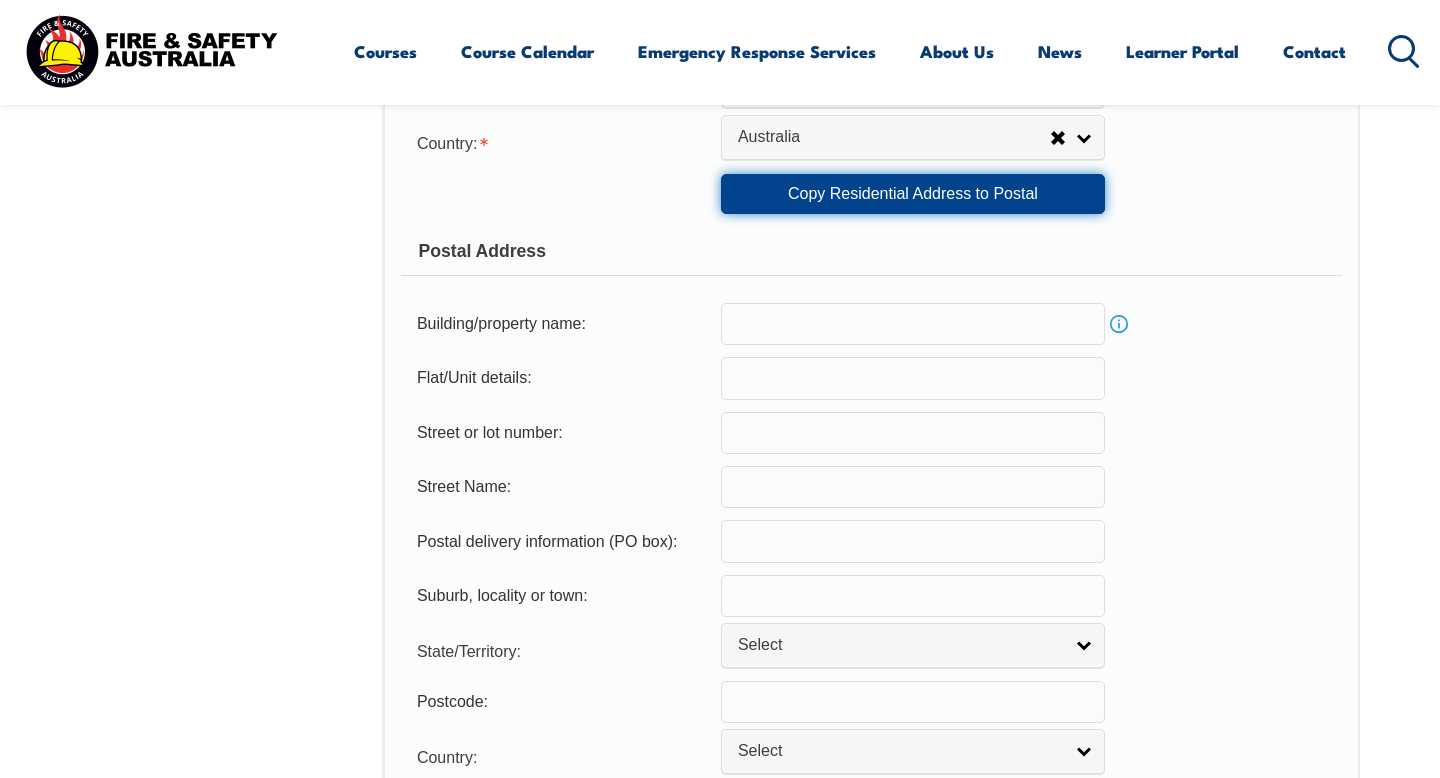 click on "Copy Residential Address to Postal" at bounding box center (913, 194) 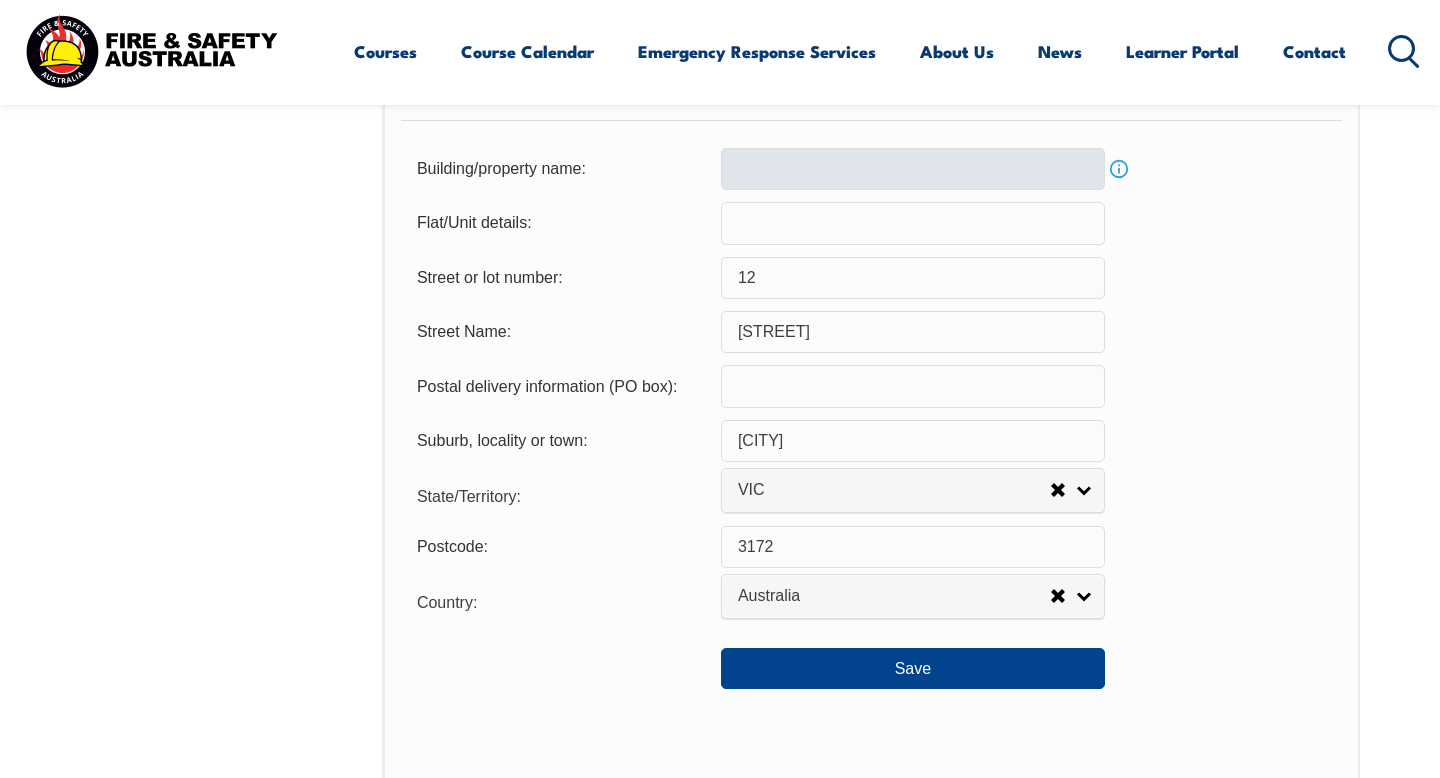 scroll, scrollTop: 1416, scrollLeft: 0, axis: vertical 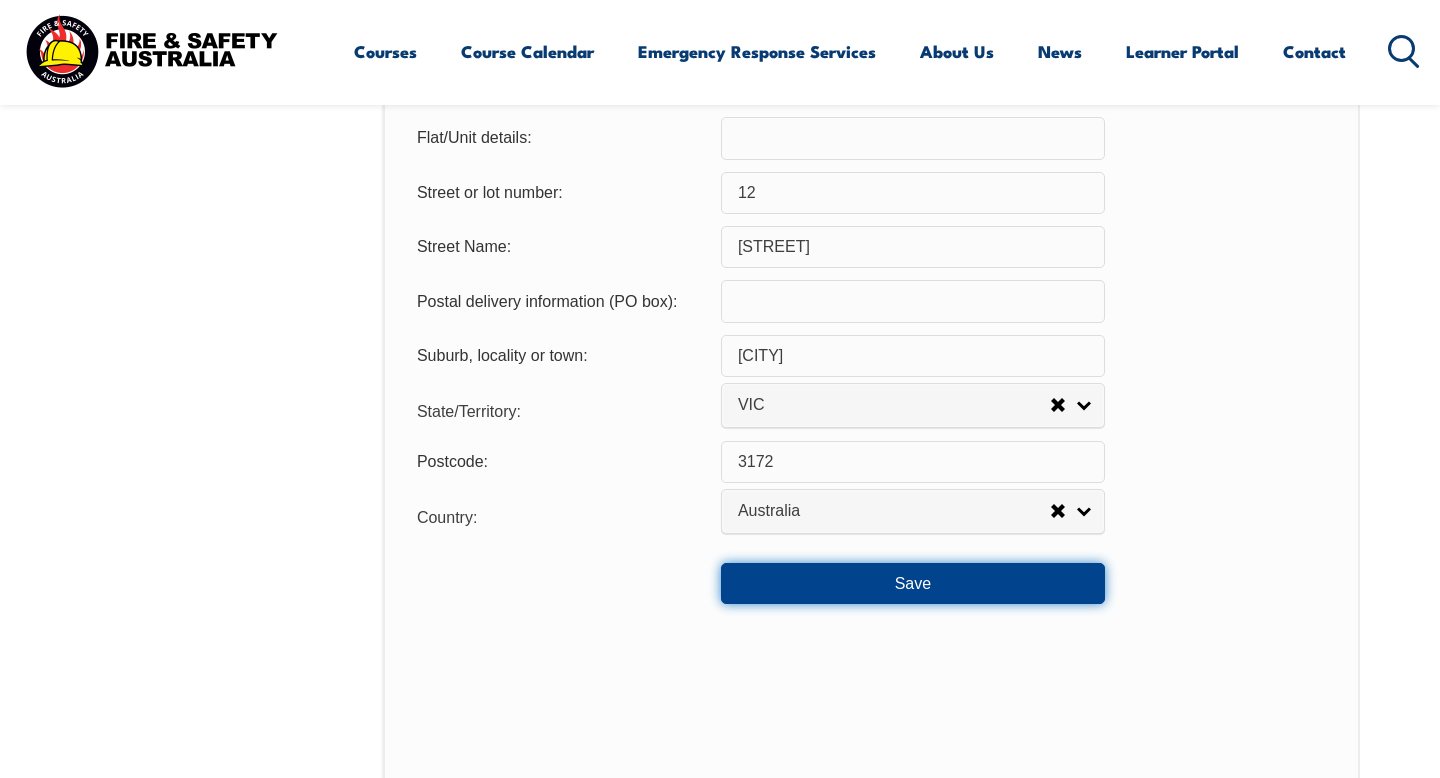 click on "Save" at bounding box center (913, 583) 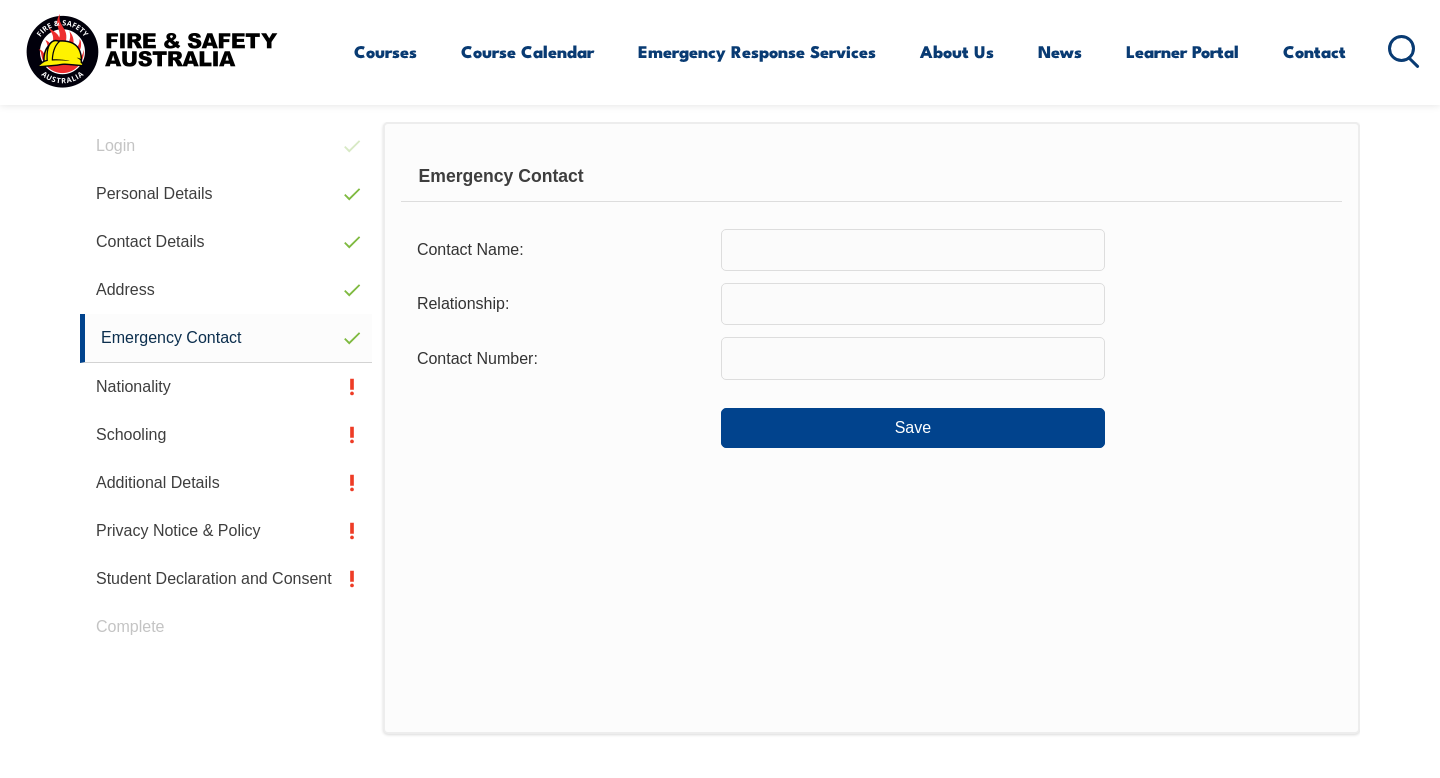 scroll, scrollTop: 545, scrollLeft: 0, axis: vertical 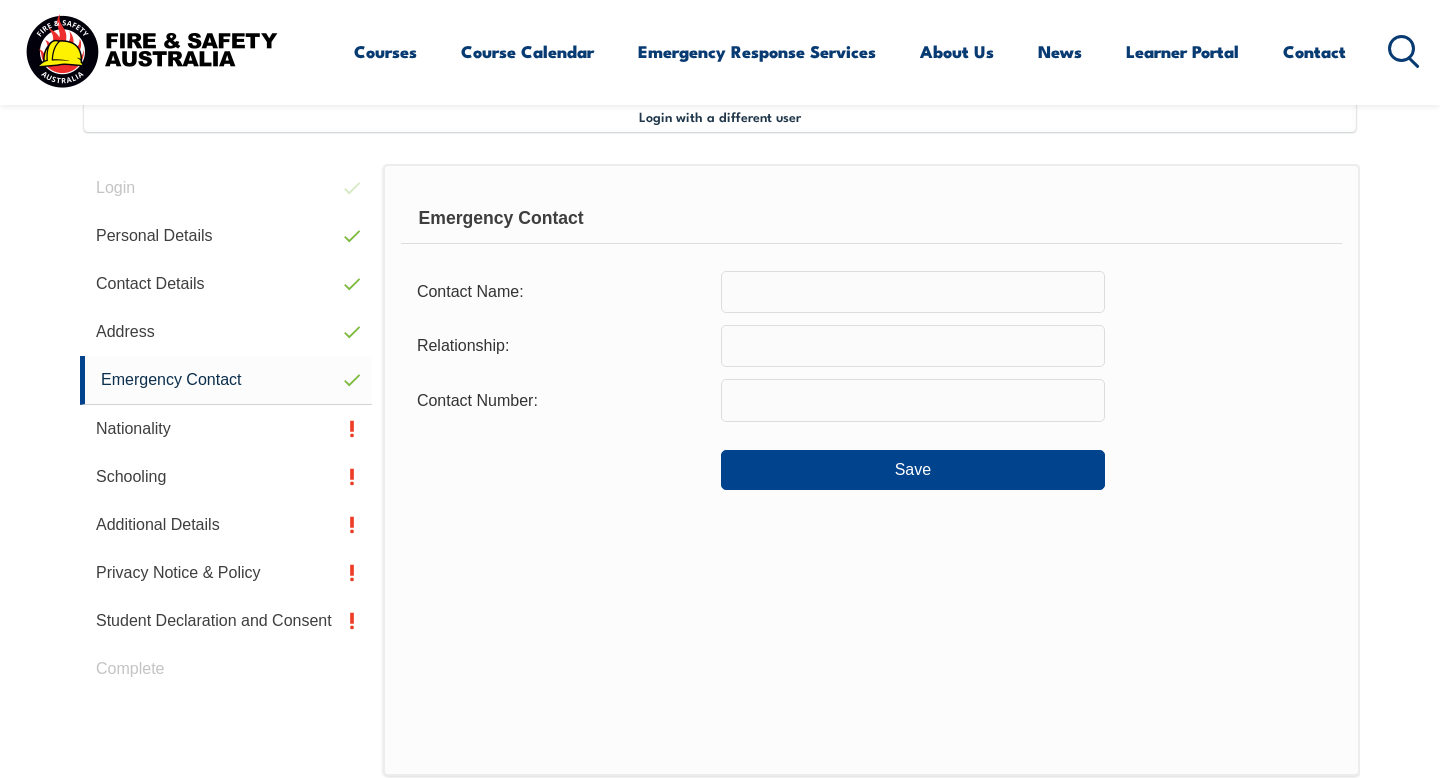 click at bounding box center [913, 292] 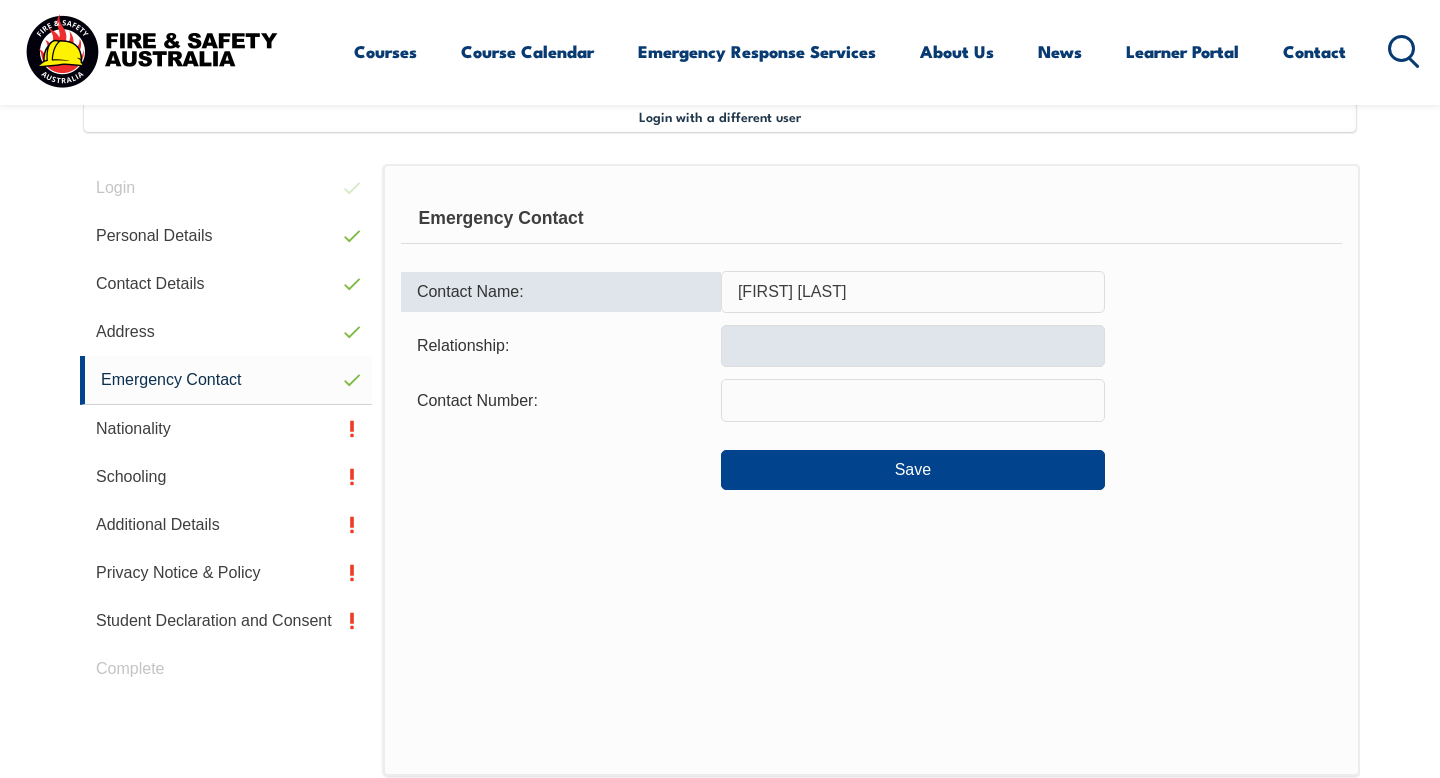 type on "[FIRST] [LAST]" 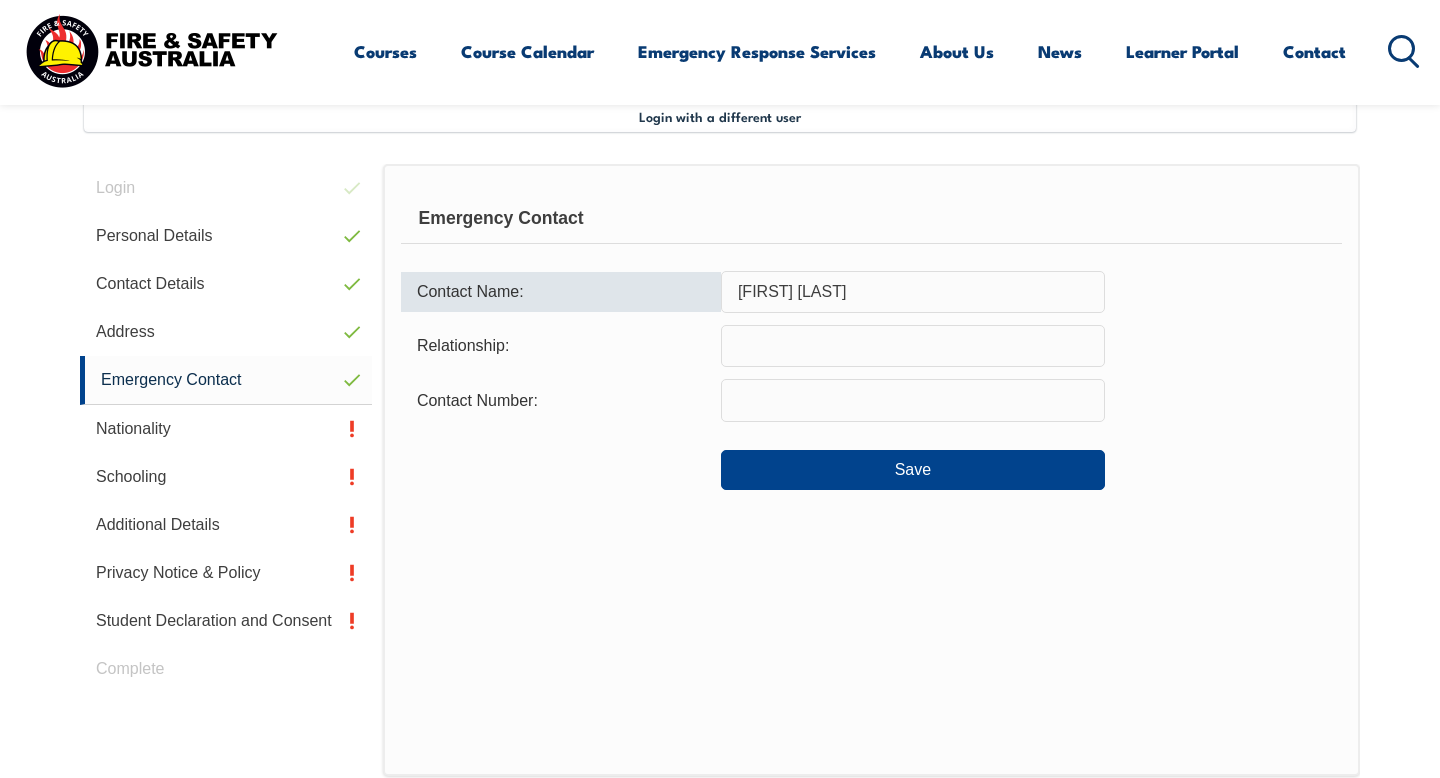 click at bounding box center (913, 346) 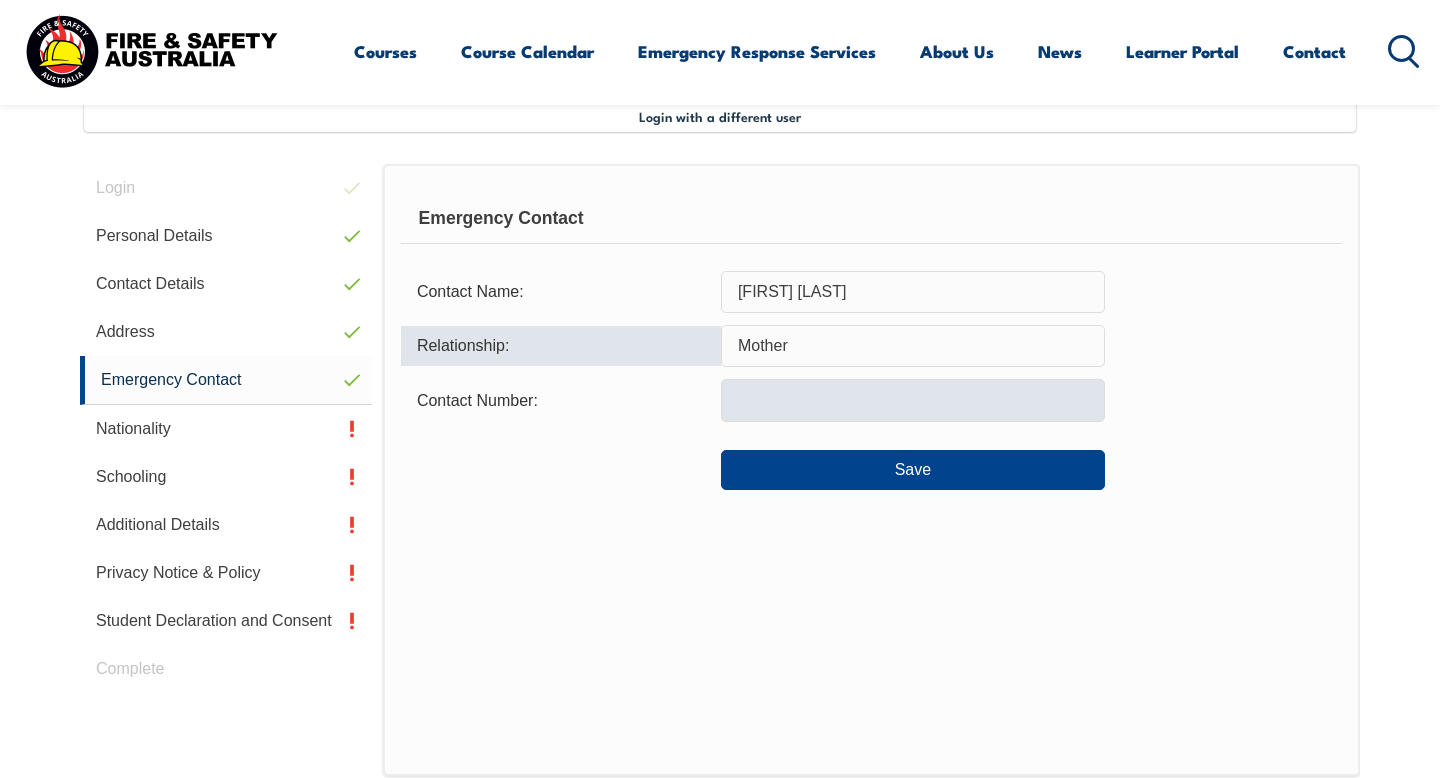 type on "Mother" 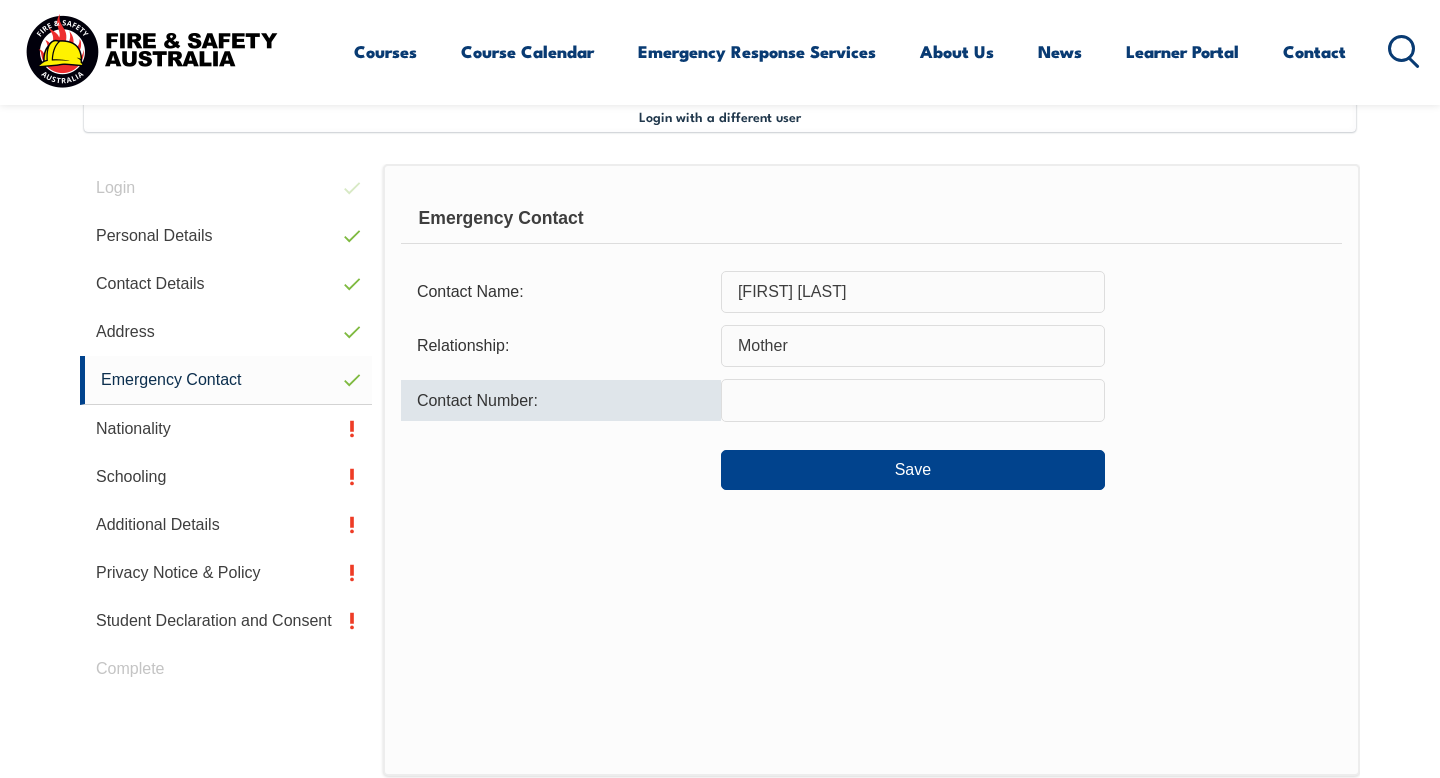 click at bounding box center [913, 400] 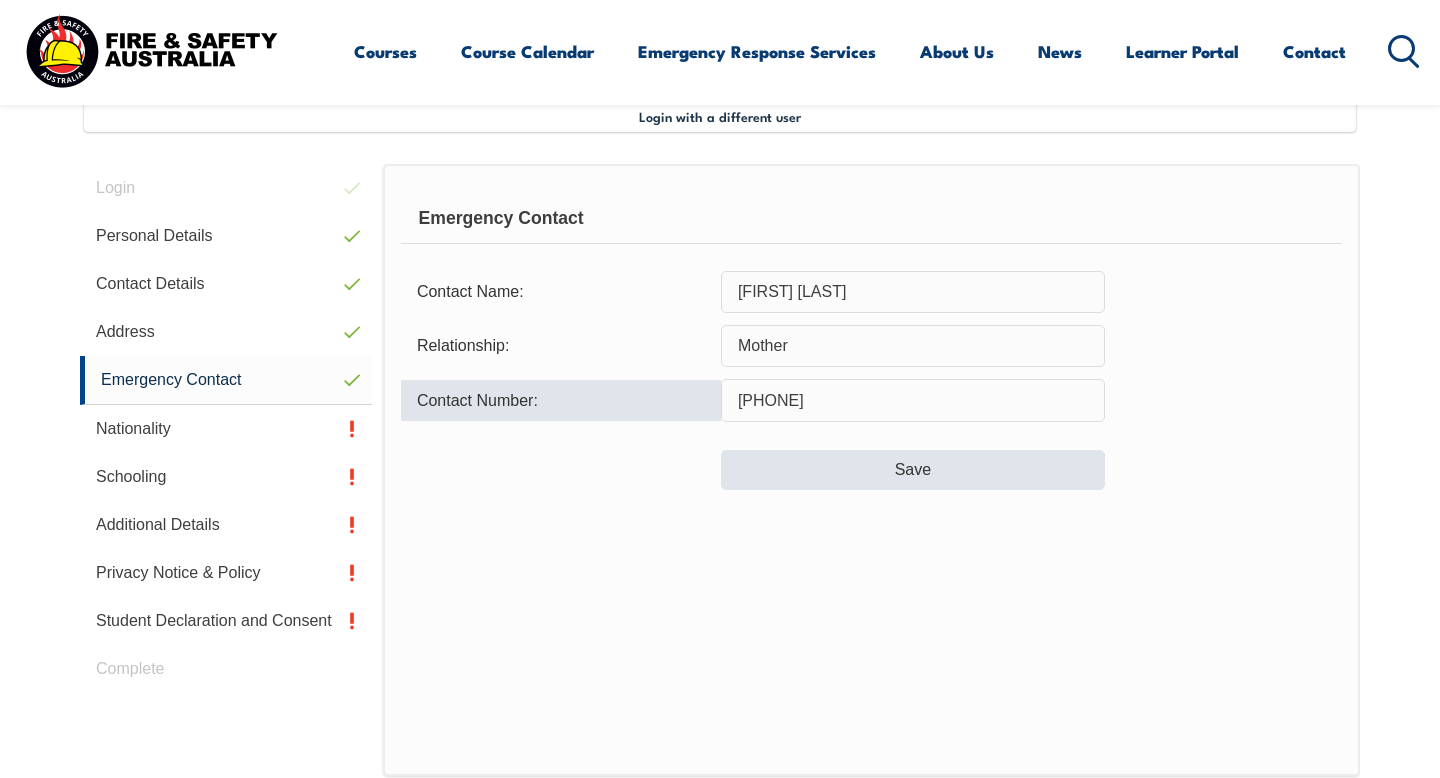 type on "[PHONE]" 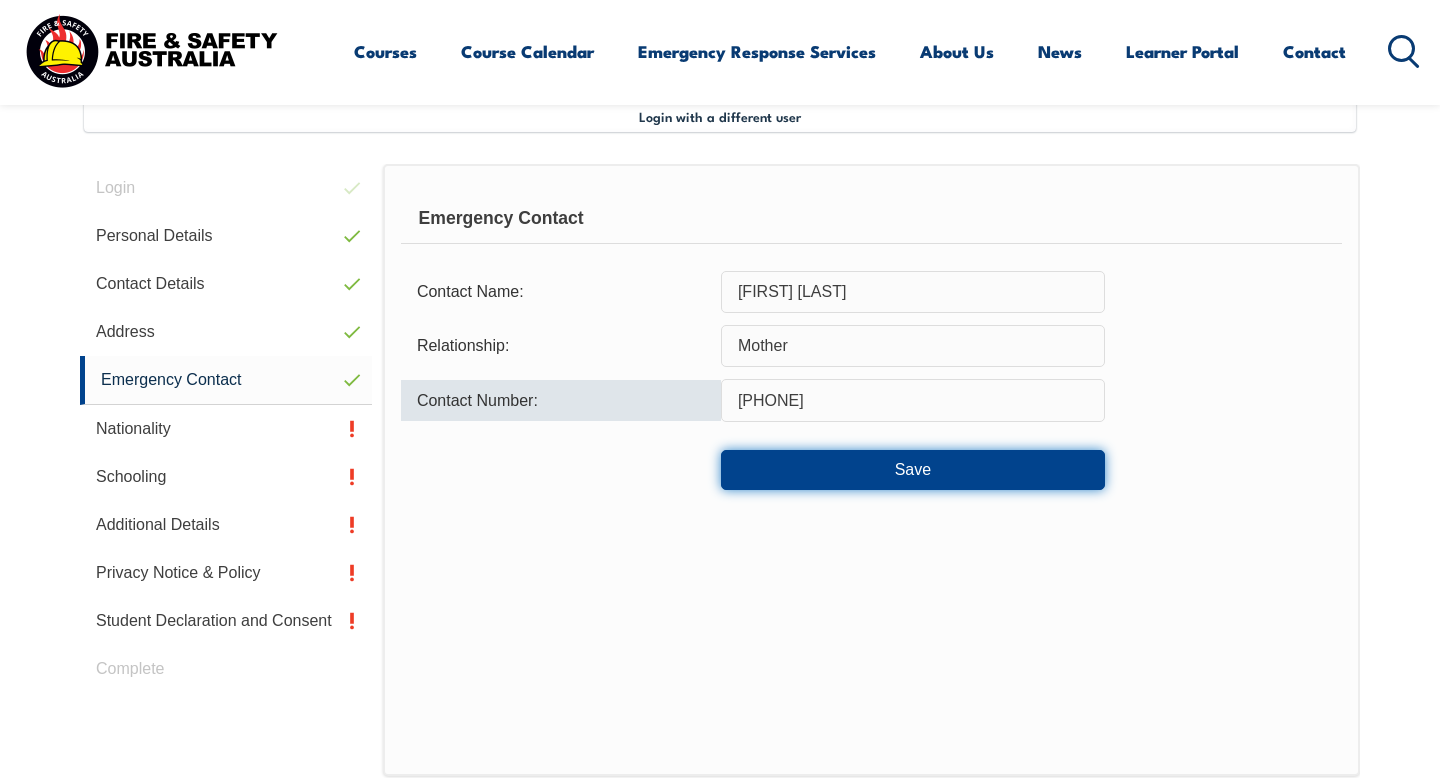 click on "Save" at bounding box center (913, 470) 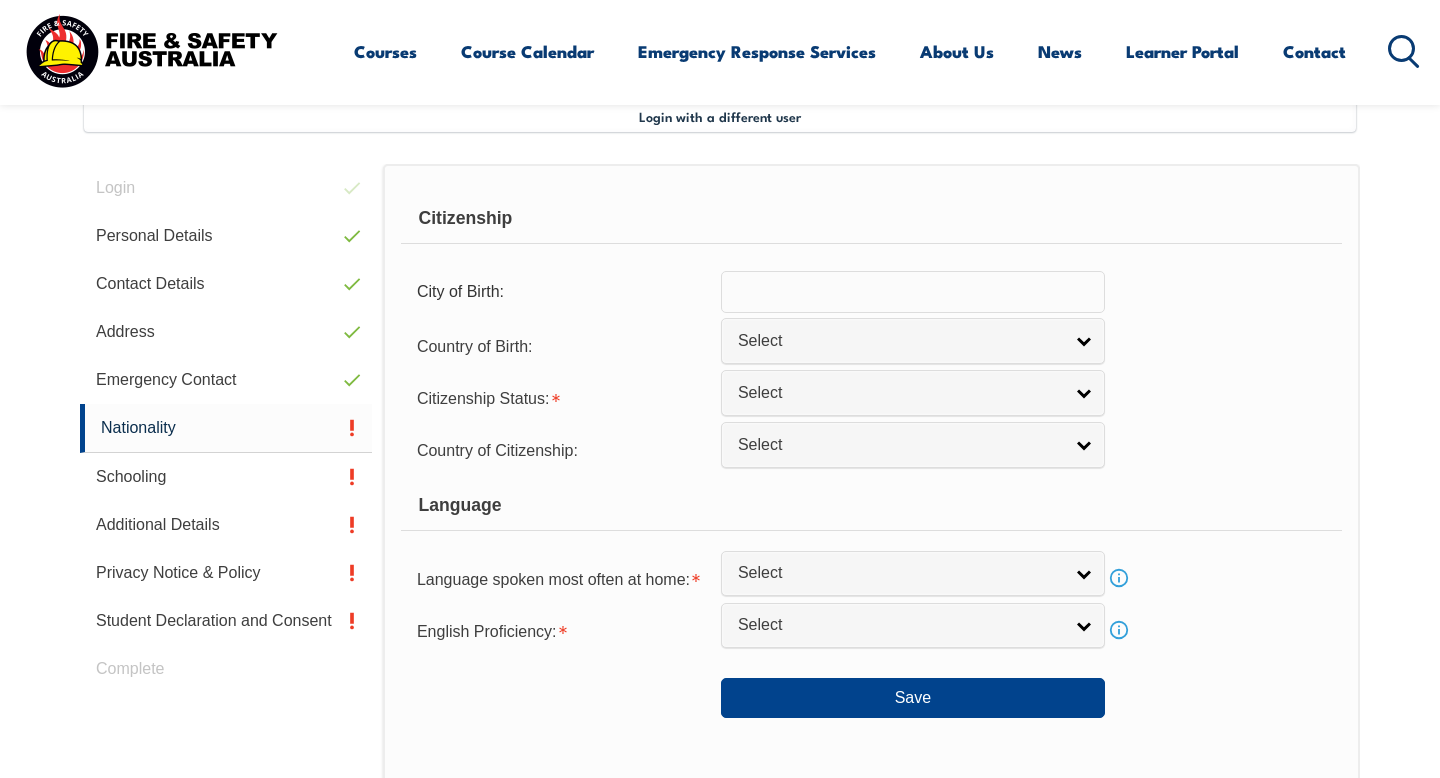 click at bounding box center (913, 292) 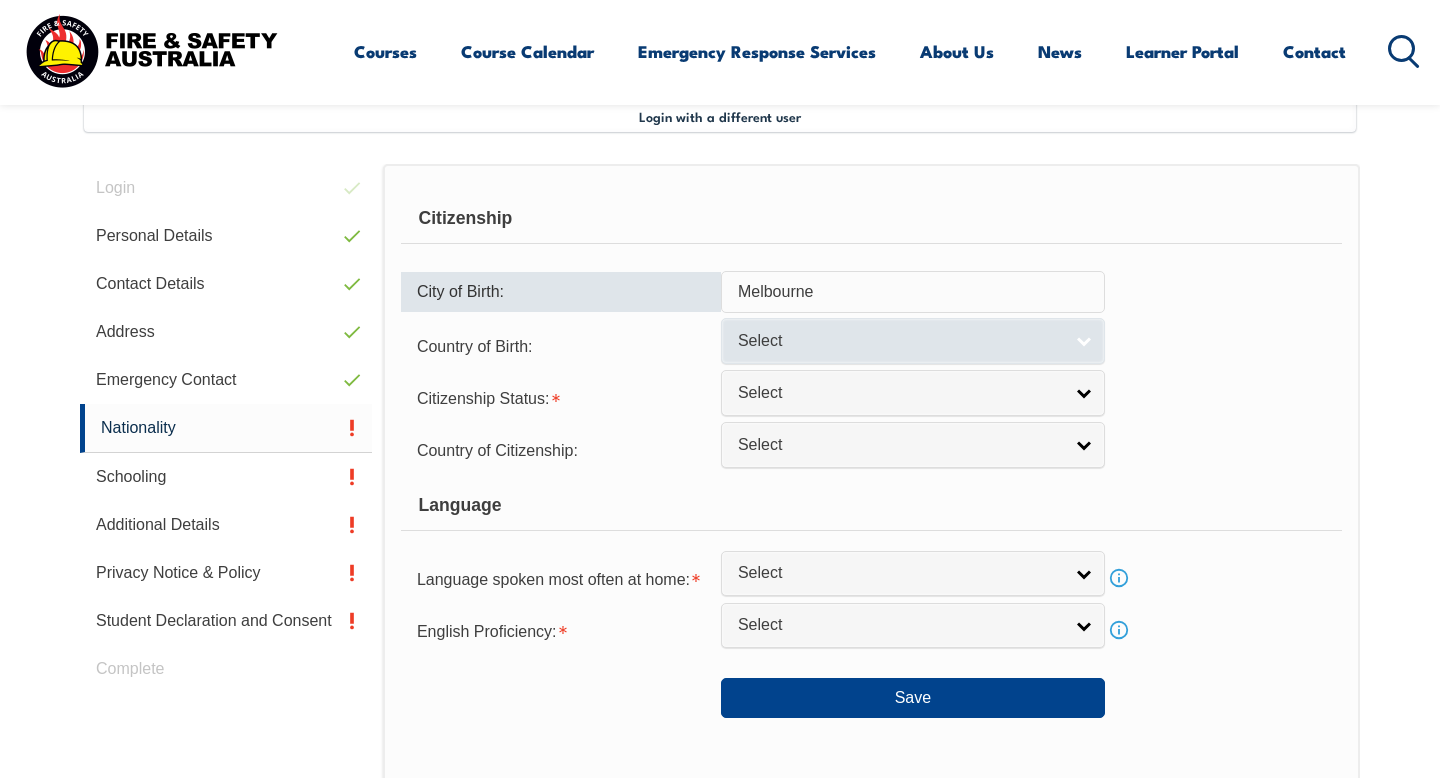 type on "Melbourne" 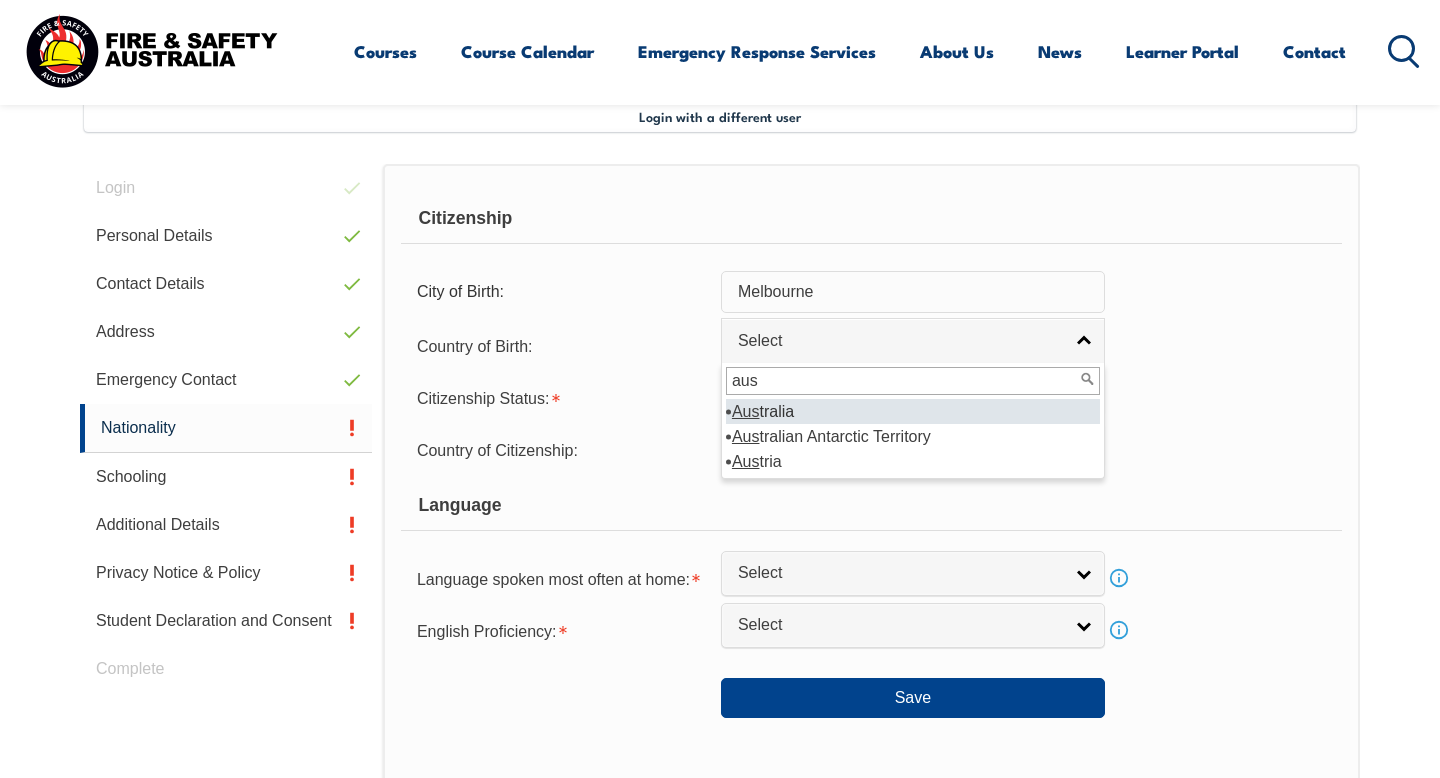 type on "aus" 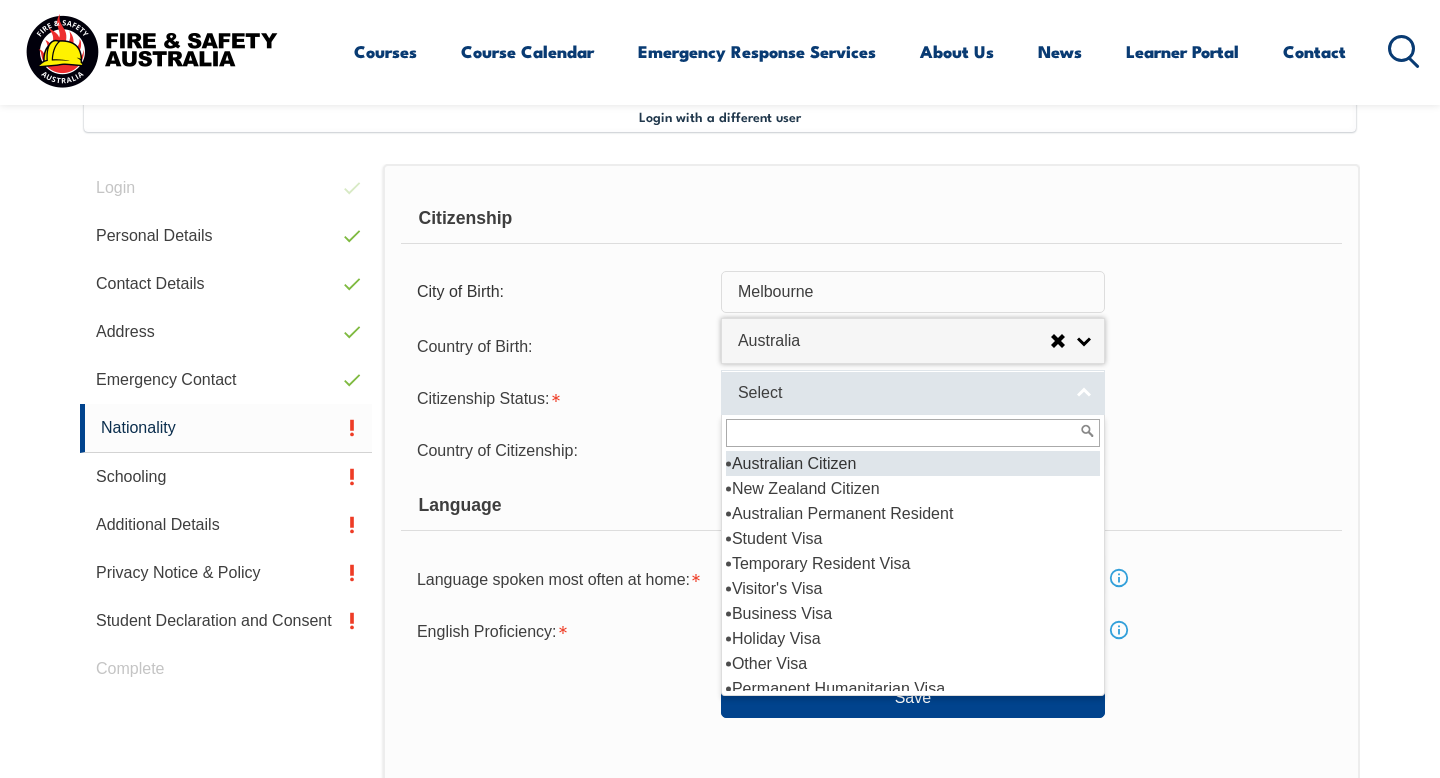 click on "Select" at bounding box center [900, 393] 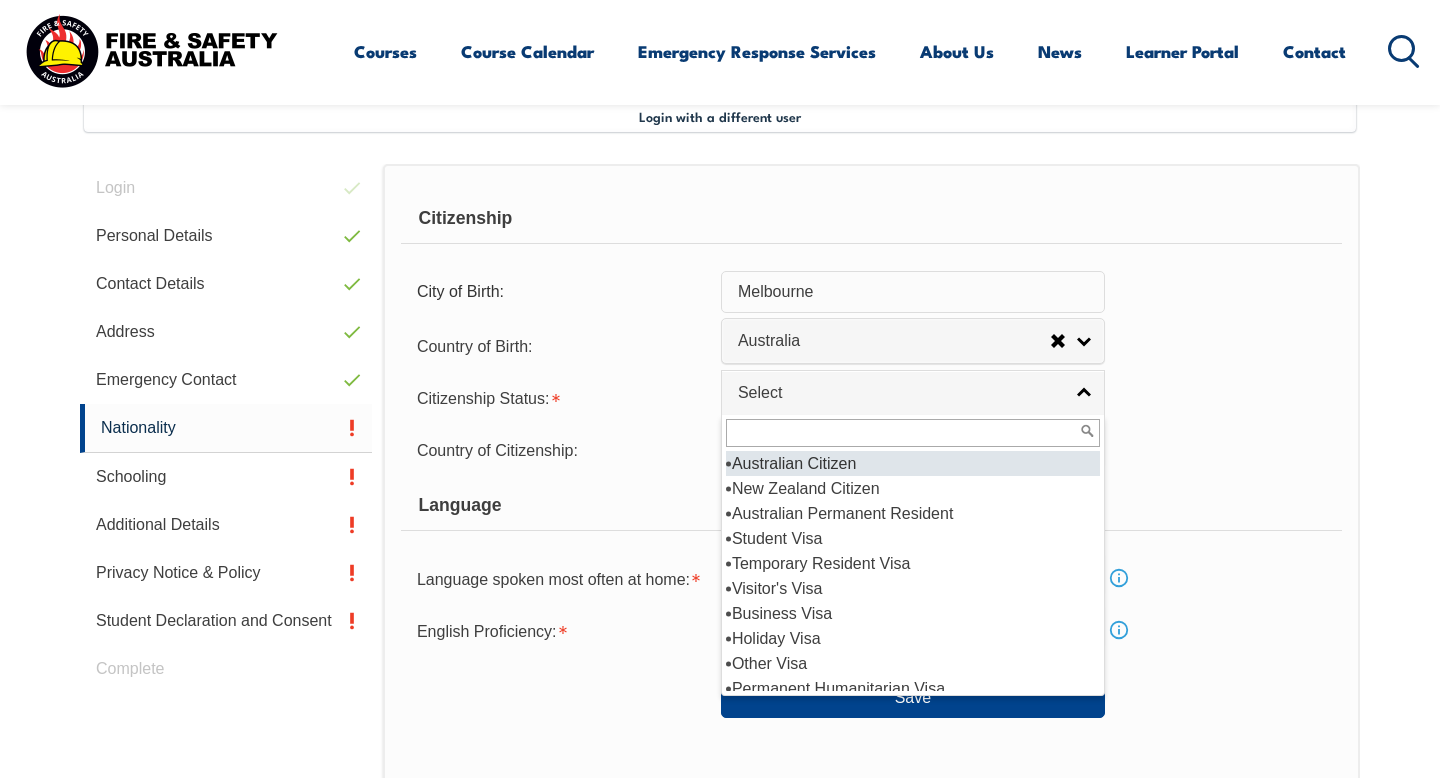 click on "Australian Citizen" at bounding box center [913, 463] 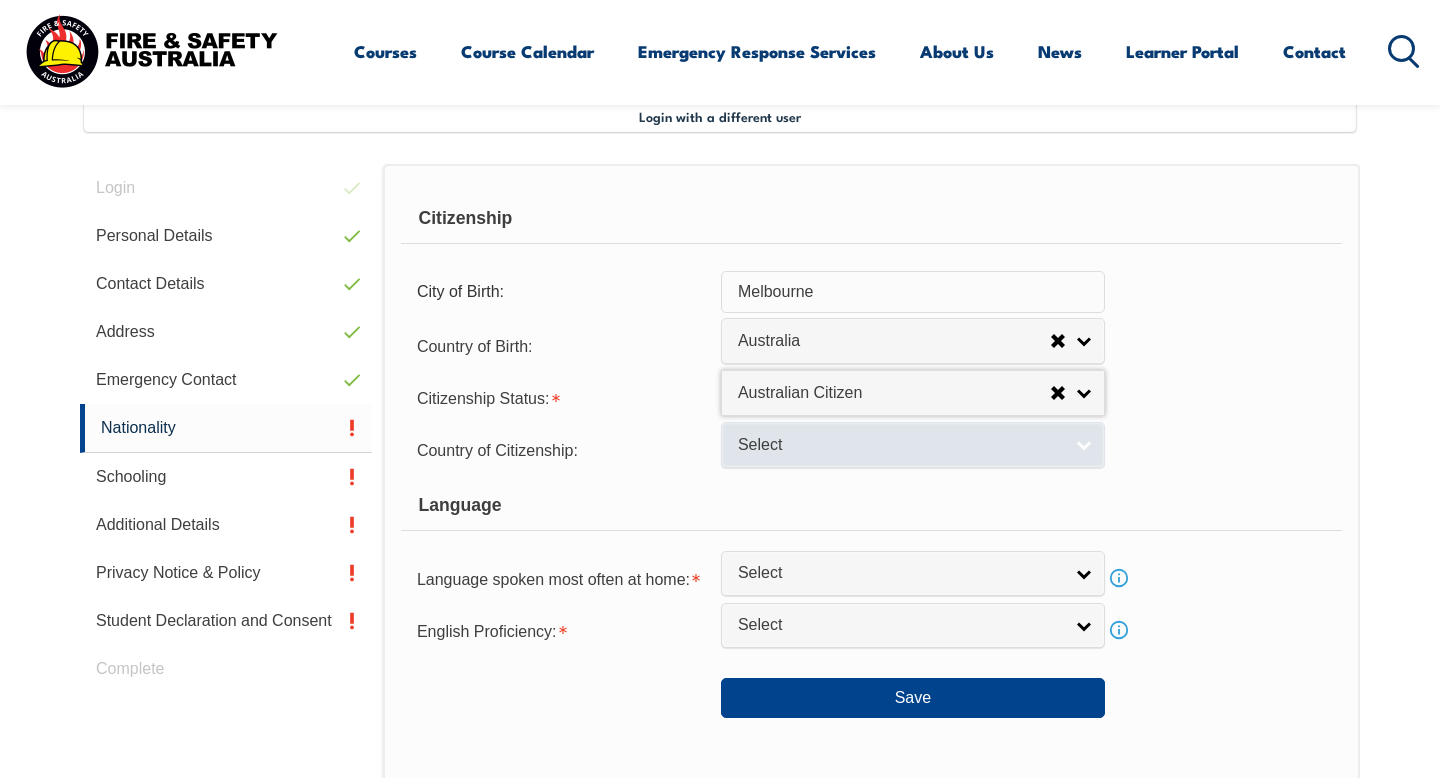 click on "Select" at bounding box center [913, 444] 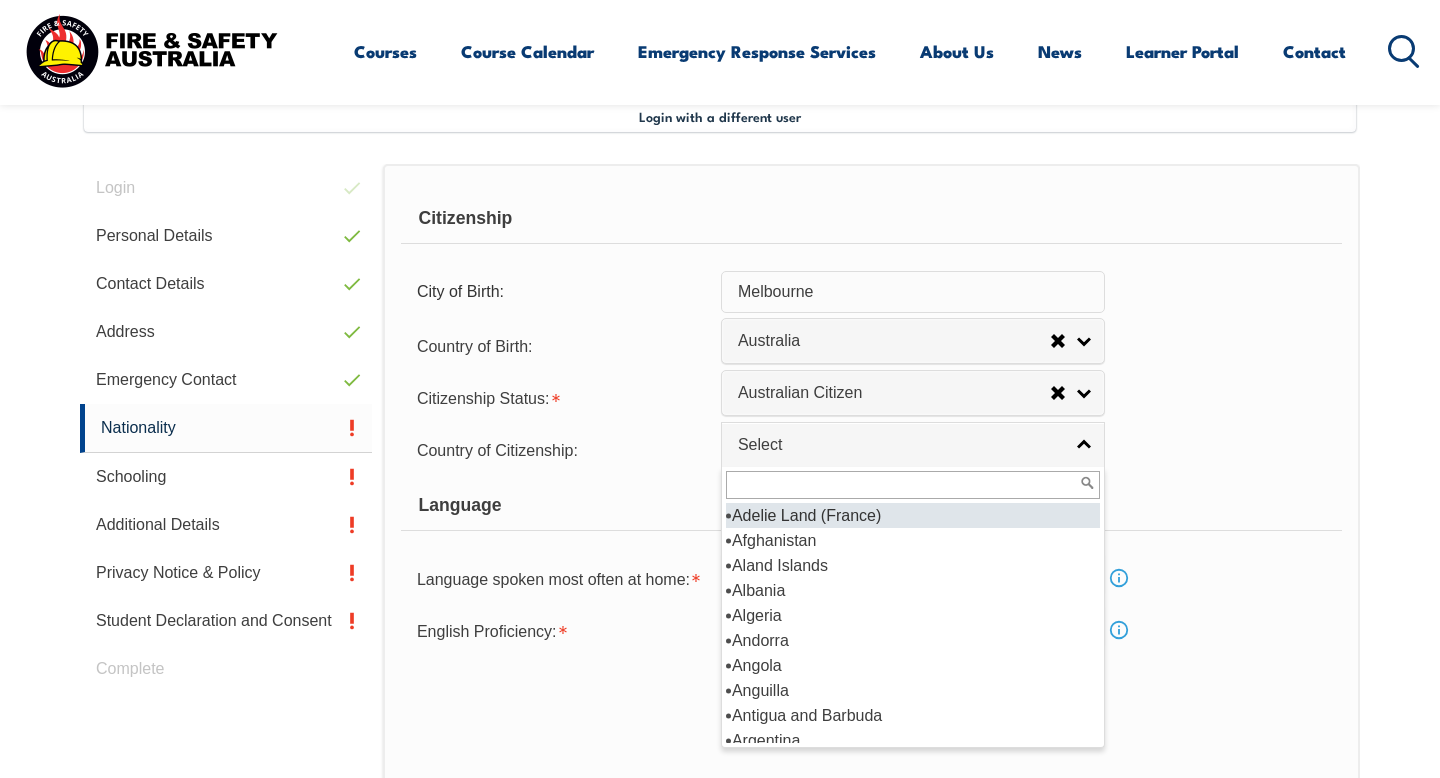 click on "Adelie Land (France)" at bounding box center (913, 515) 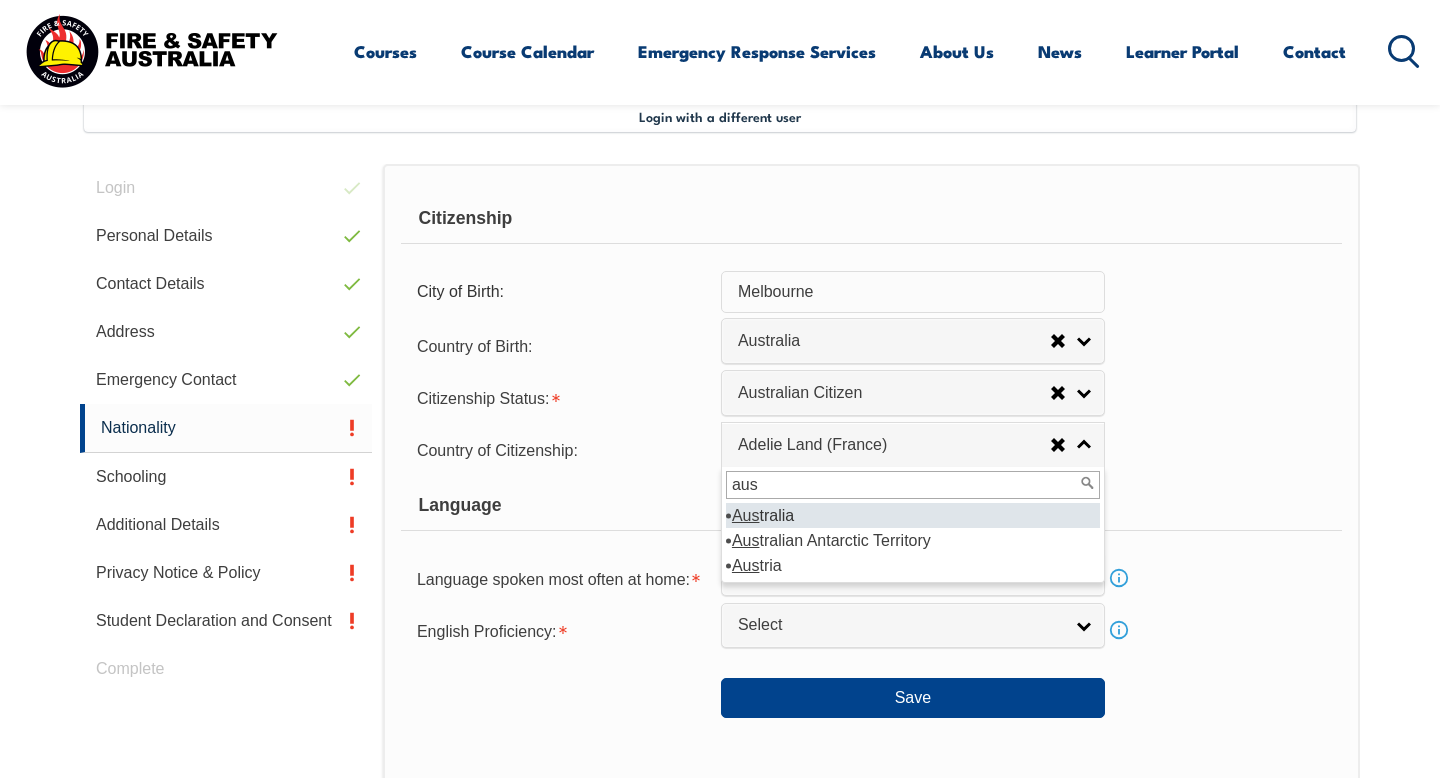type on "aus" 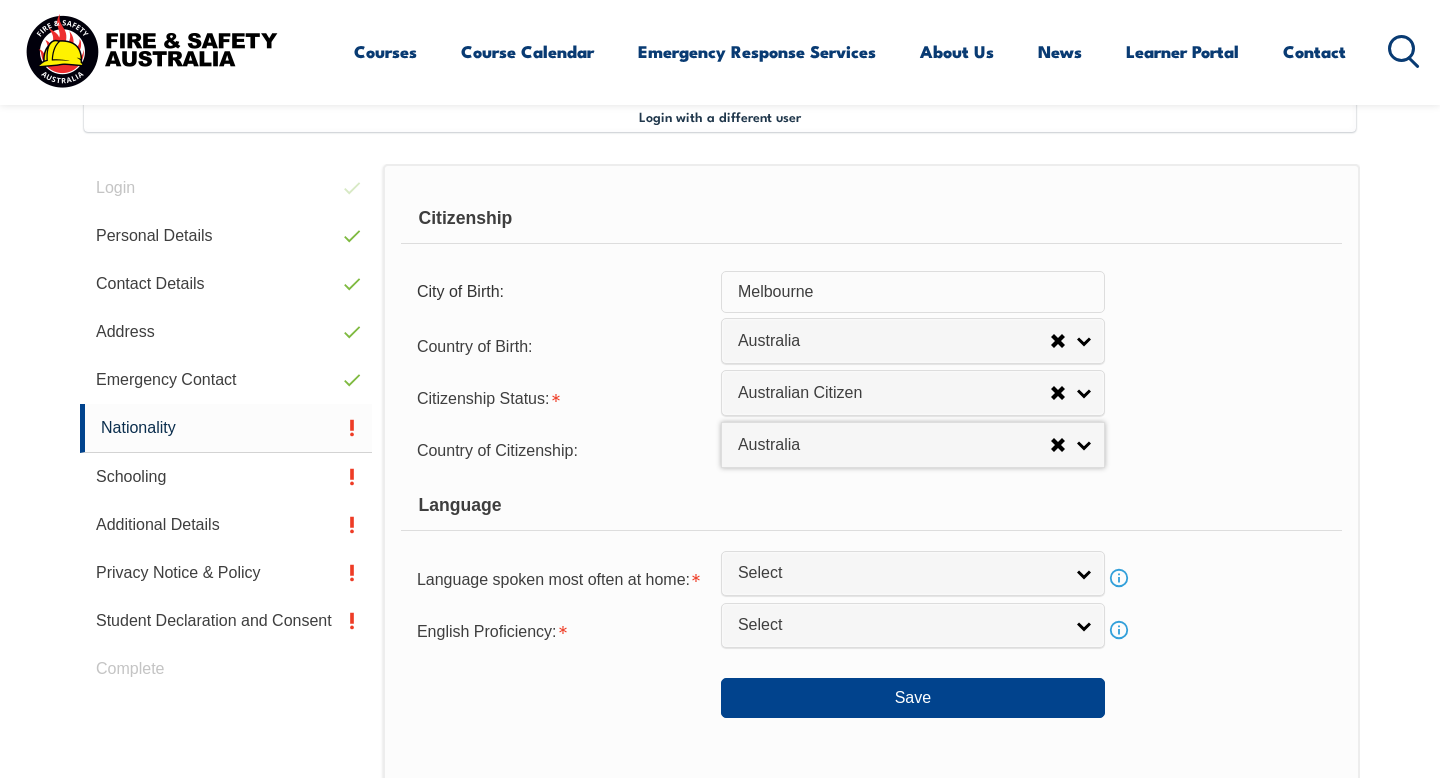 click on "Citizenship Status: Australian Citizen New Zealand Citizen Australian Permanent Resident Student Visa Temporary Resident Visa Visitor's Visa Business Visa Holiday Visa Other Visa Permanent Humanitarian Visa Overseas - No Visa or Citizenship
Australian Citizen
Australian Citizen New Zealand Citizen Australian Permanent Resident Student Visa Temporary Resident Visa Visitor's Visa Business Visa Holiday Visa Other Visa Permanent Humanitarian Visa Overseas - No Visa or Citizenship" at bounding box center [871, 397] 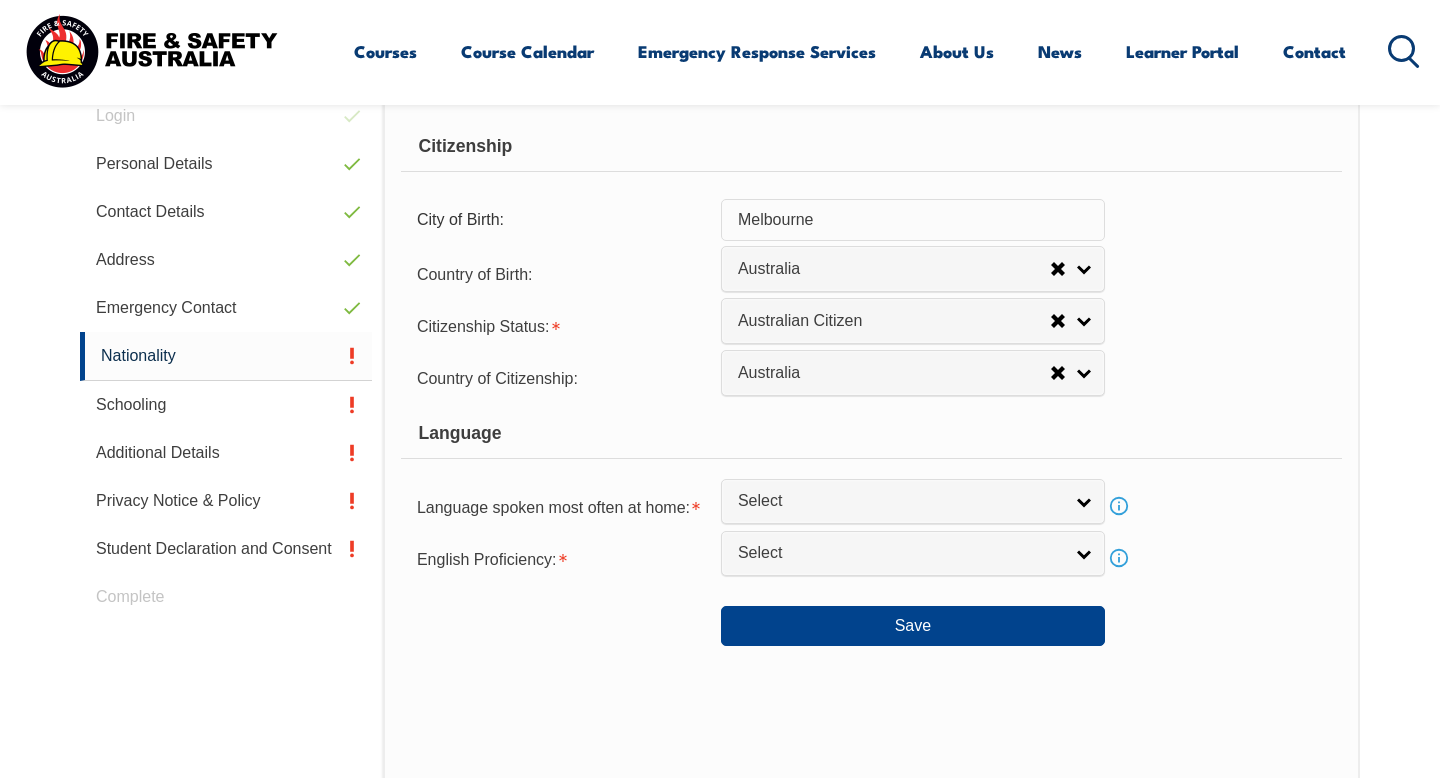 scroll, scrollTop: 625, scrollLeft: 0, axis: vertical 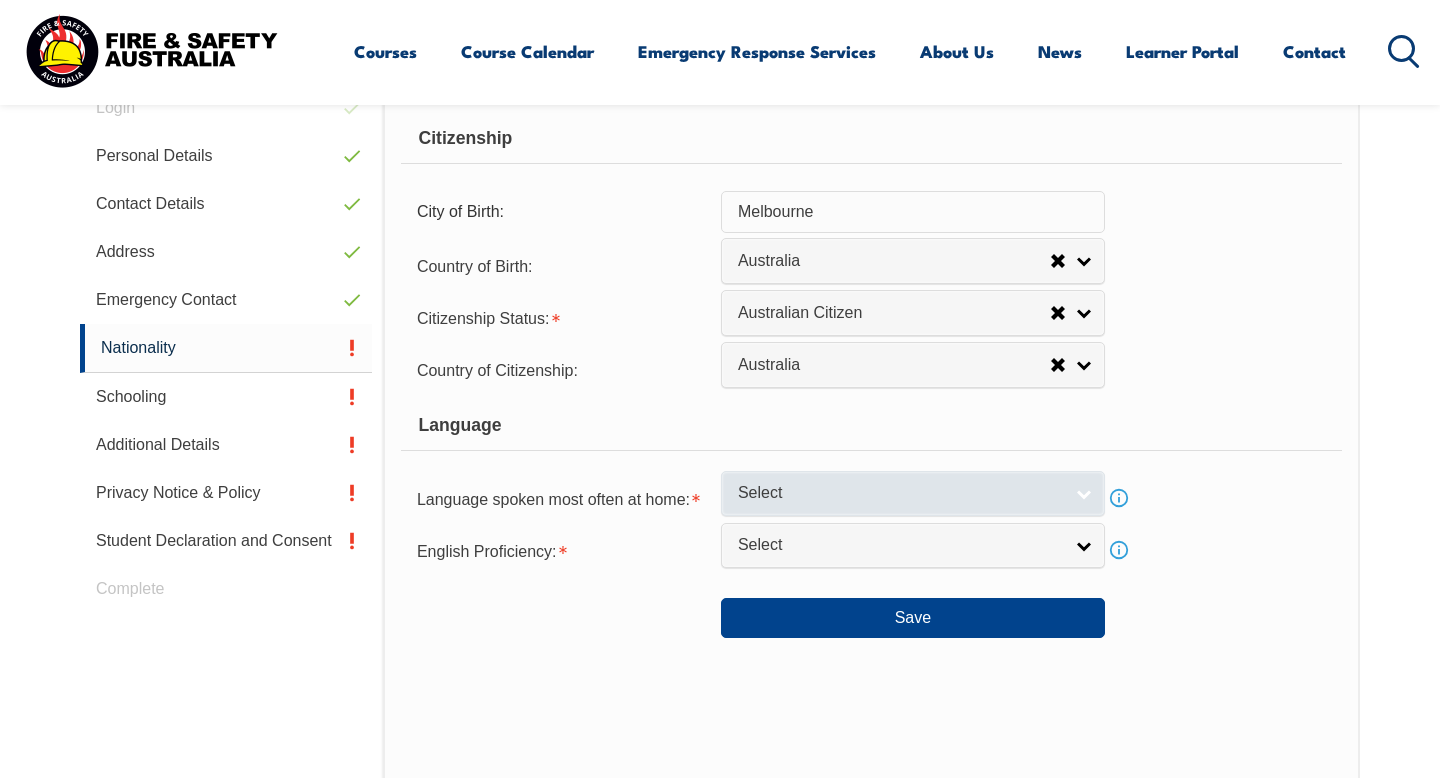 click on "Select" at bounding box center [913, 493] 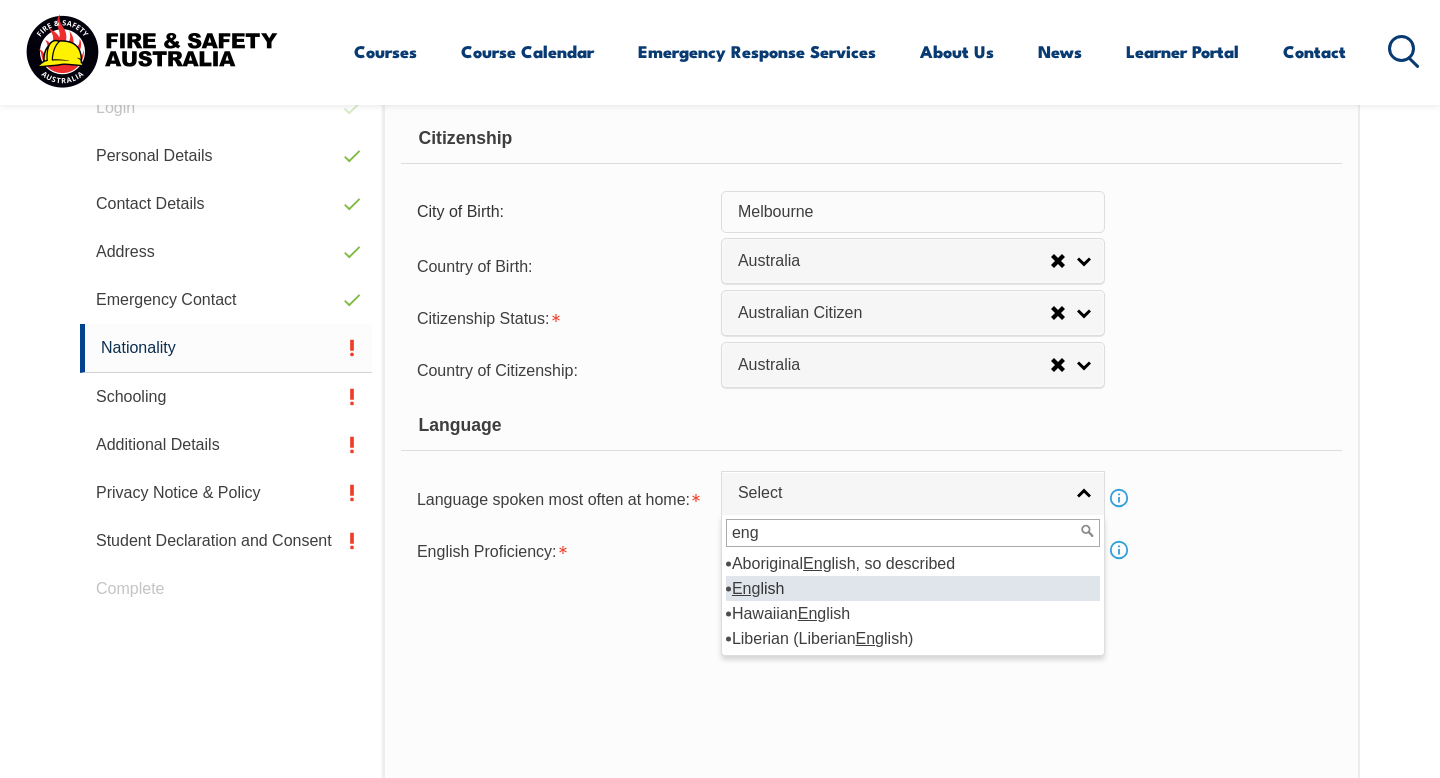 type on "eng" 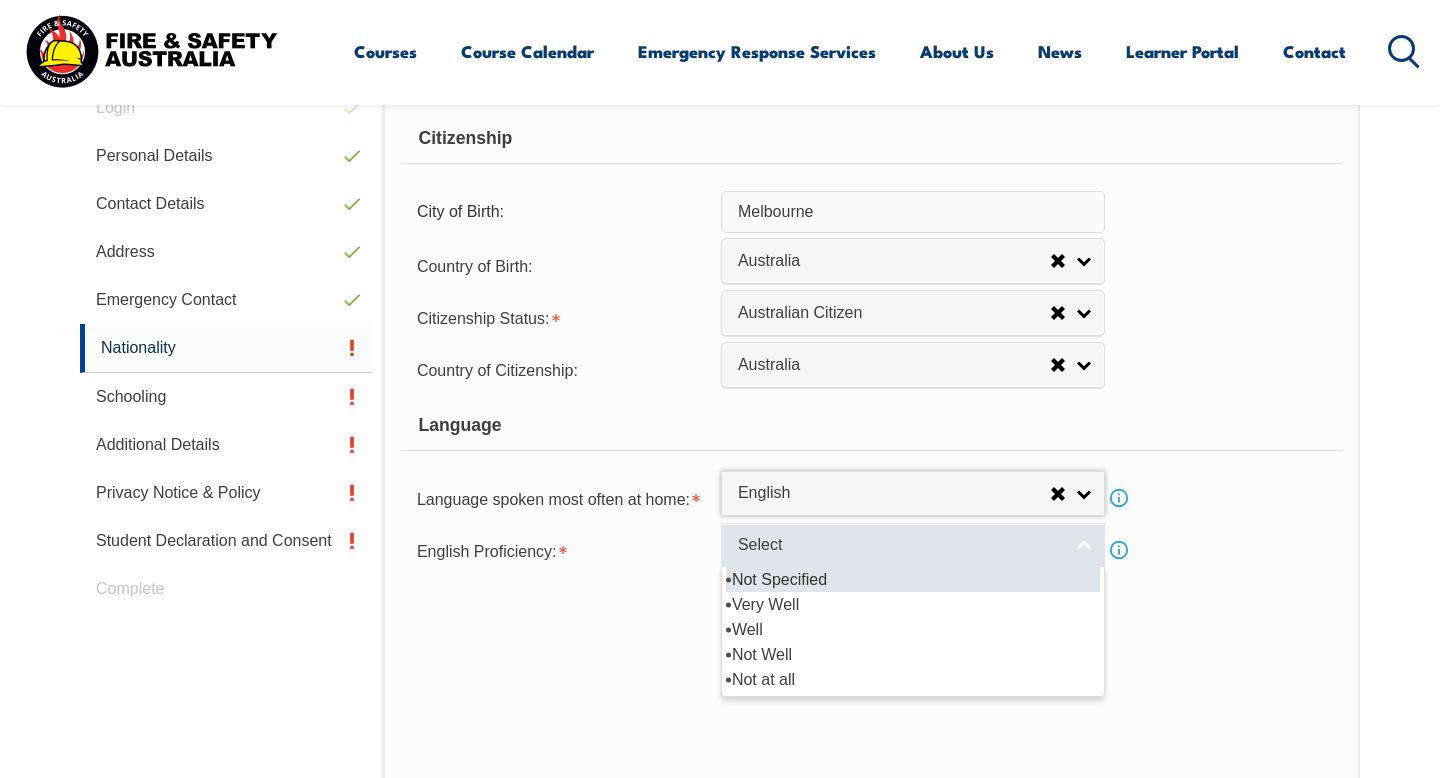 click on "Select" at bounding box center [900, 545] 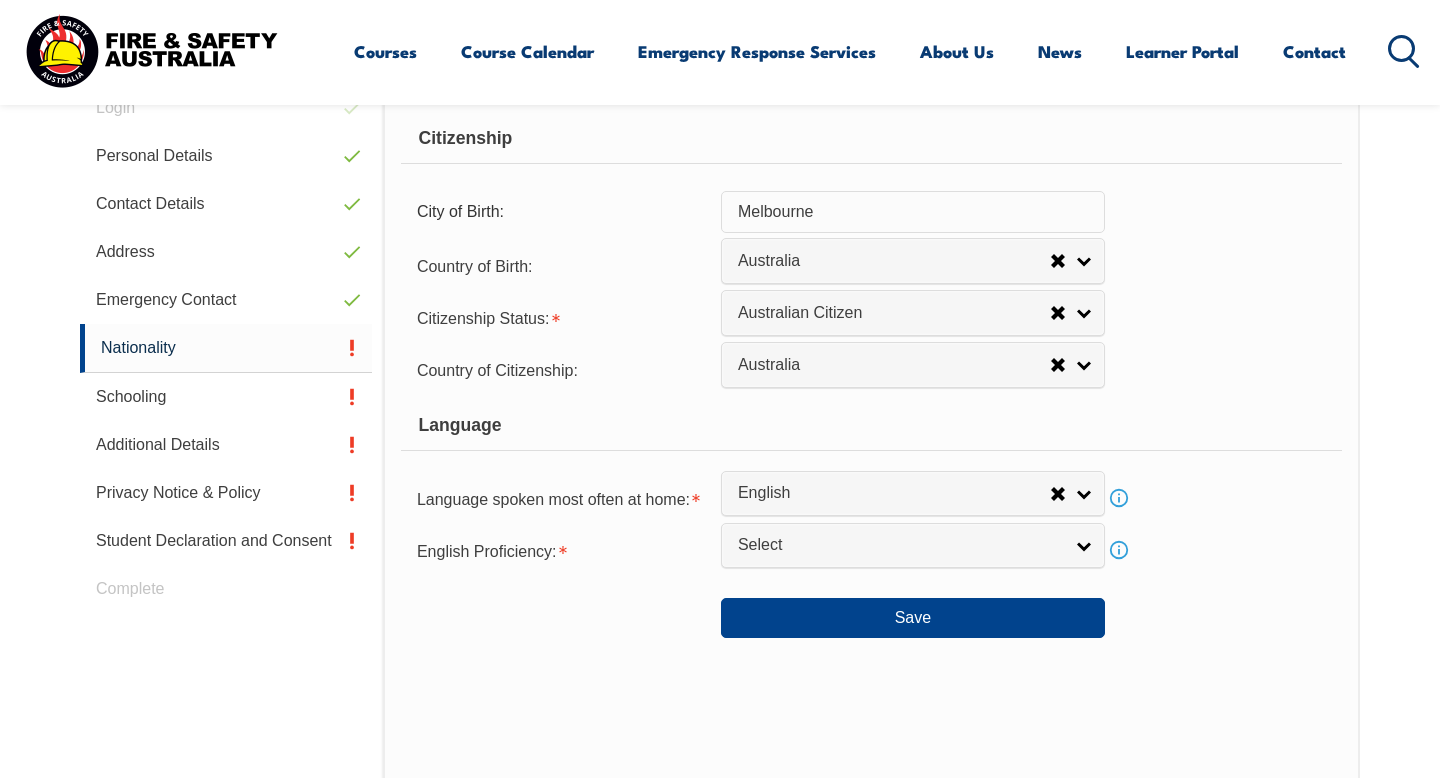 click on "Info" at bounding box center [1119, 550] 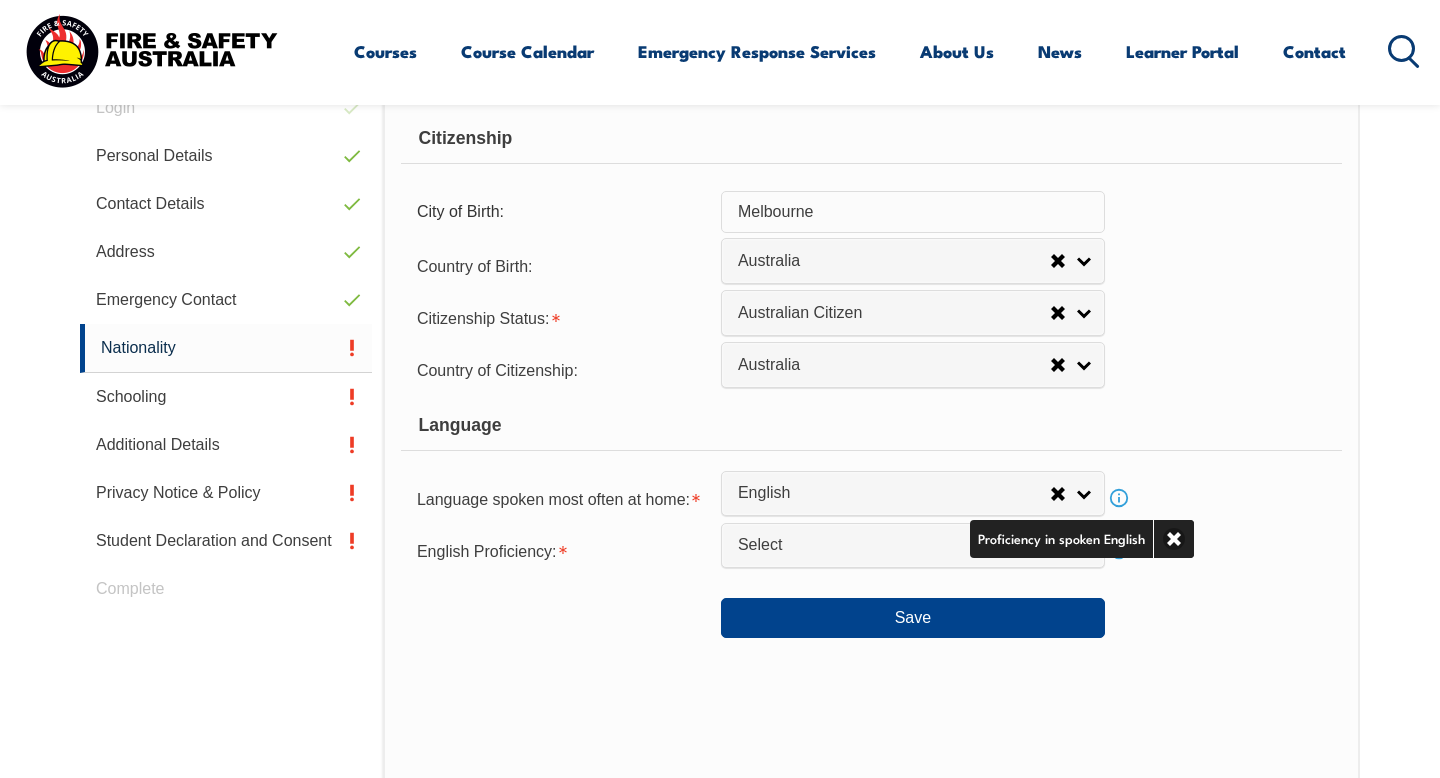 click on "Save" at bounding box center [871, 610] 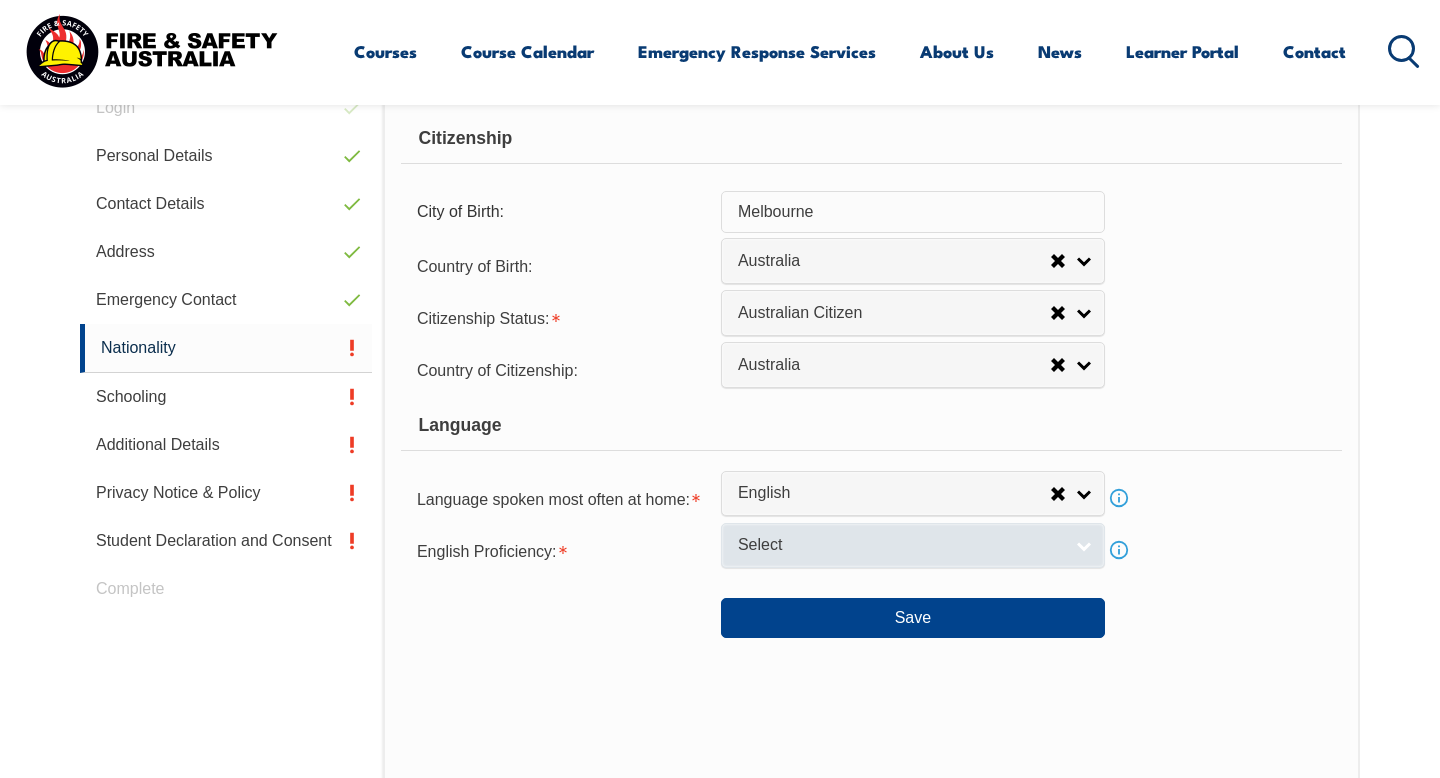 click on "Select" at bounding box center [913, 545] 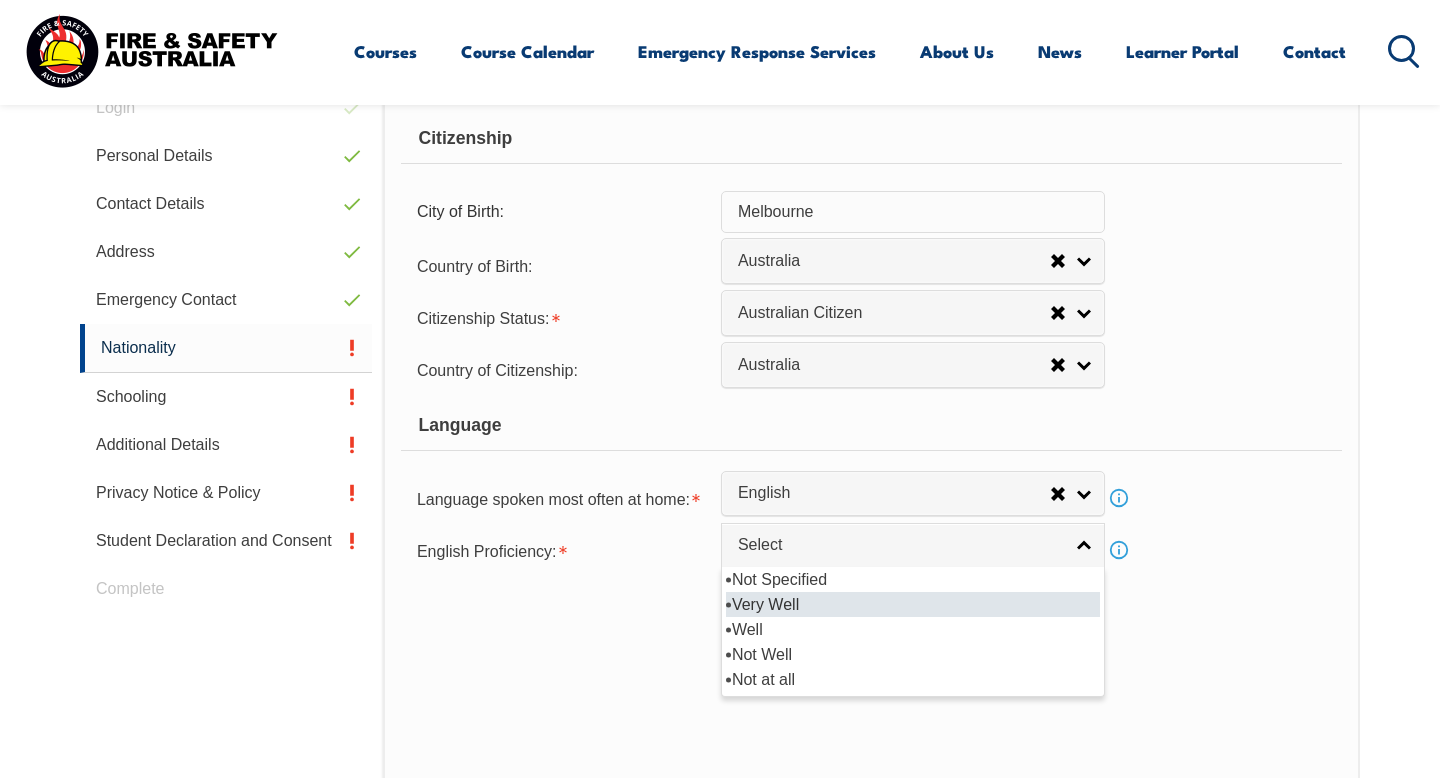 click on "Very Well" at bounding box center (913, 604) 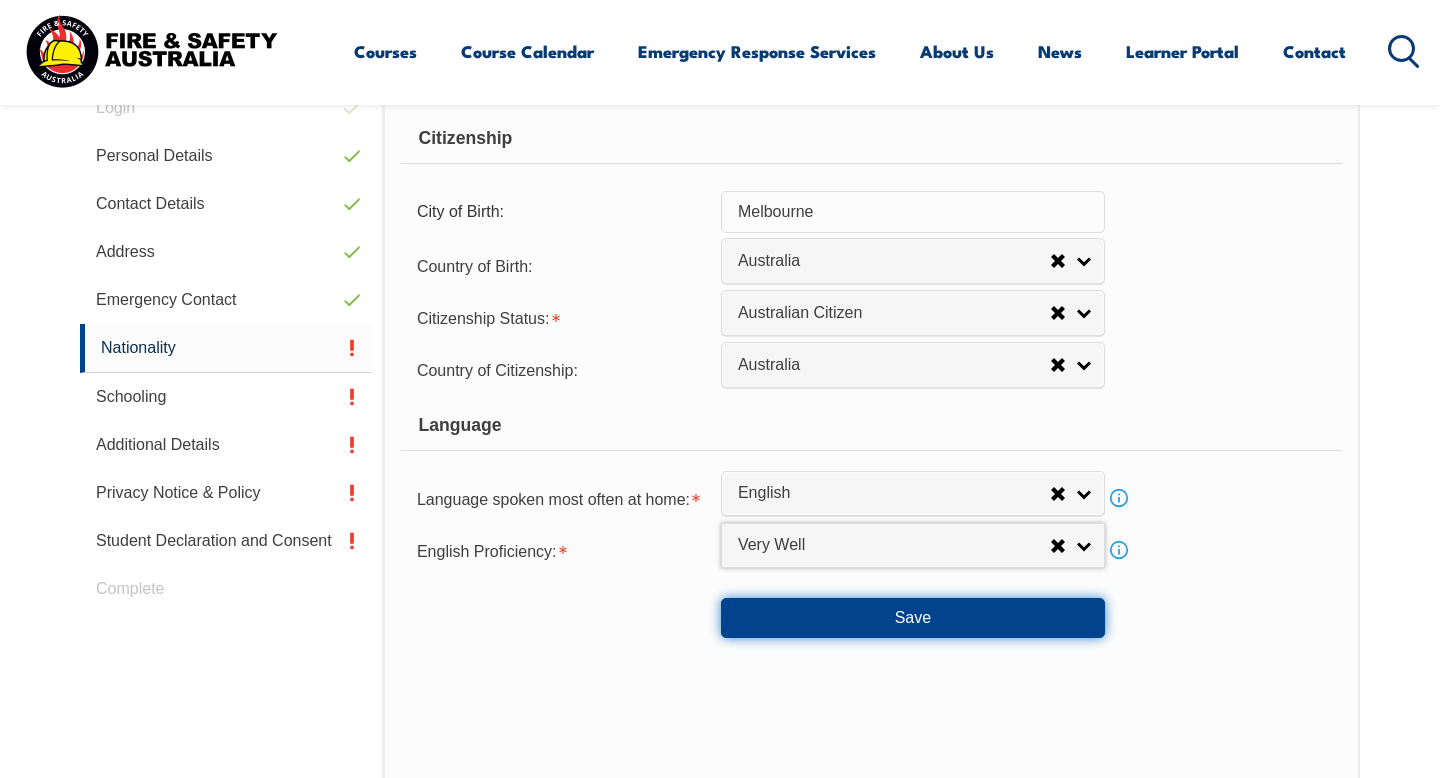 click on "Save" at bounding box center (913, 618) 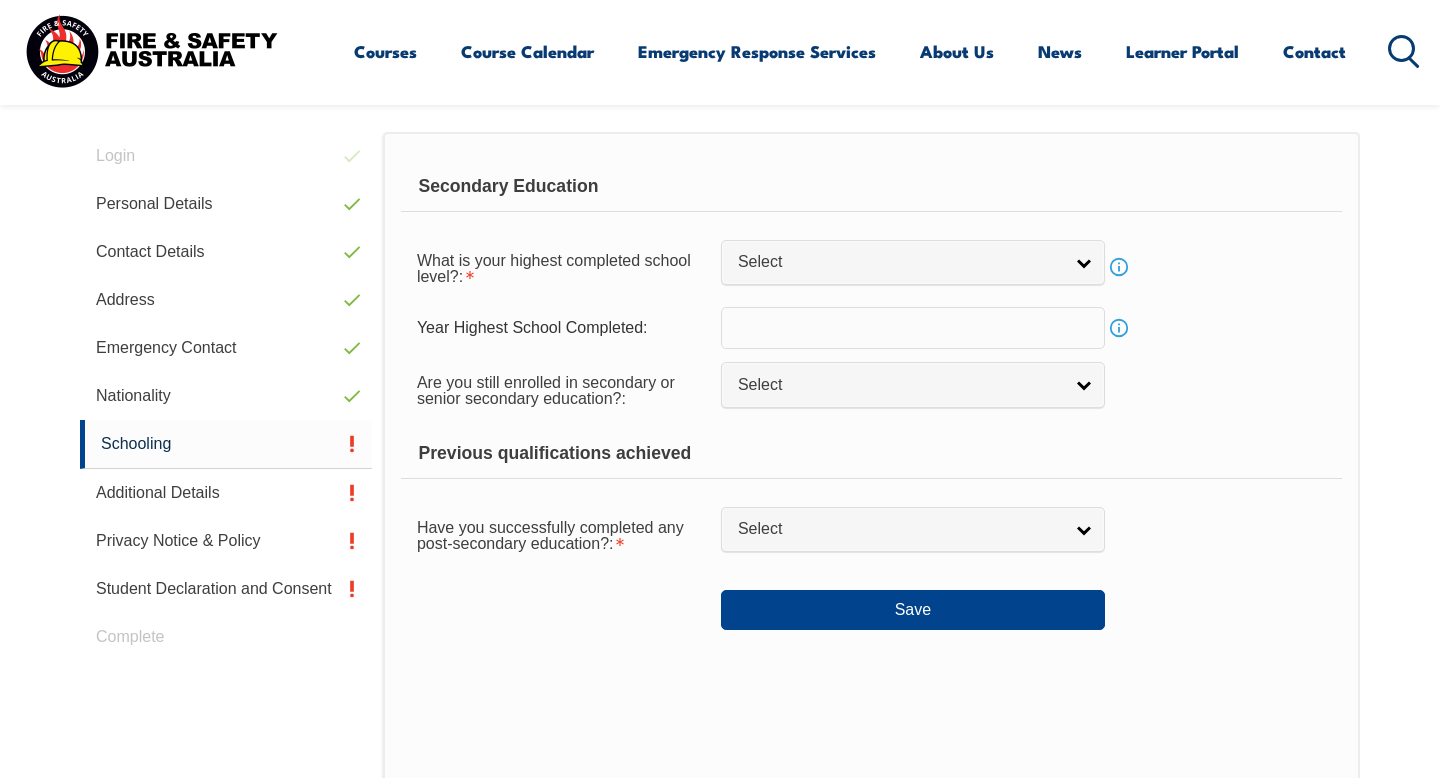 scroll, scrollTop: 545, scrollLeft: 0, axis: vertical 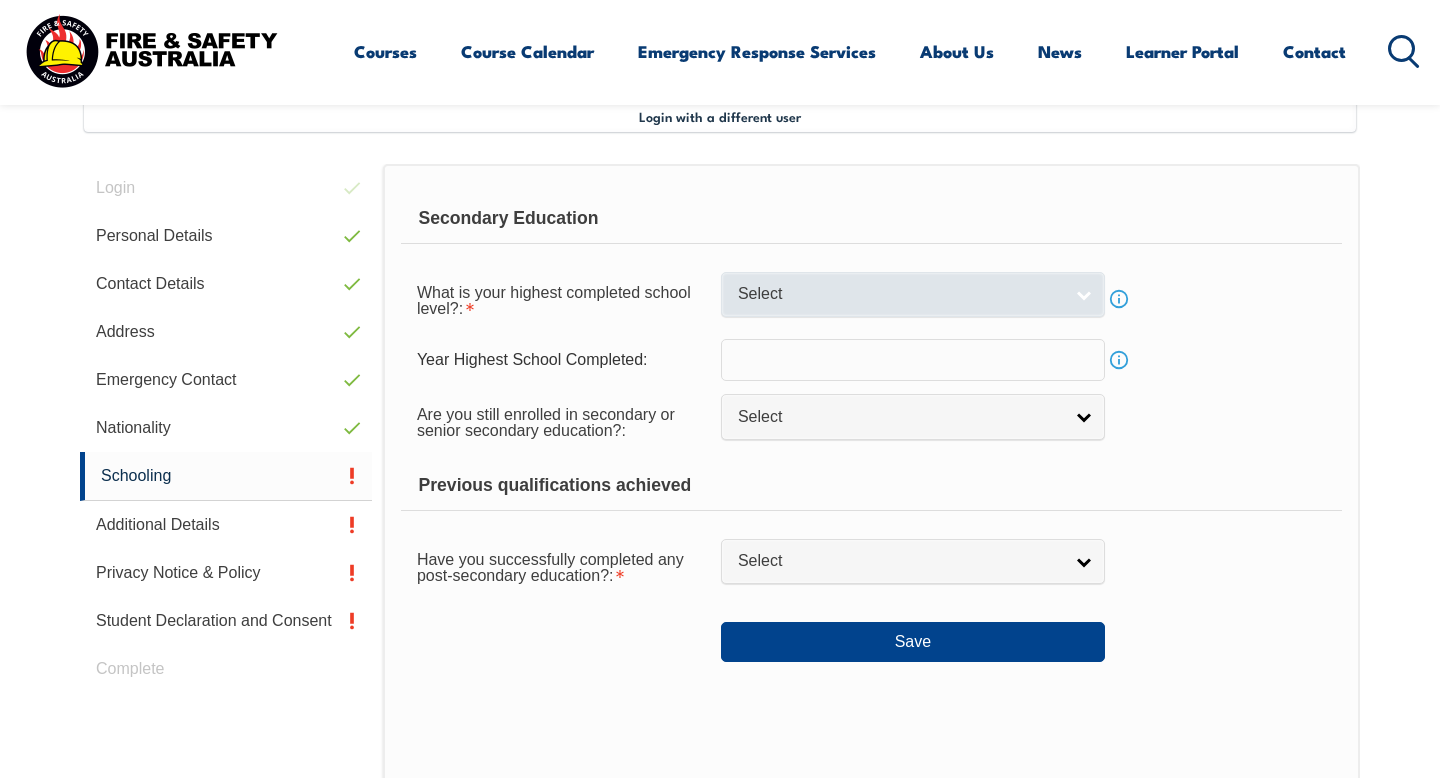 click on "Select" at bounding box center [913, 294] 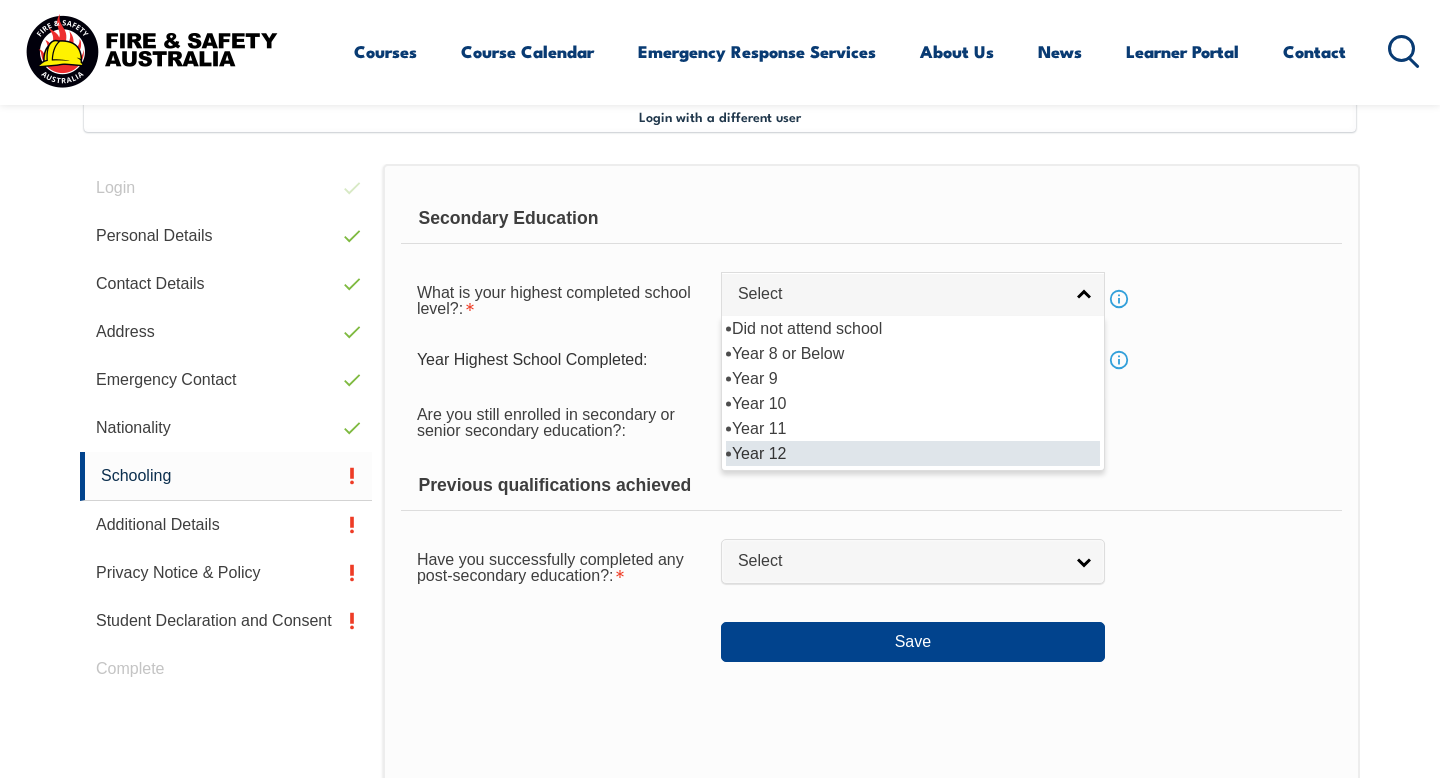 click on "Year 12" at bounding box center [913, 453] 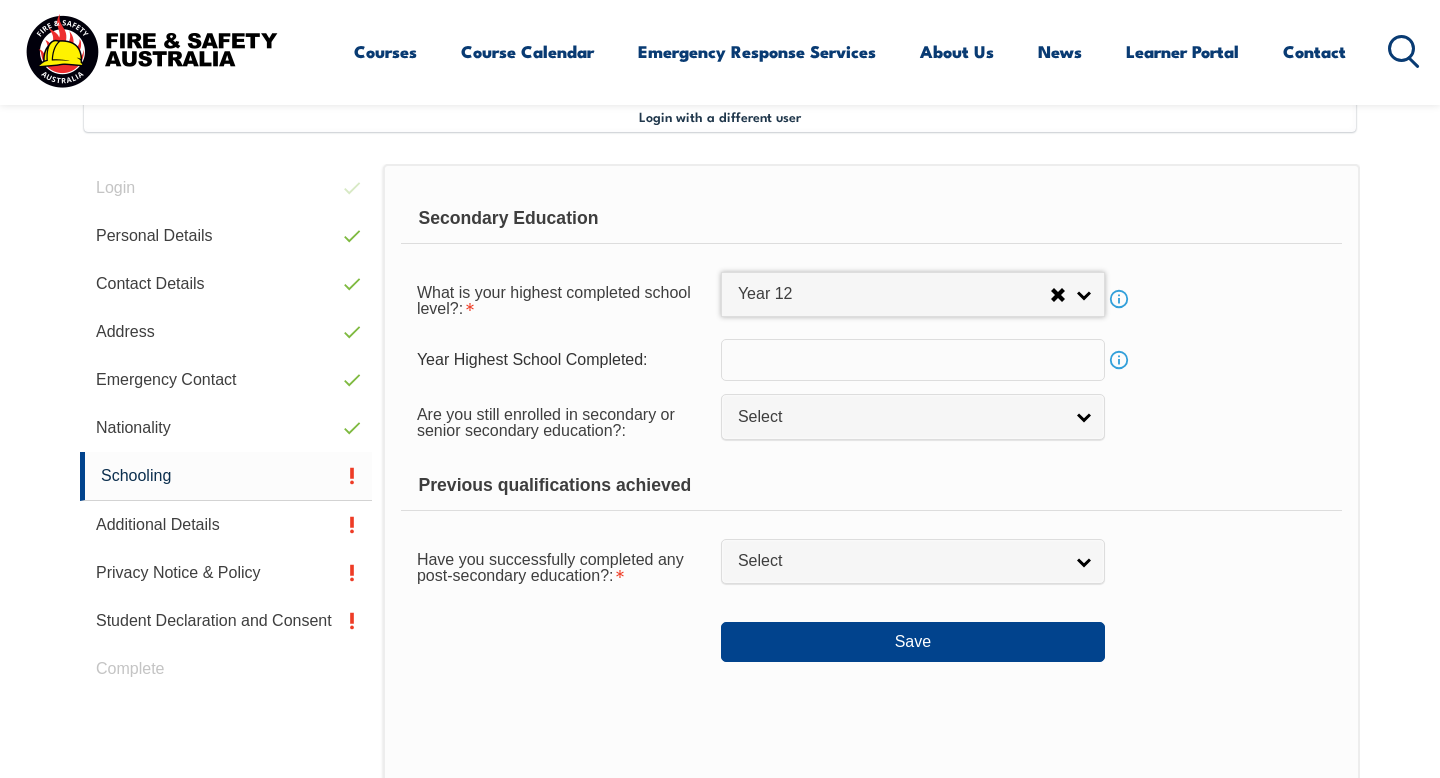 click on "Info" at bounding box center [1119, 360] 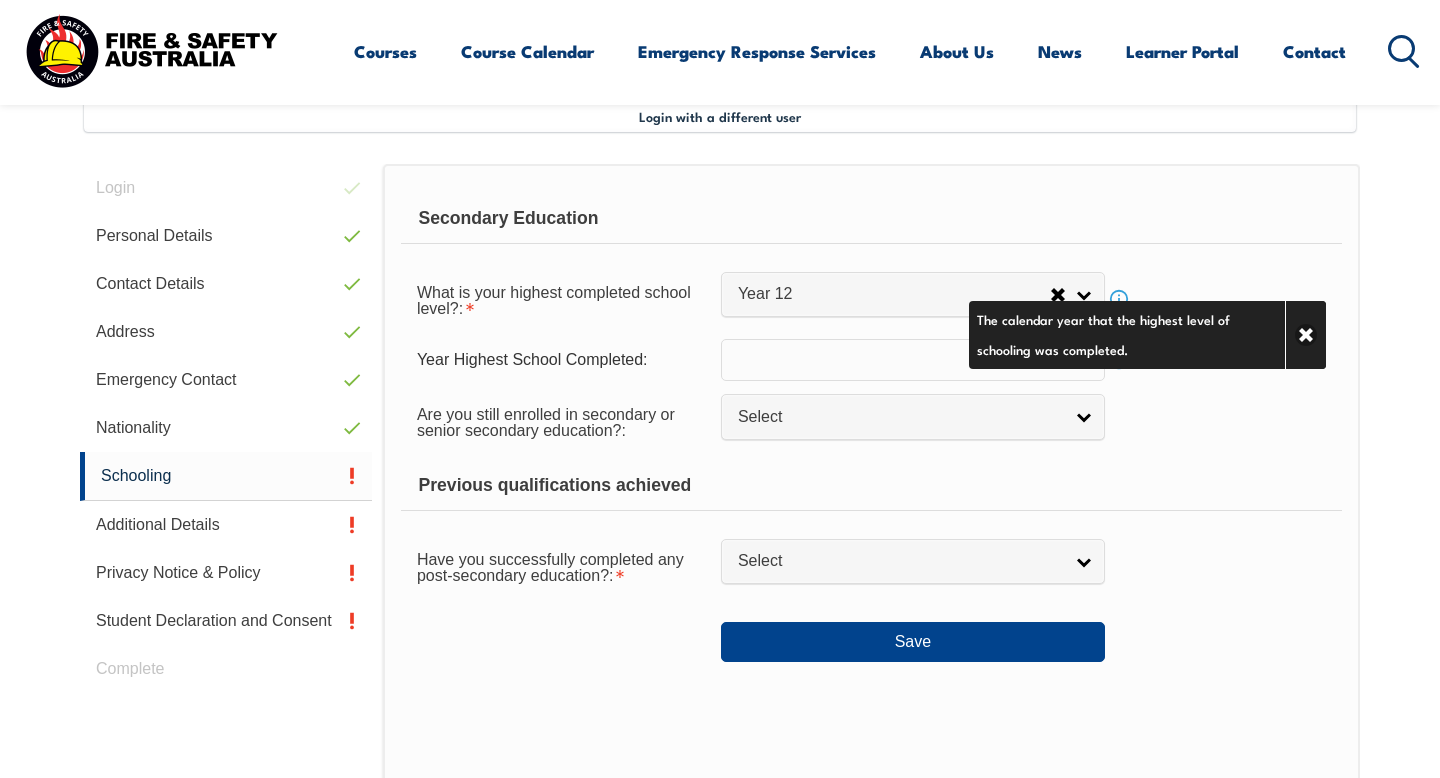 click on "Are you still enrolled in secondary or senior secondary education?: Not Specified Yes No
Select" at bounding box center (871, 421) 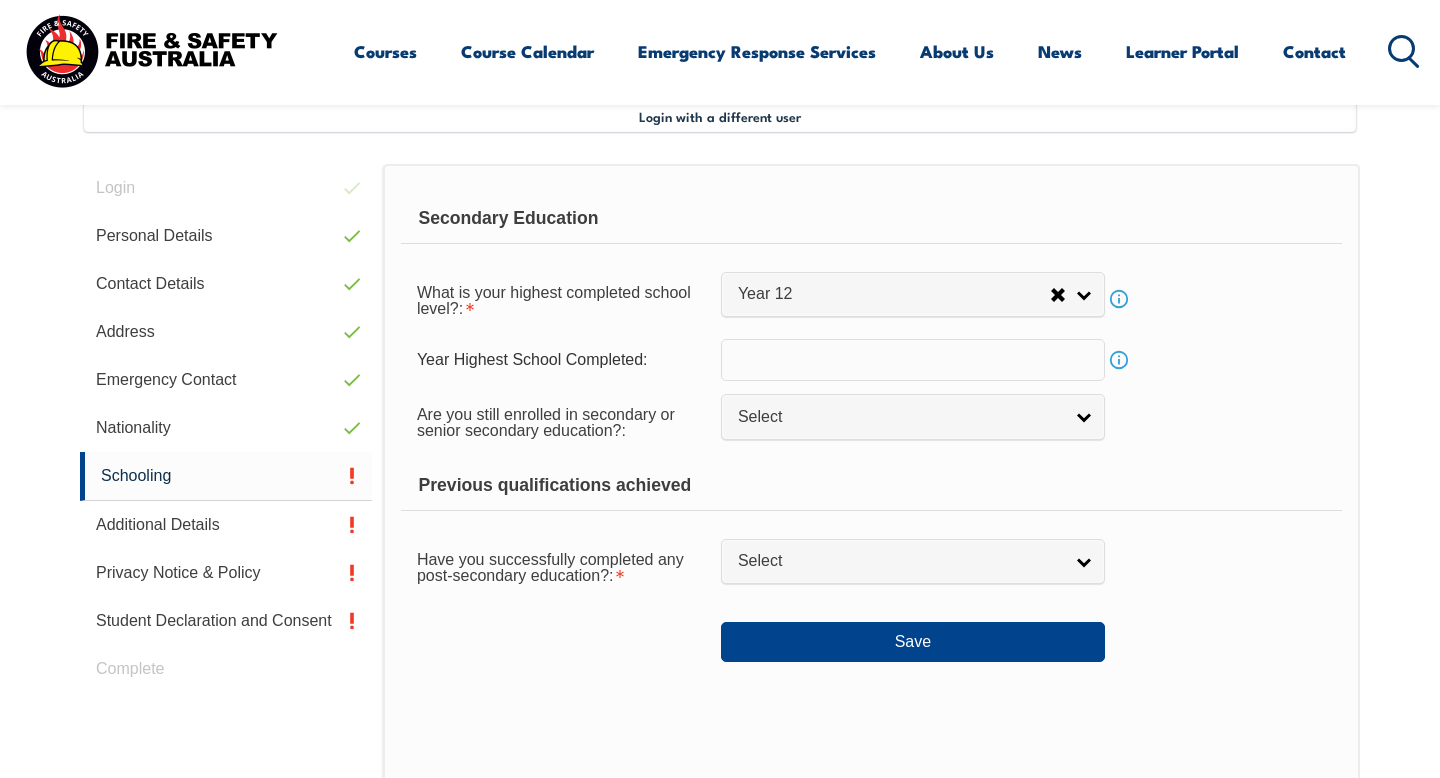 click at bounding box center (913, 360) 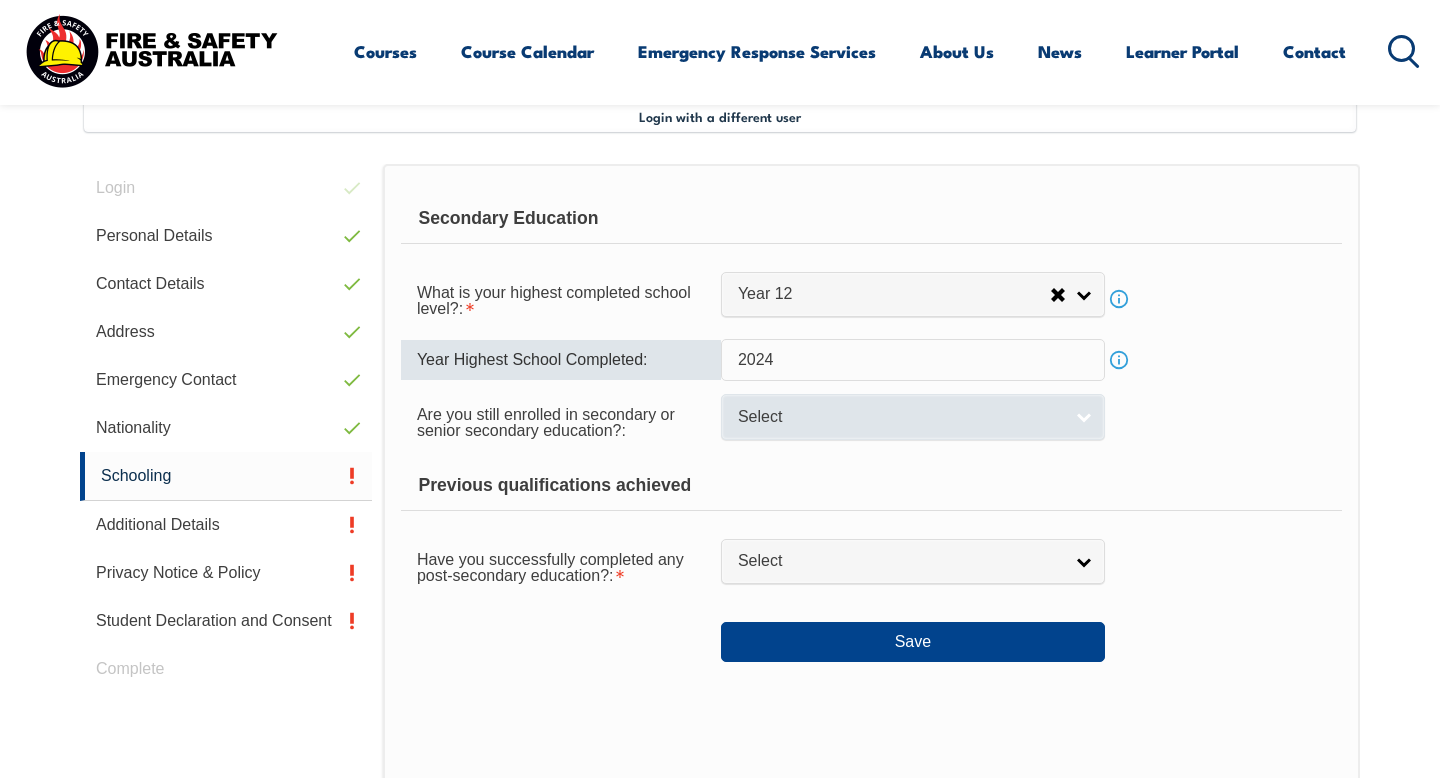 type on "2024" 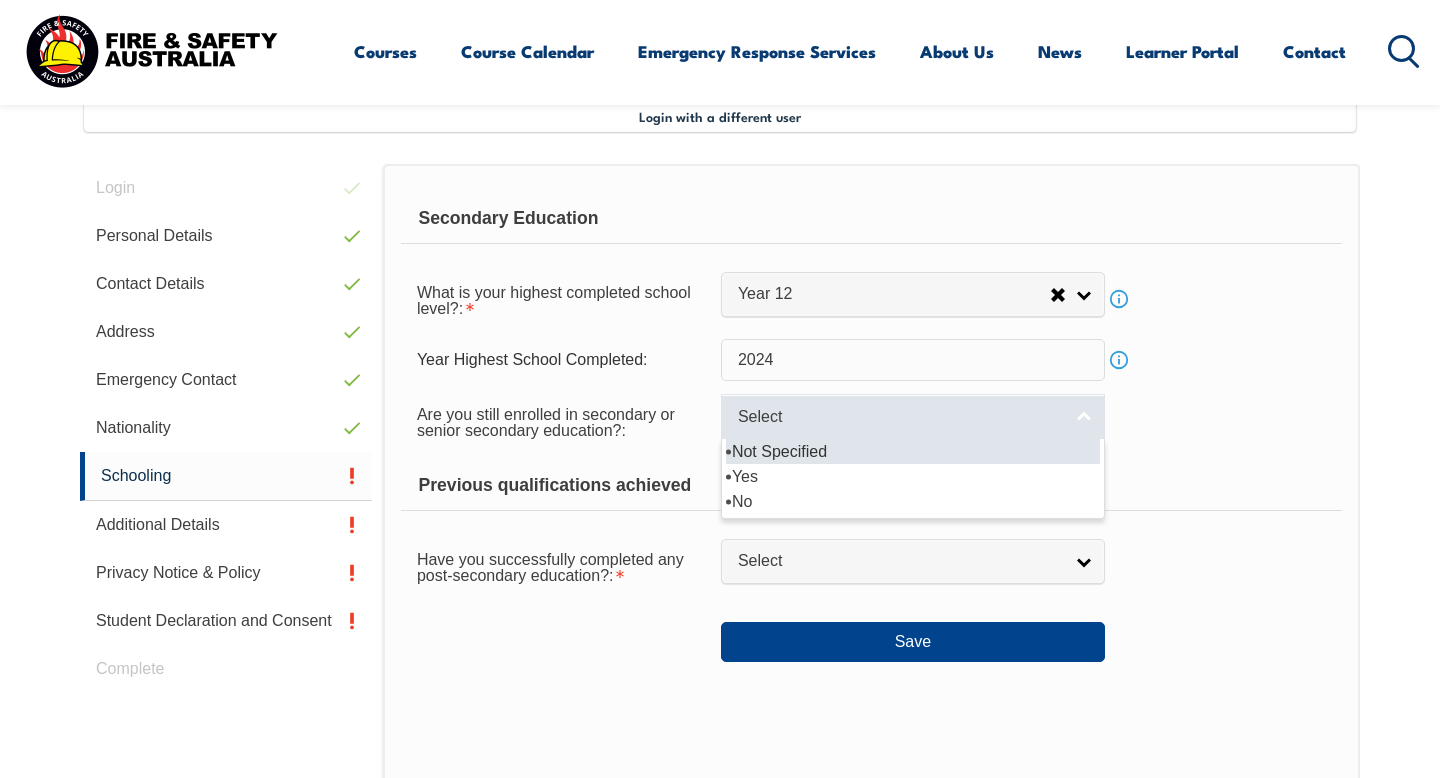 click on "Select" at bounding box center [900, 417] 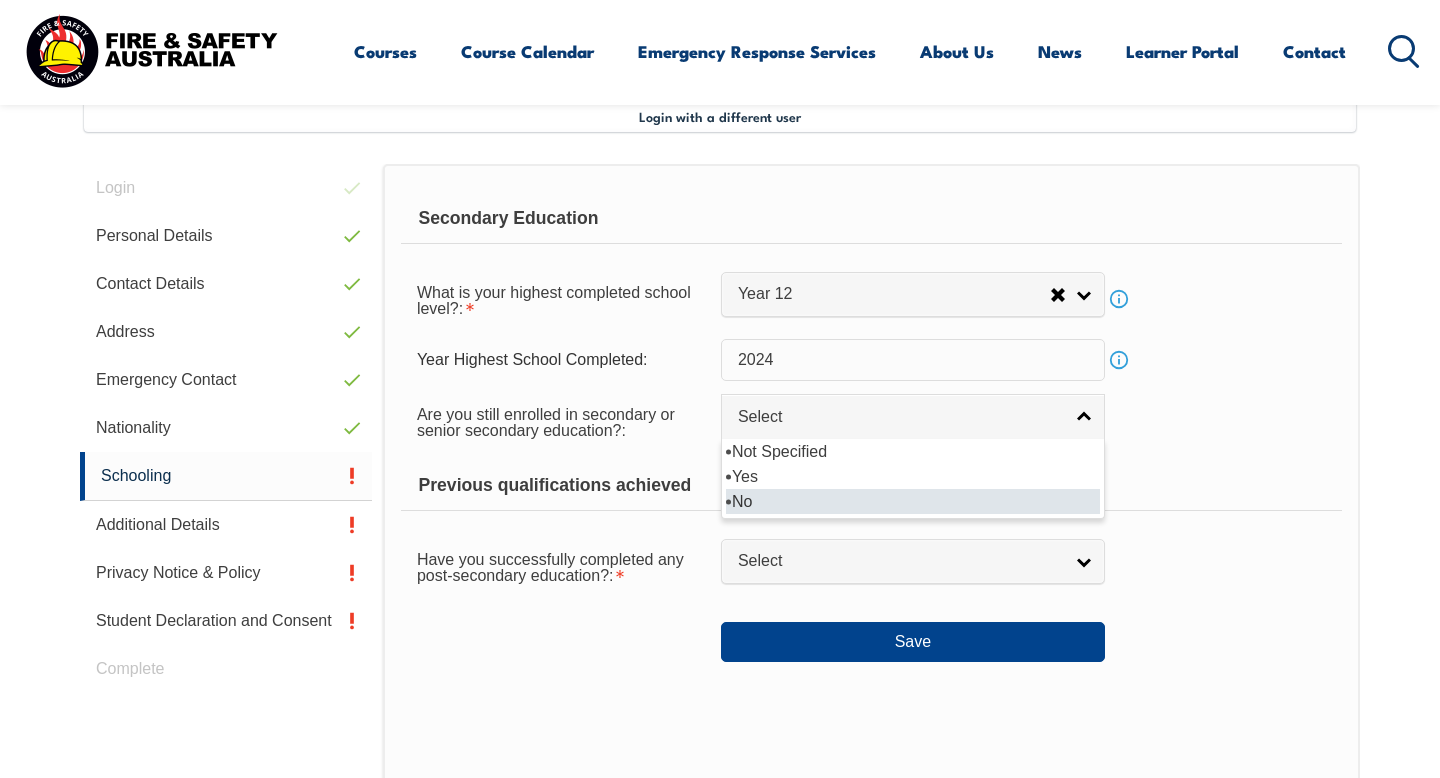 click on "No" at bounding box center (913, 501) 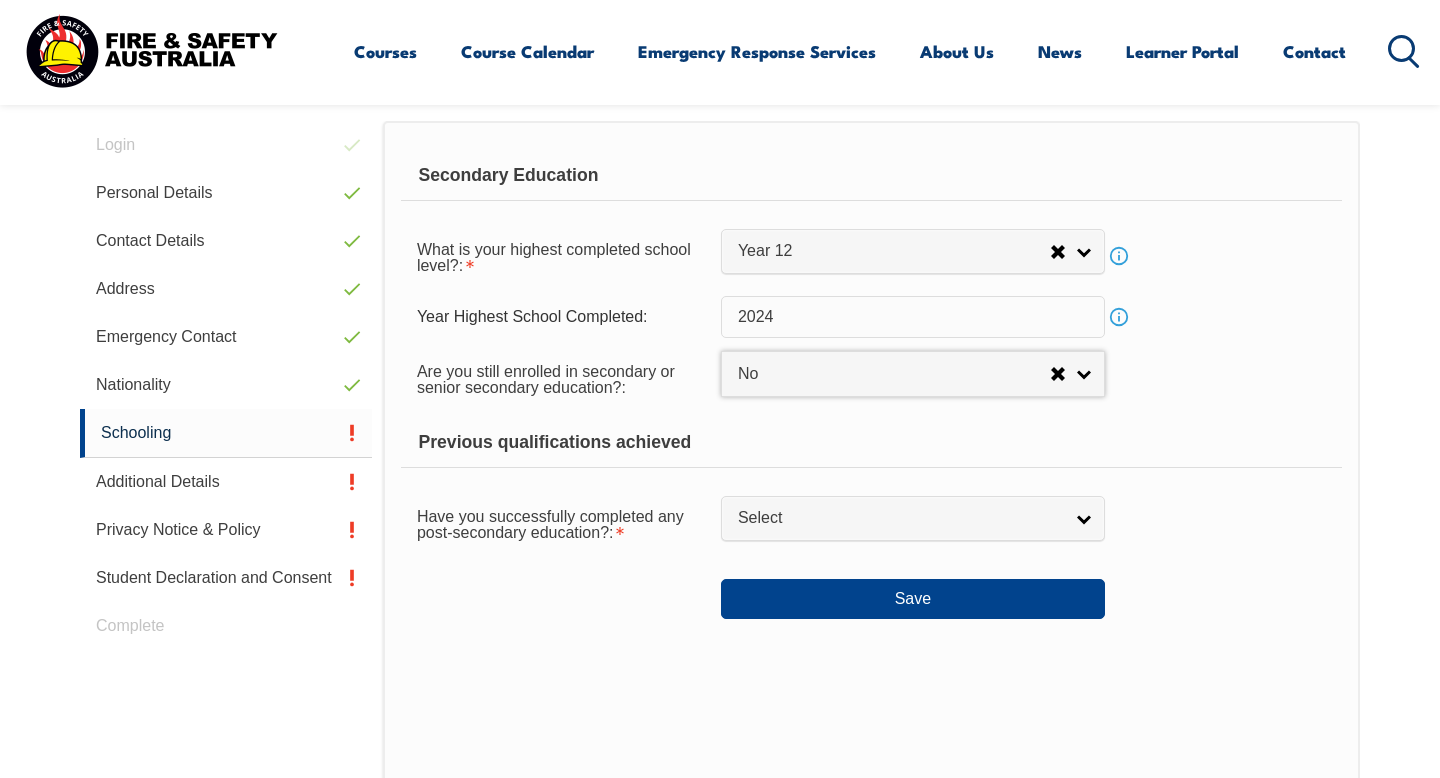 scroll, scrollTop: 590, scrollLeft: 0, axis: vertical 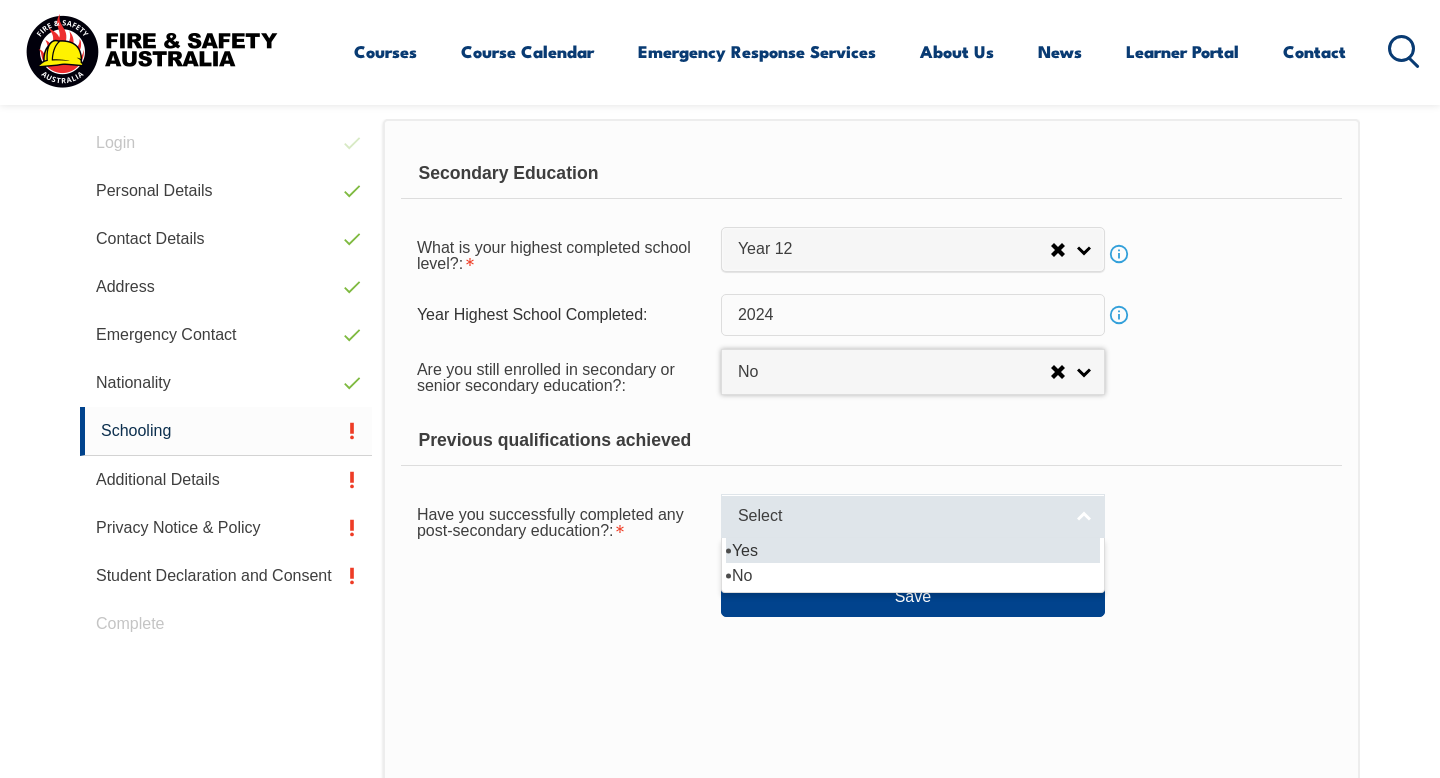 click on "Select" at bounding box center (913, 516) 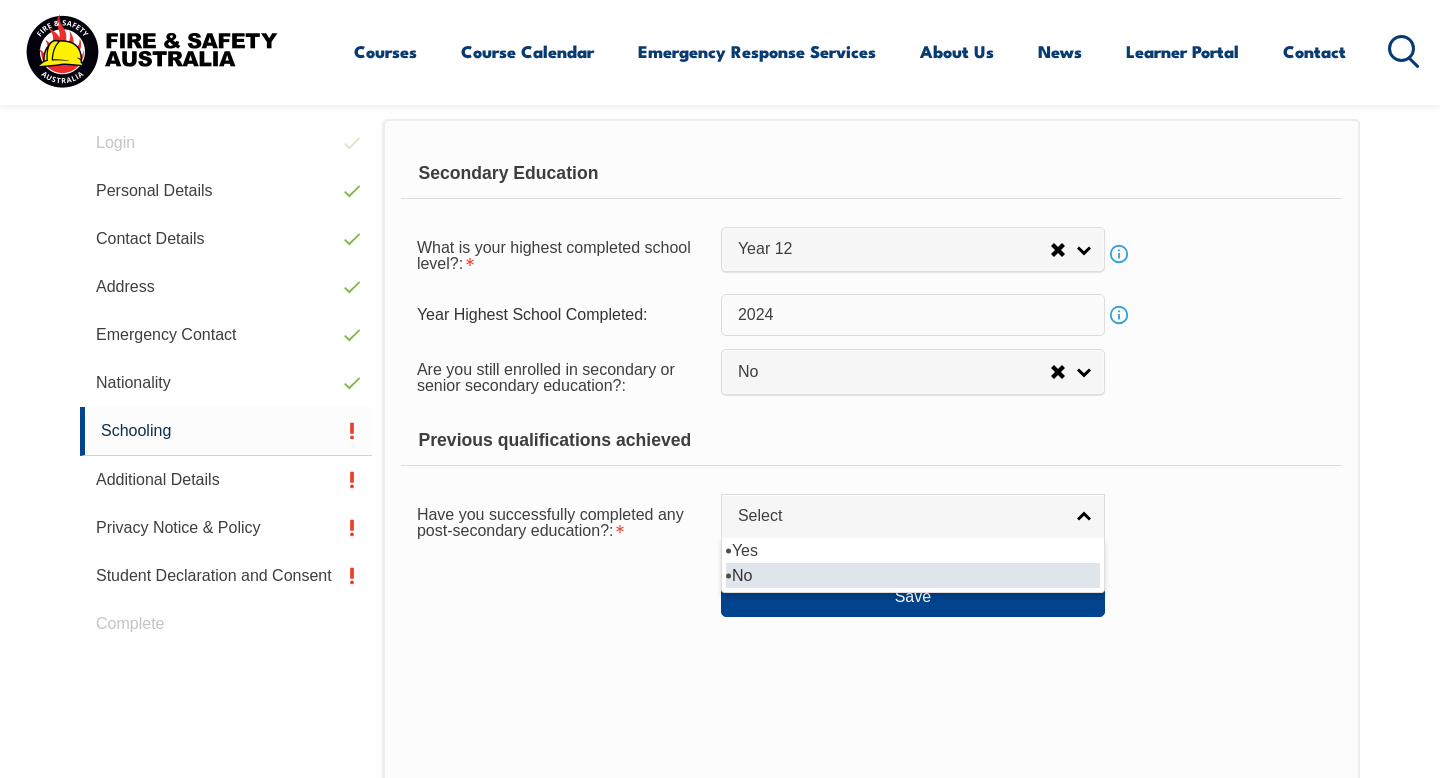 click on "No" at bounding box center (913, 575) 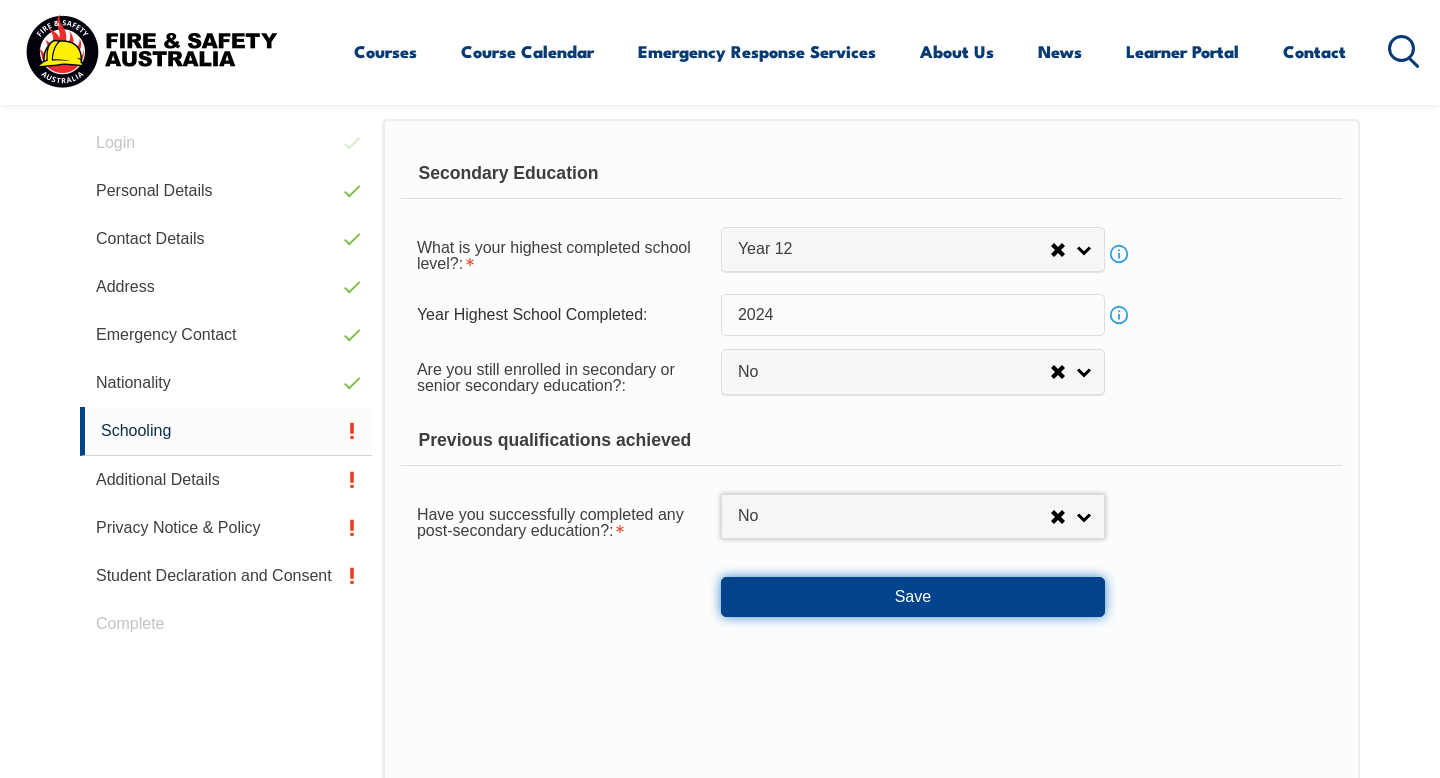 click on "Save" at bounding box center (913, 597) 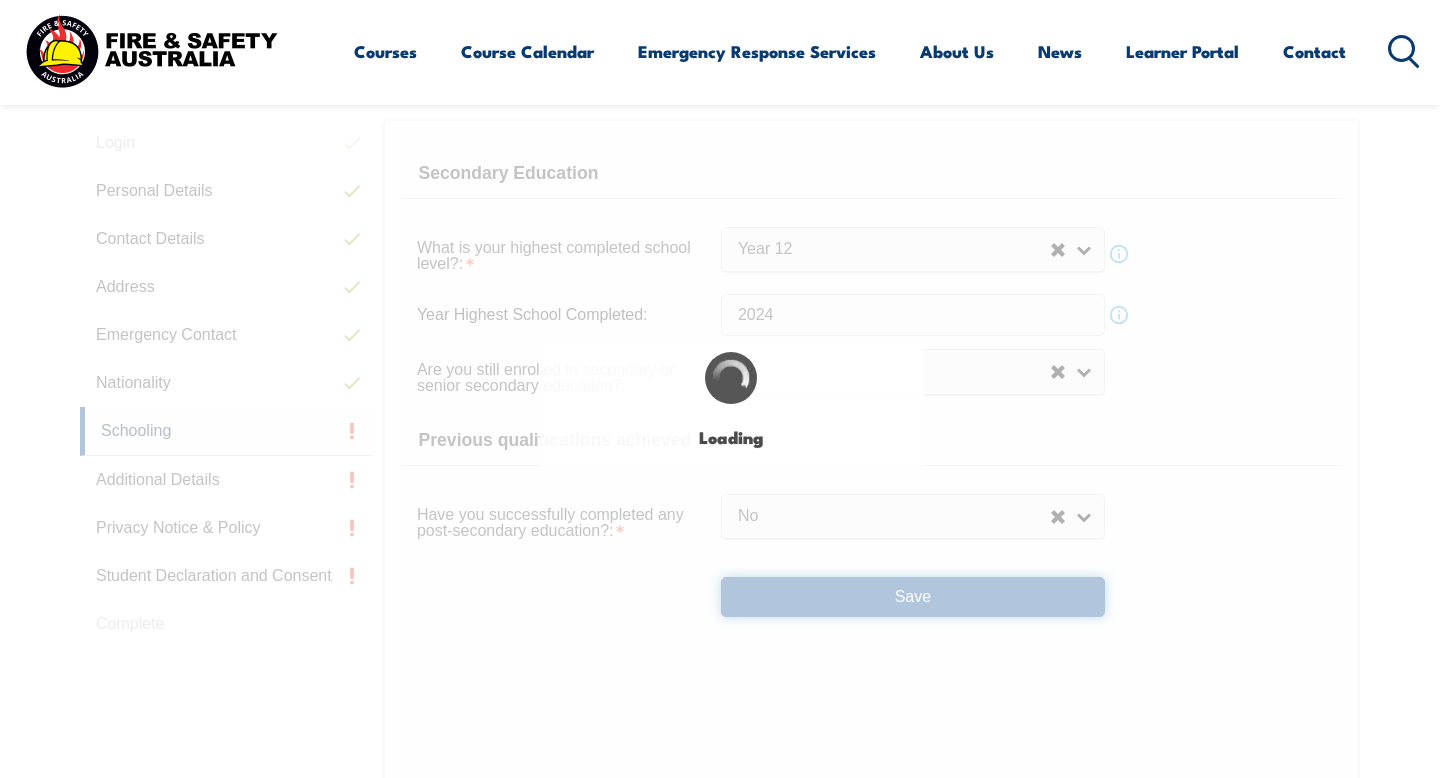 select 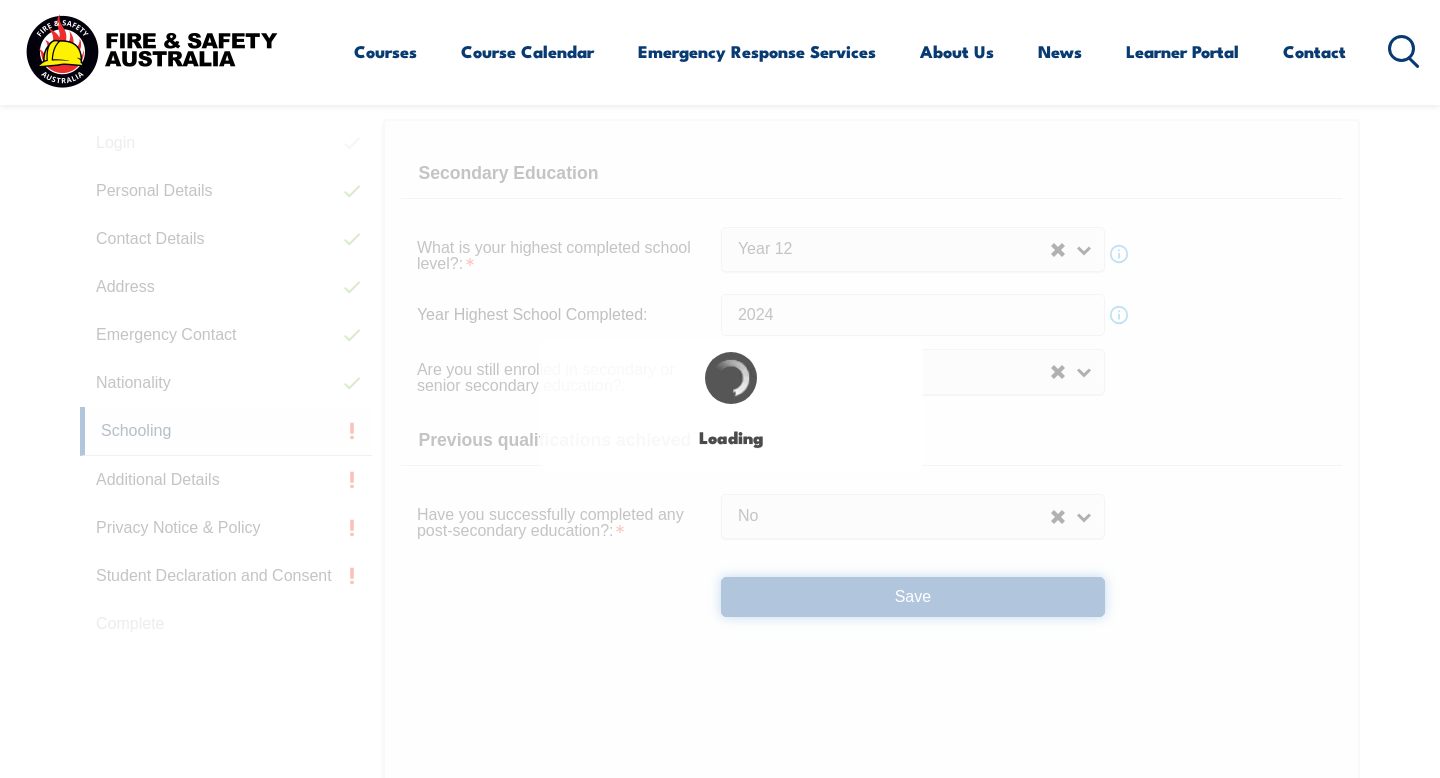 select on "false" 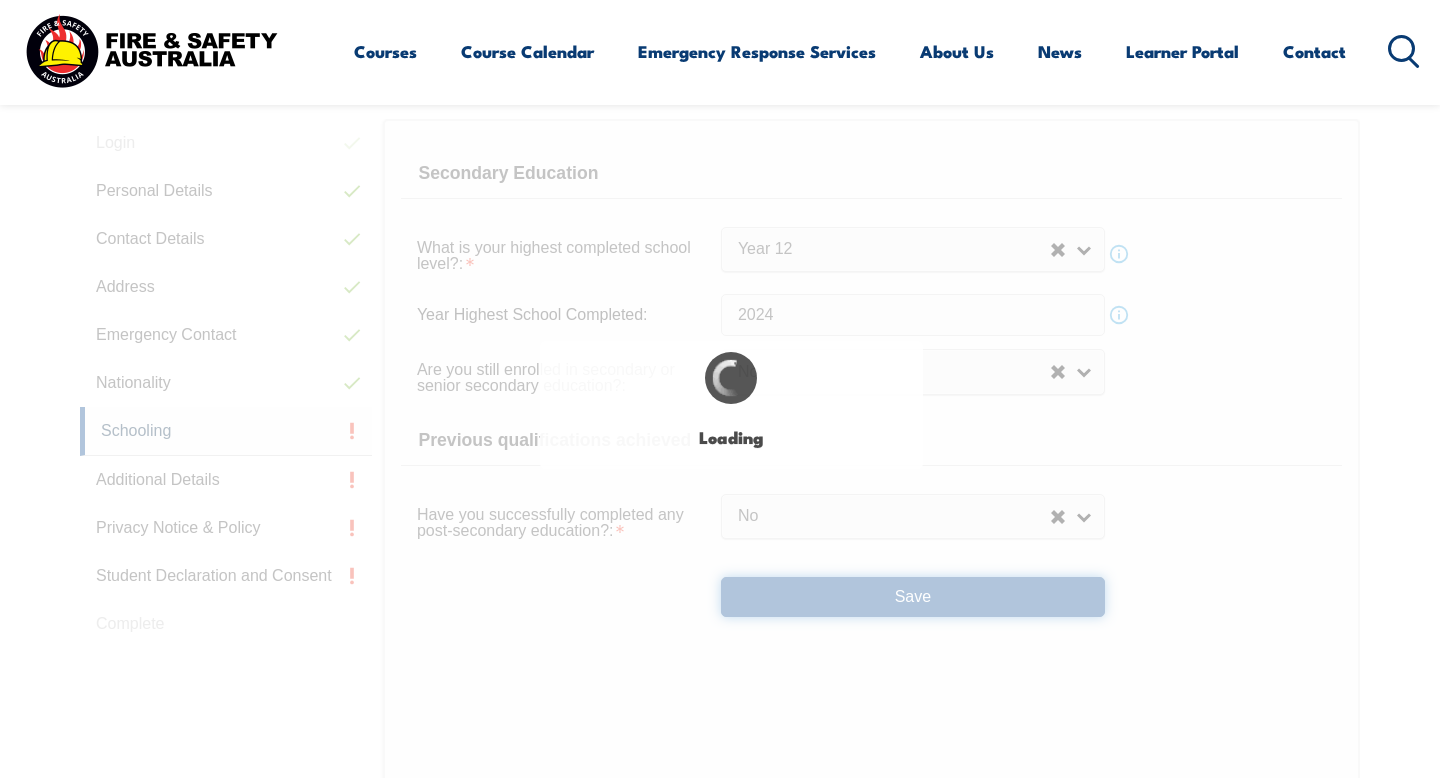 select on "false" 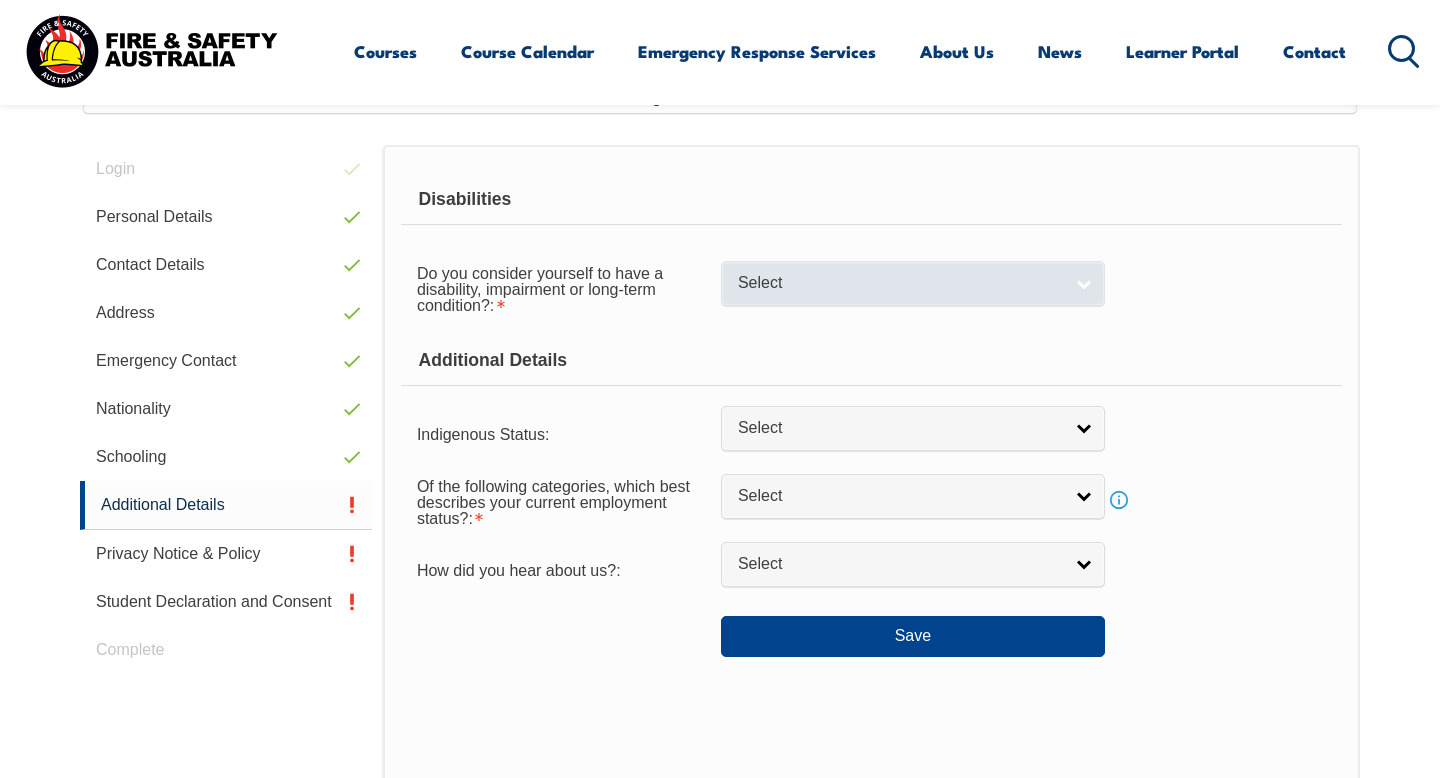 scroll, scrollTop: 545, scrollLeft: 0, axis: vertical 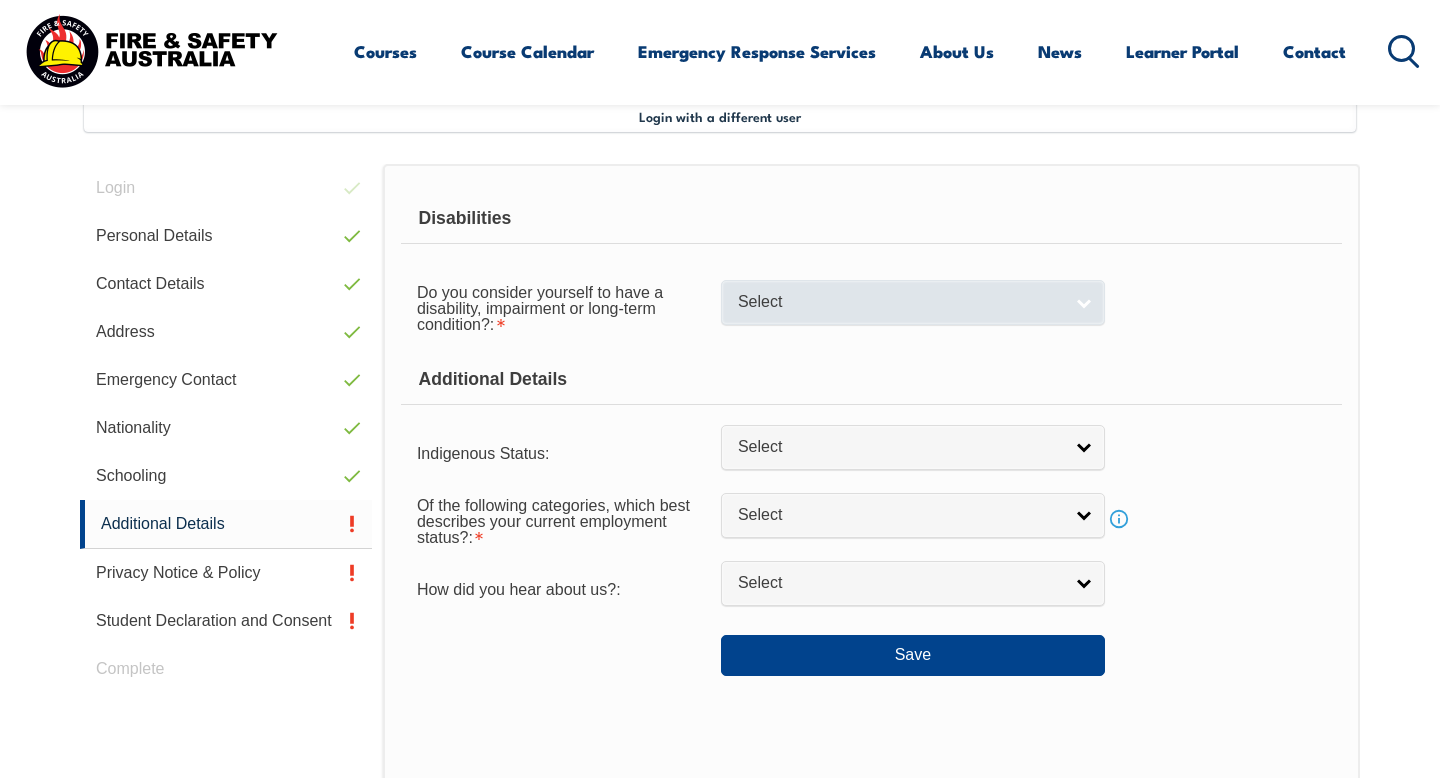 click on "Select" at bounding box center (913, 302) 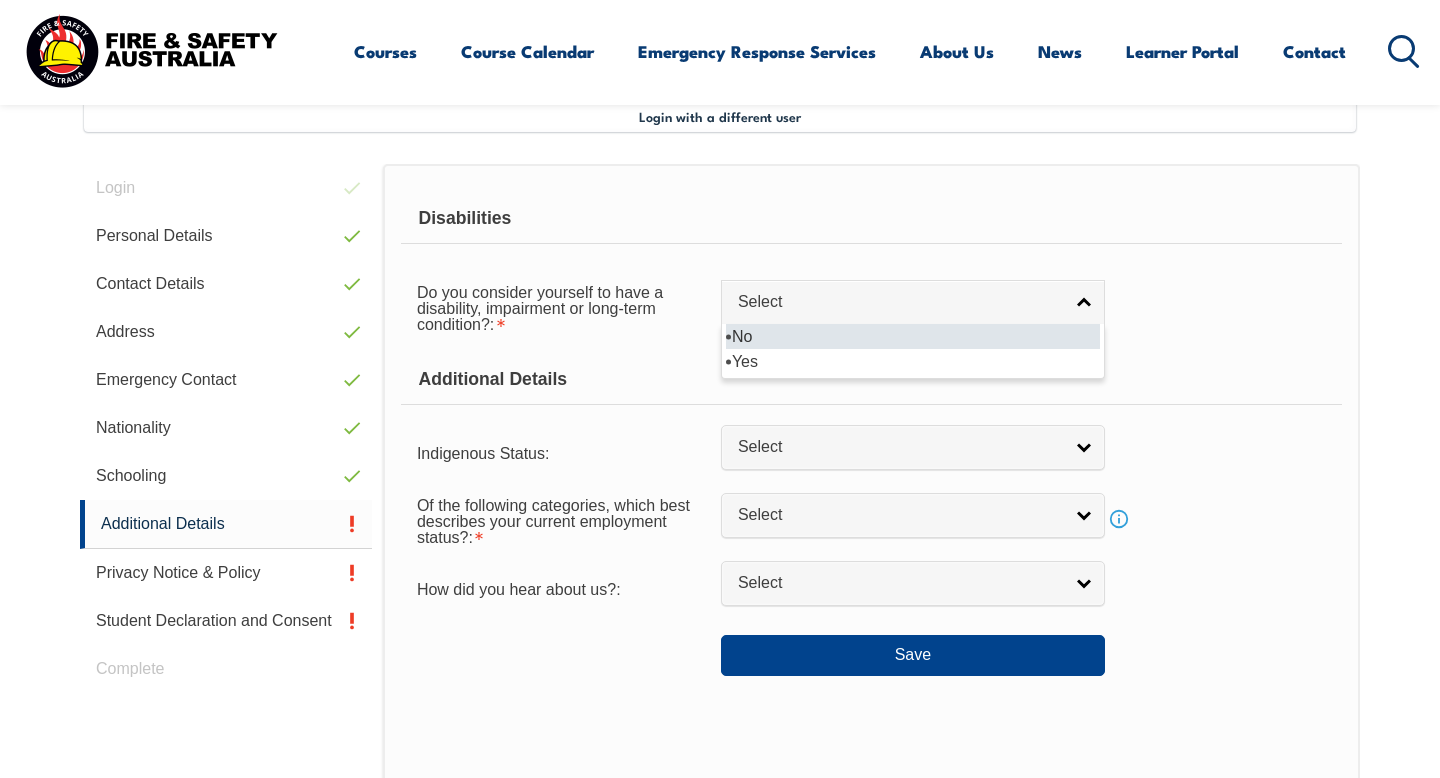 click on "No" at bounding box center (913, 336) 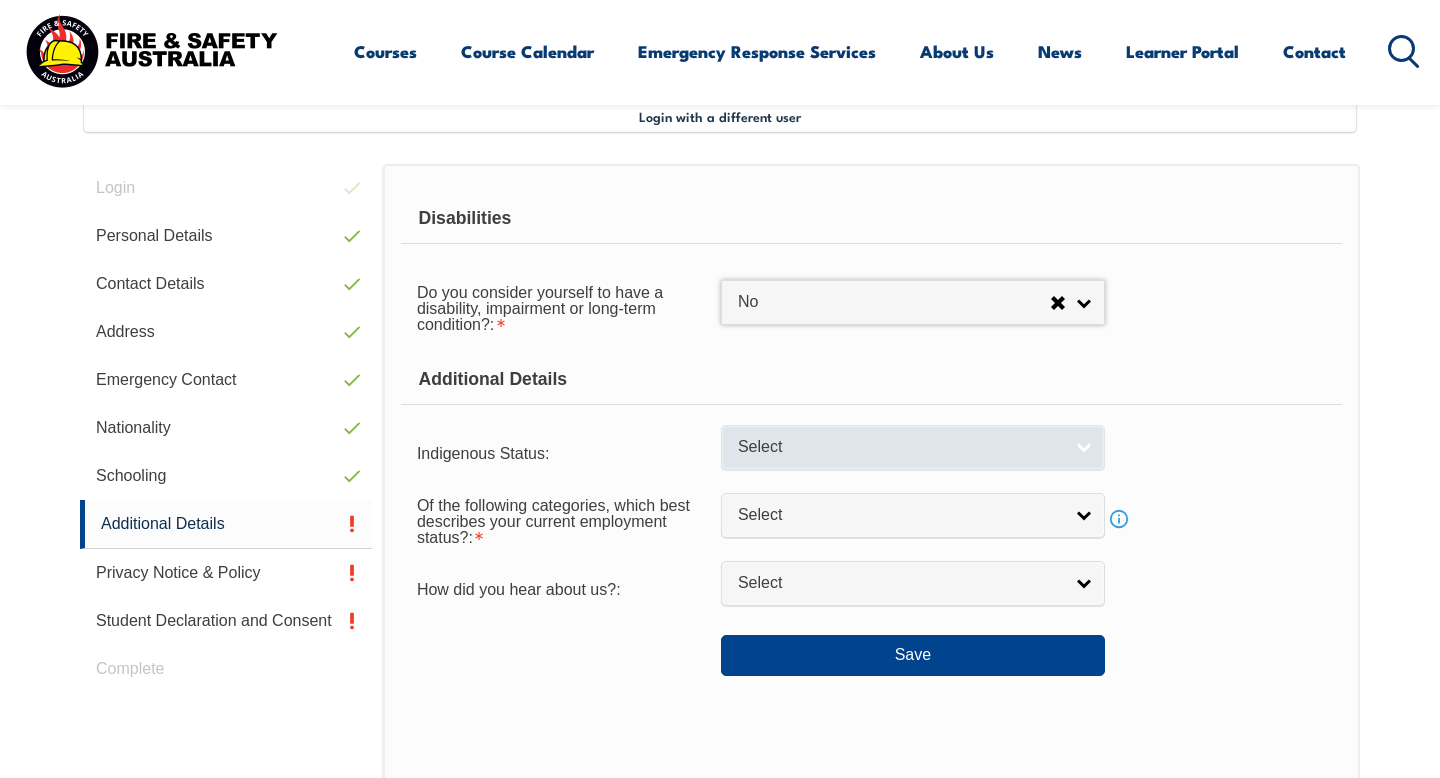click on "Select" at bounding box center [900, 447] 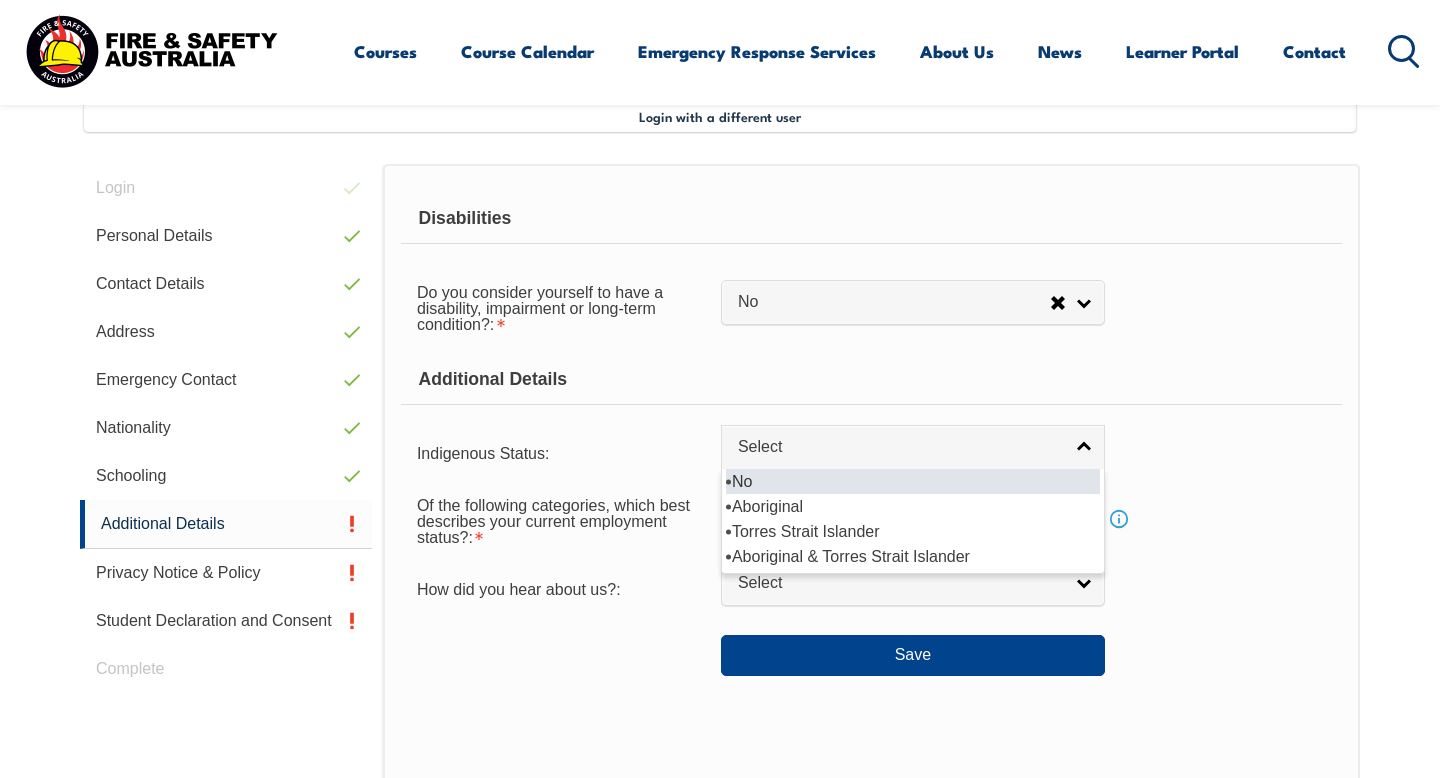 click on "No" at bounding box center (913, 481) 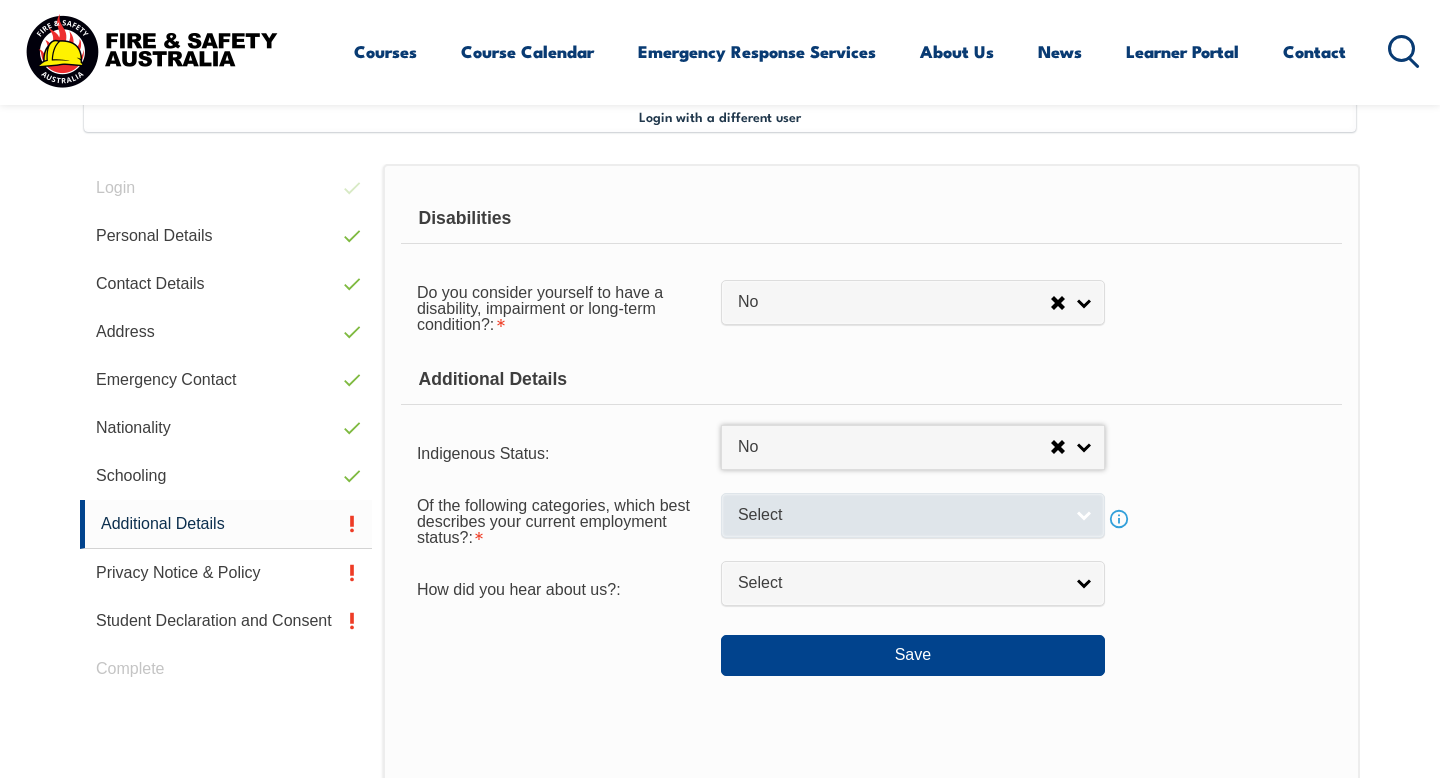 click on "Select" at bounding box center (900, 515) 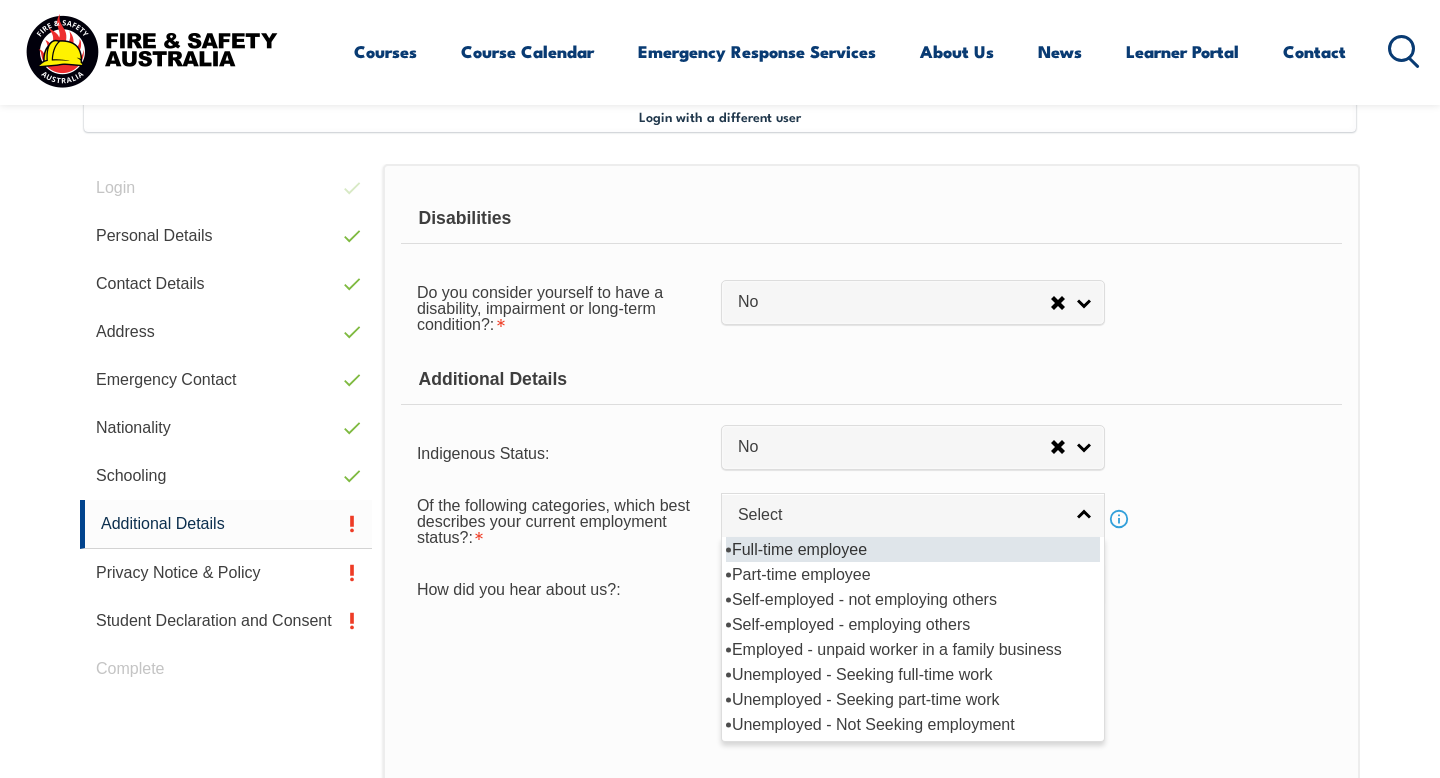 click on "Full-time employee" at bounding box center (913, 549) 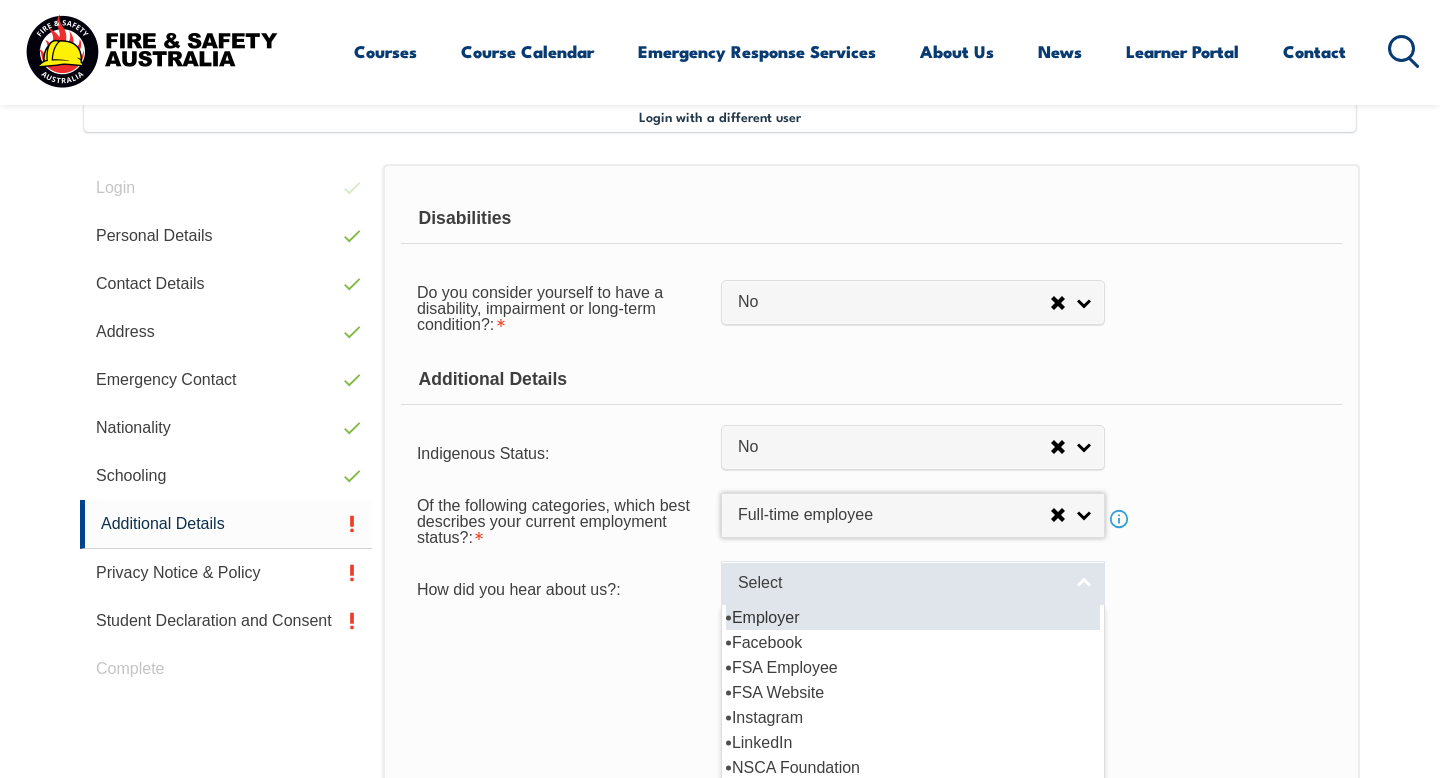 click on "Select" at bounding box center (900, 583) 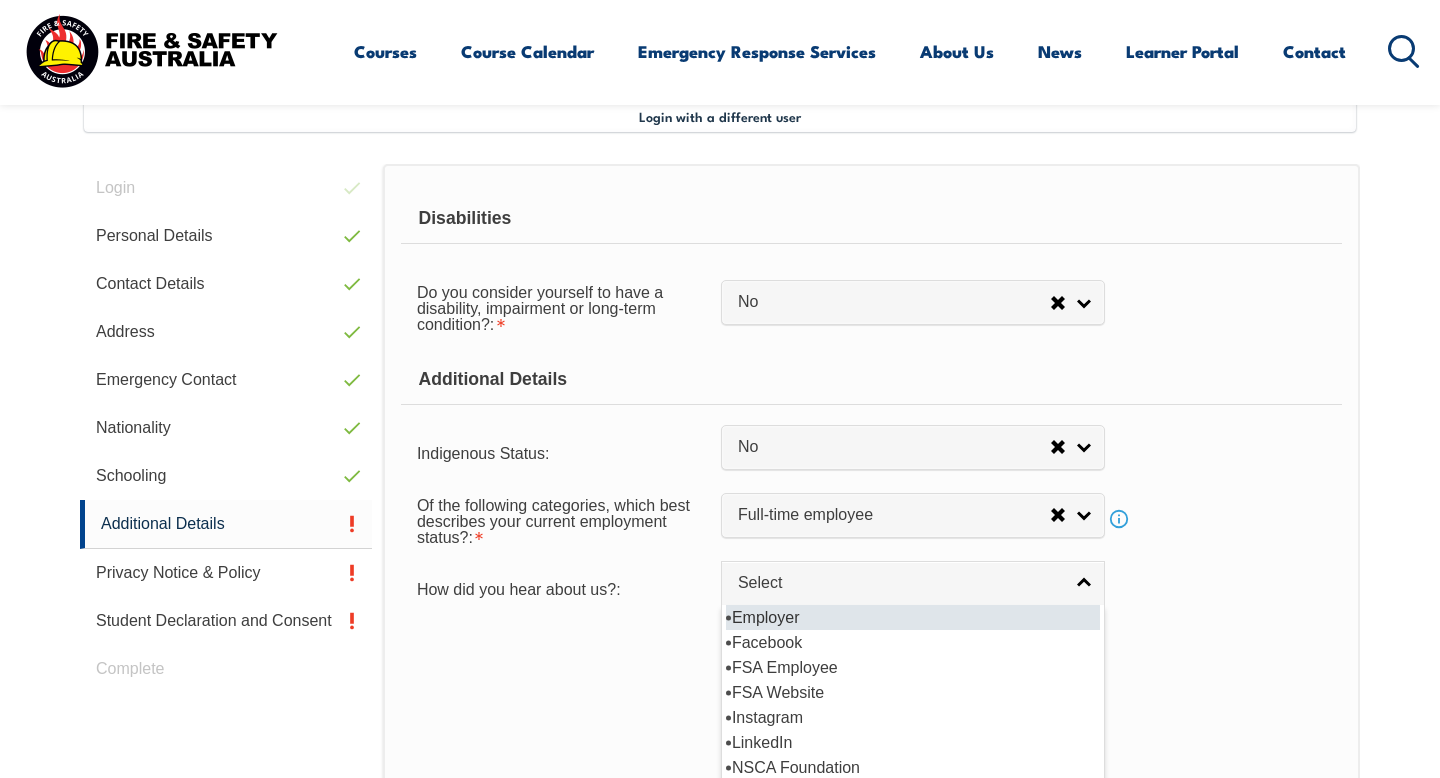 click on "Employer" at bounding box center [913, 617] 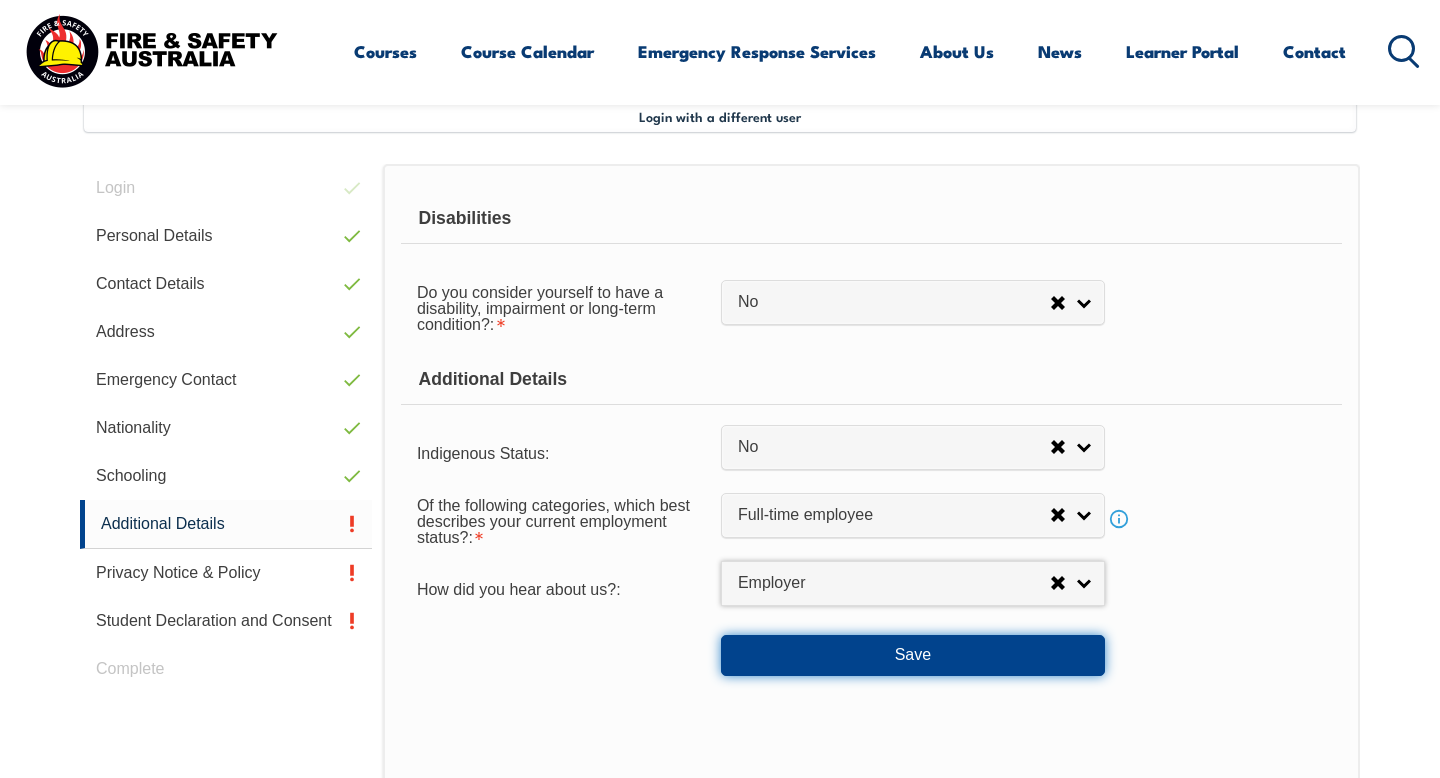 click on "Save" at bounding box center (913, 655) 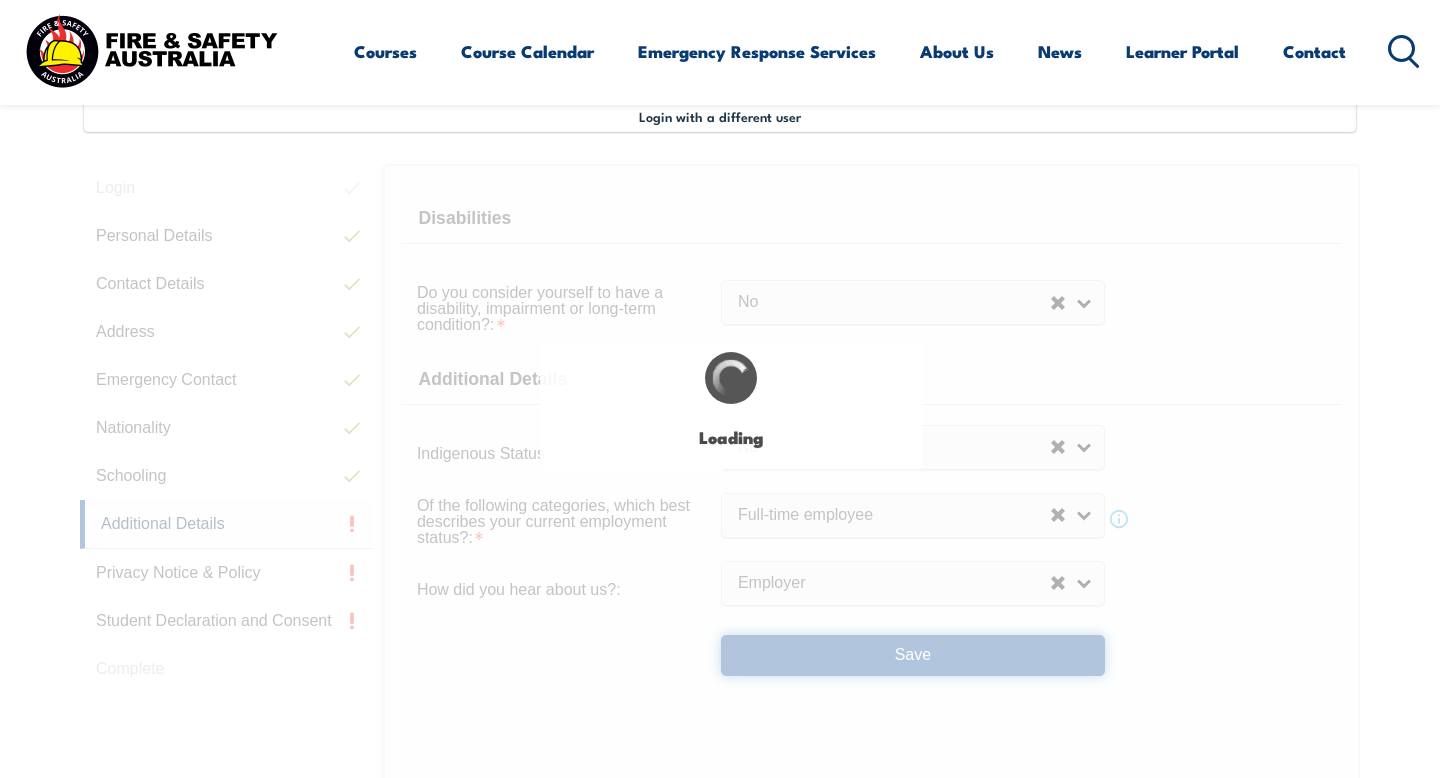 select on "false" 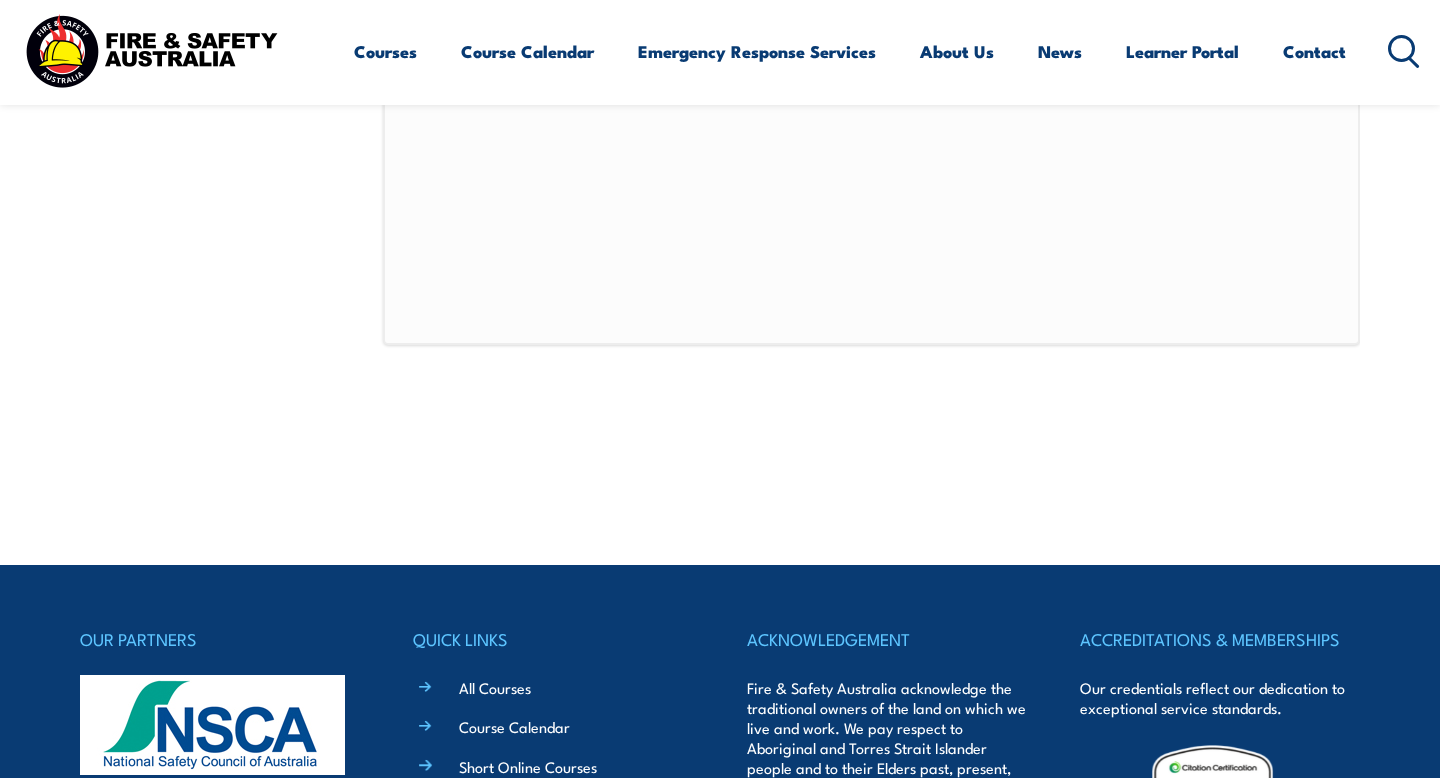 scroll, scrollTop: 1377, scrollLeft: 0, axis: vertical 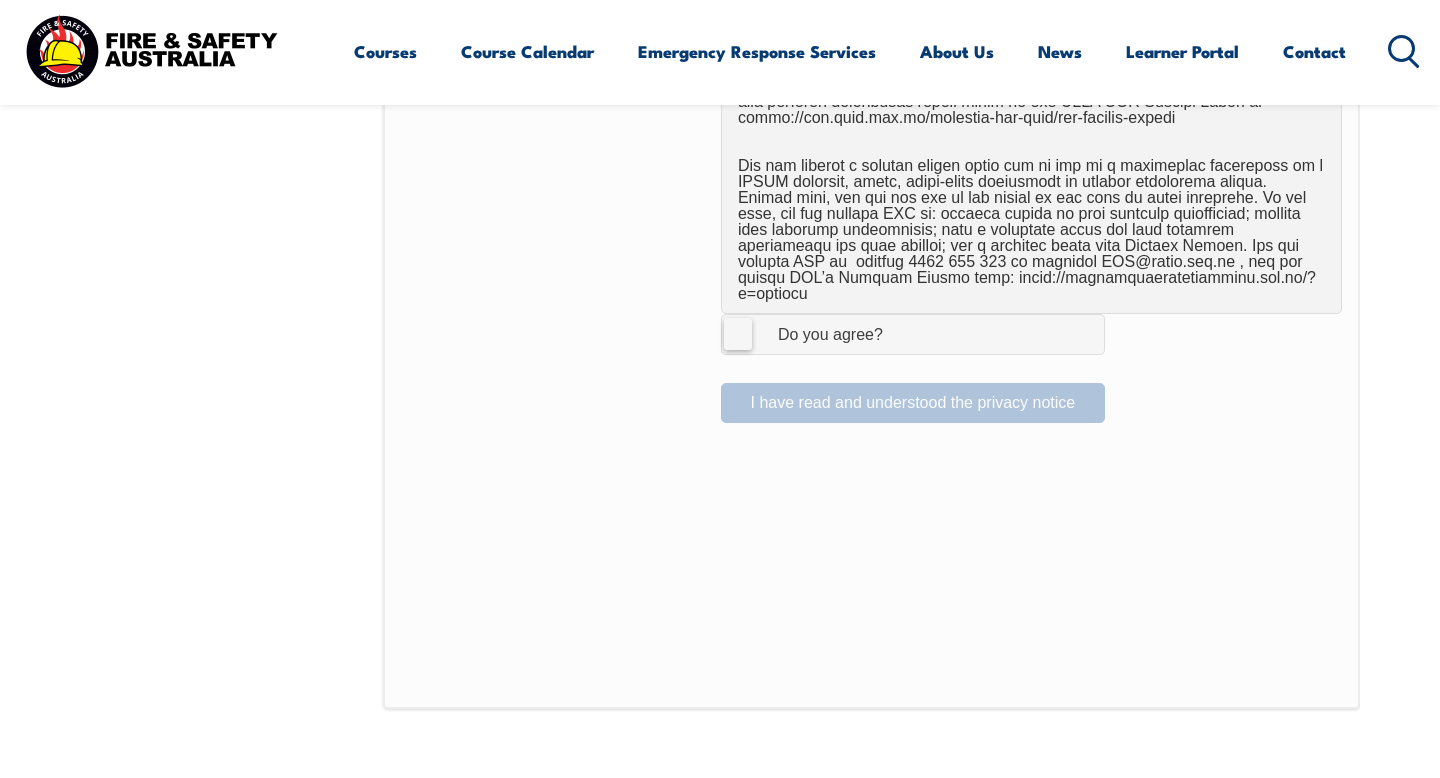 click on "I Agree Do you agree?" at bounding box center [913, 334] 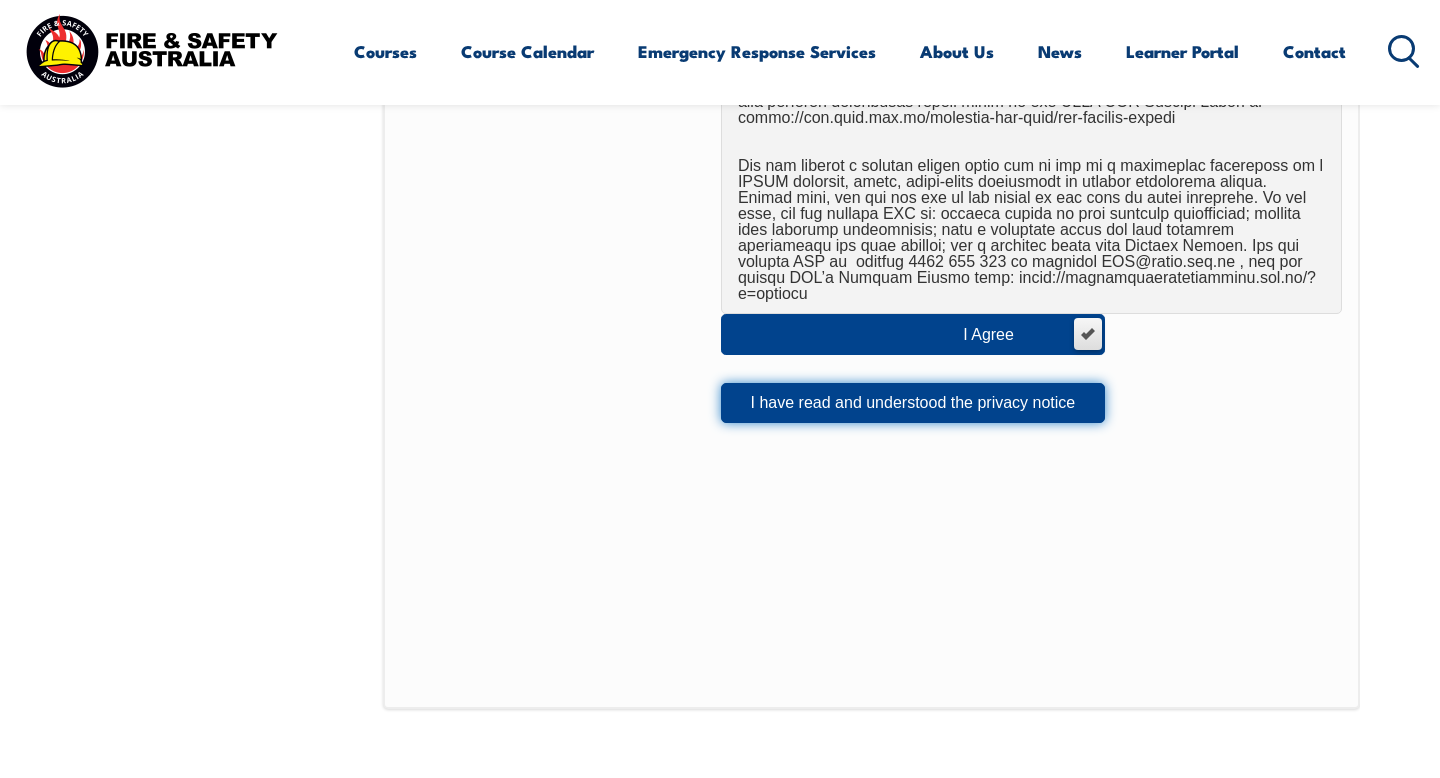 click on "I have read and understood the privacy notice" at bounding box center (913, 403) 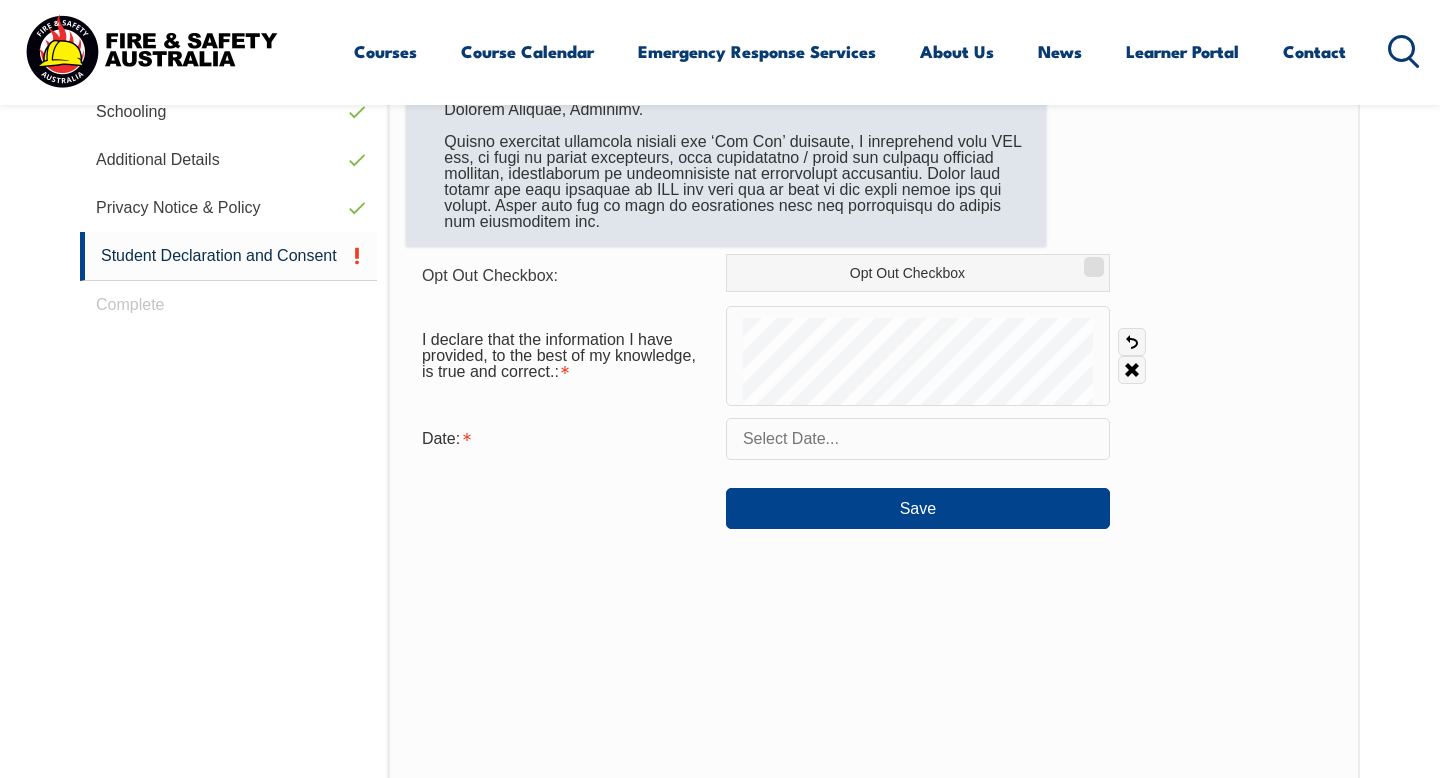 scroll, scrollTop: 928, scrollLeft: 0, axis: vertical 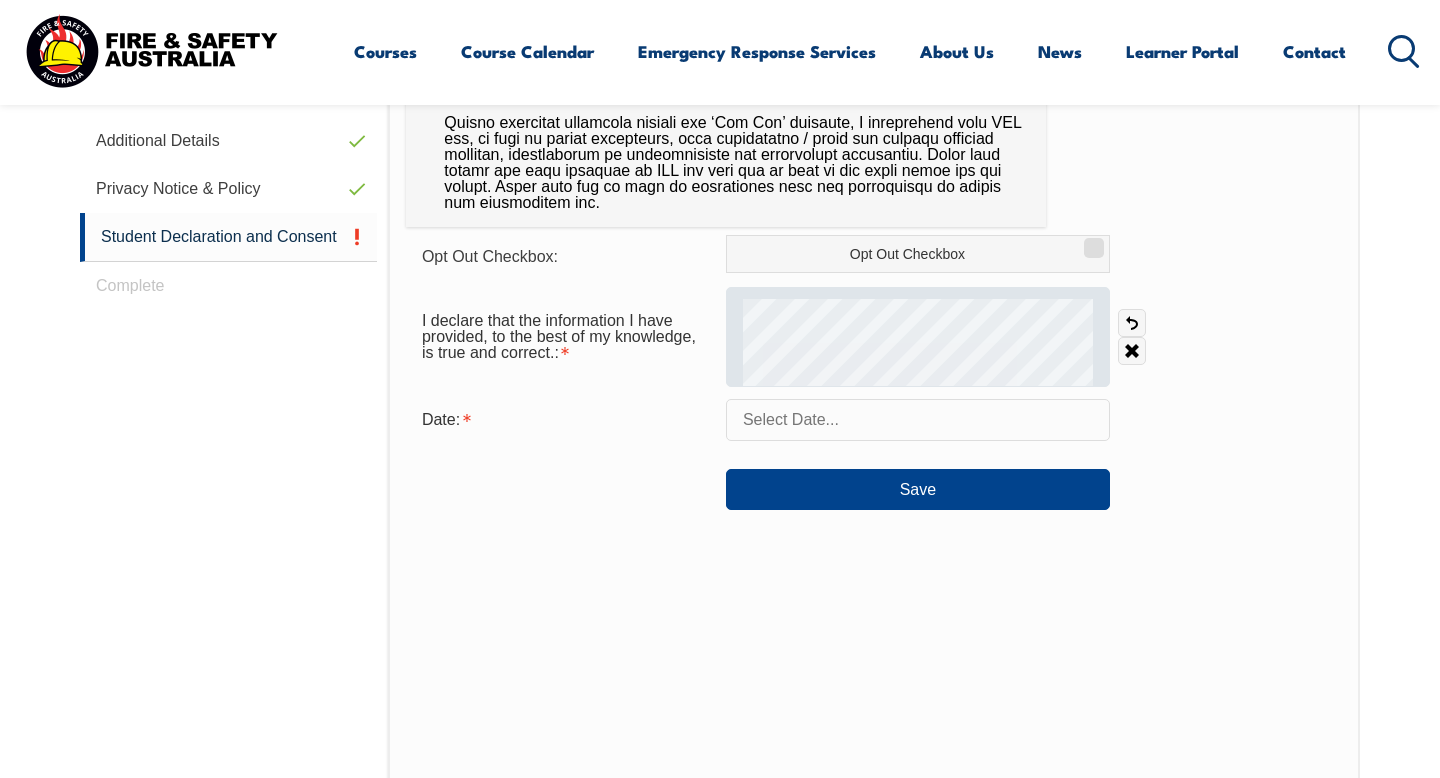 click at bounding box center [918, 337] 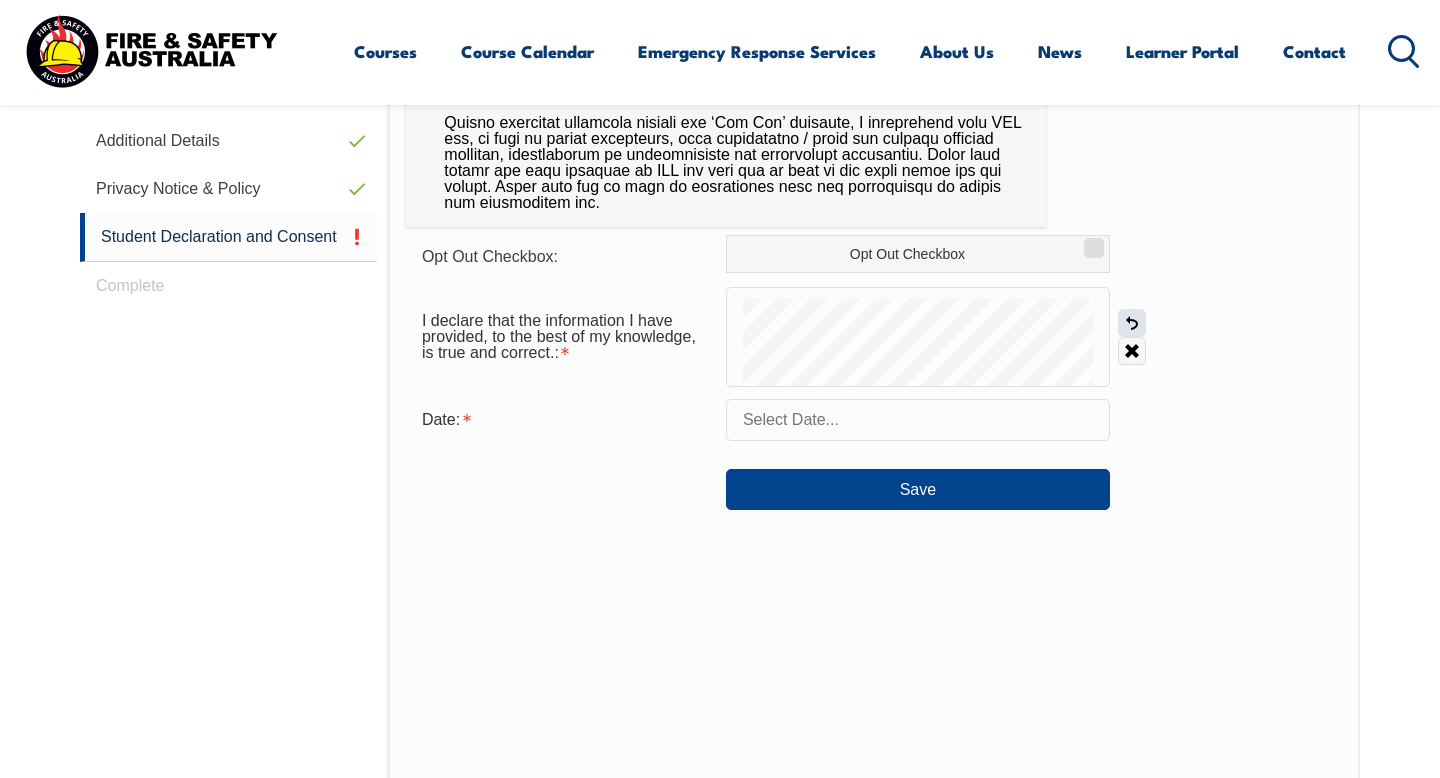 click on "Undo" at bounding box center [1132, 323] 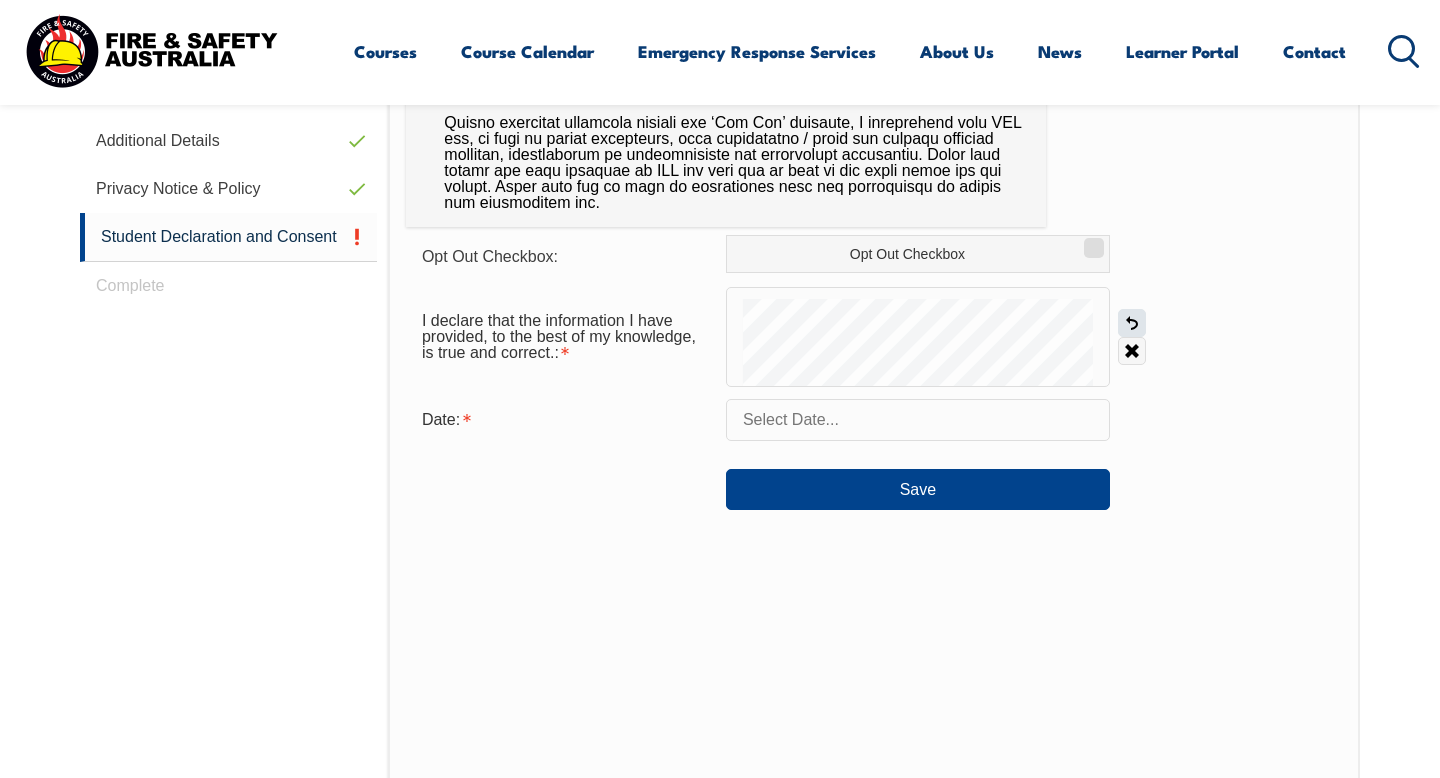 click on "Undo" at bounding box center [1132, 323] 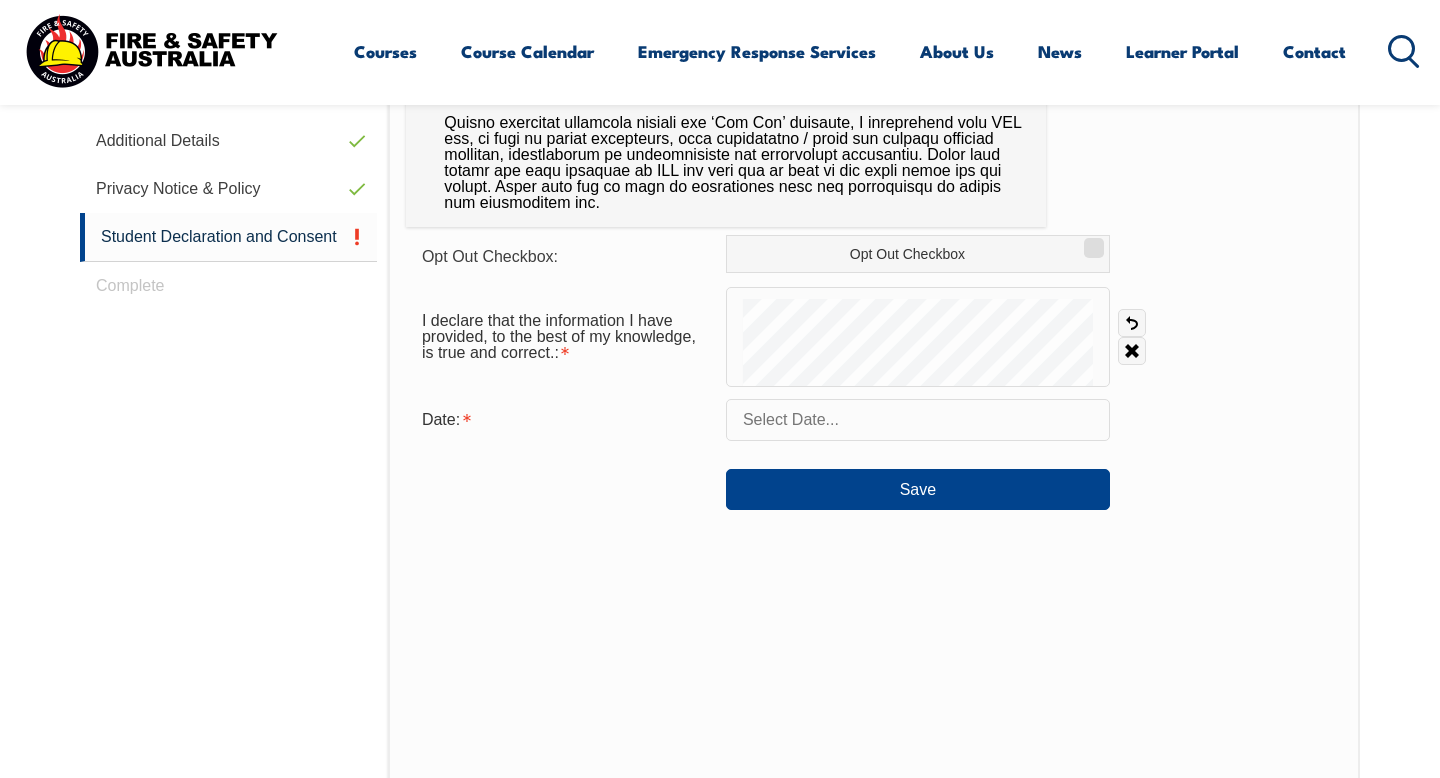click on "Opt Out Checkbox: Opt Out Checkbox I declare that the information I have provided, to the best of my knowledge, is true and correct.: Undo Clear Date: Save" at bounding box center (874, 372) 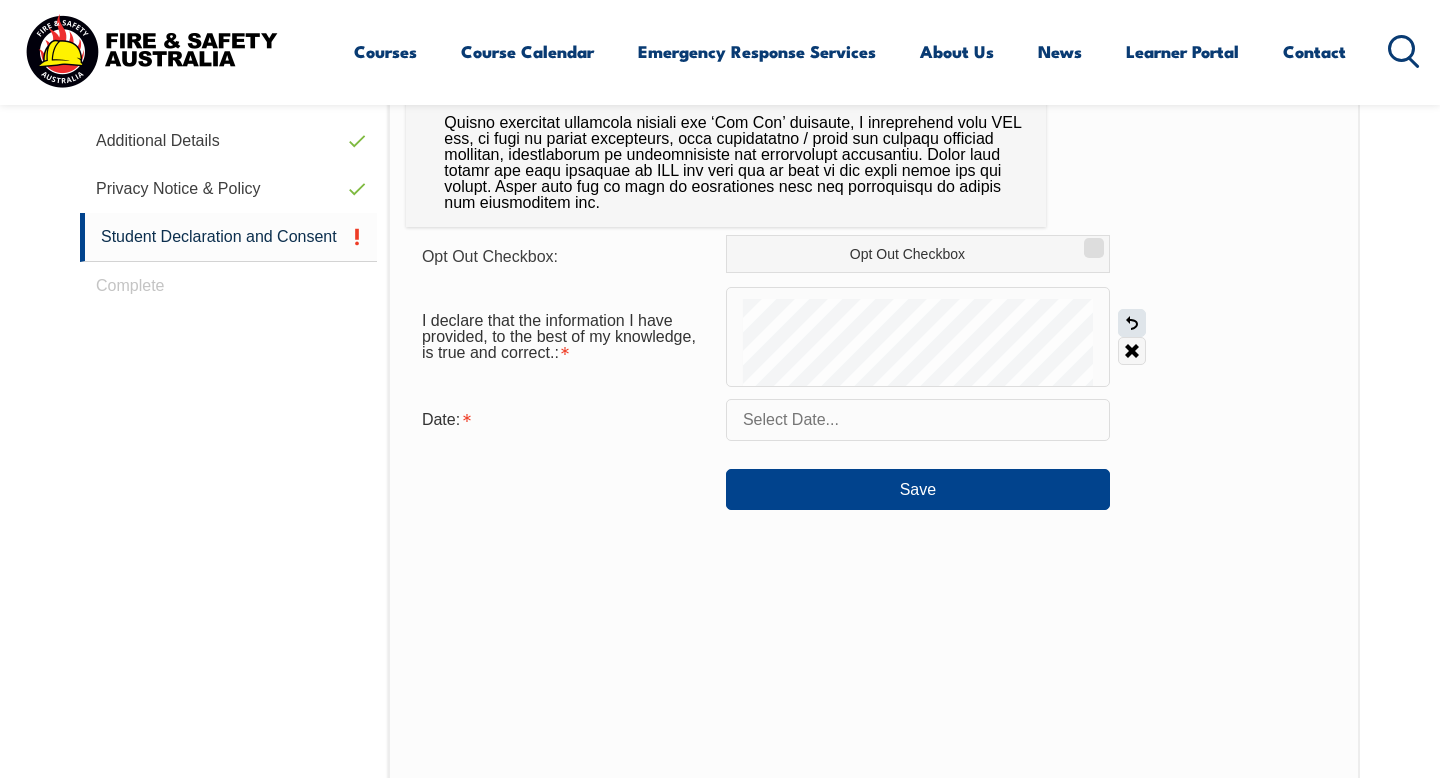 click on "Undo" at bounding box center (1132, 323) 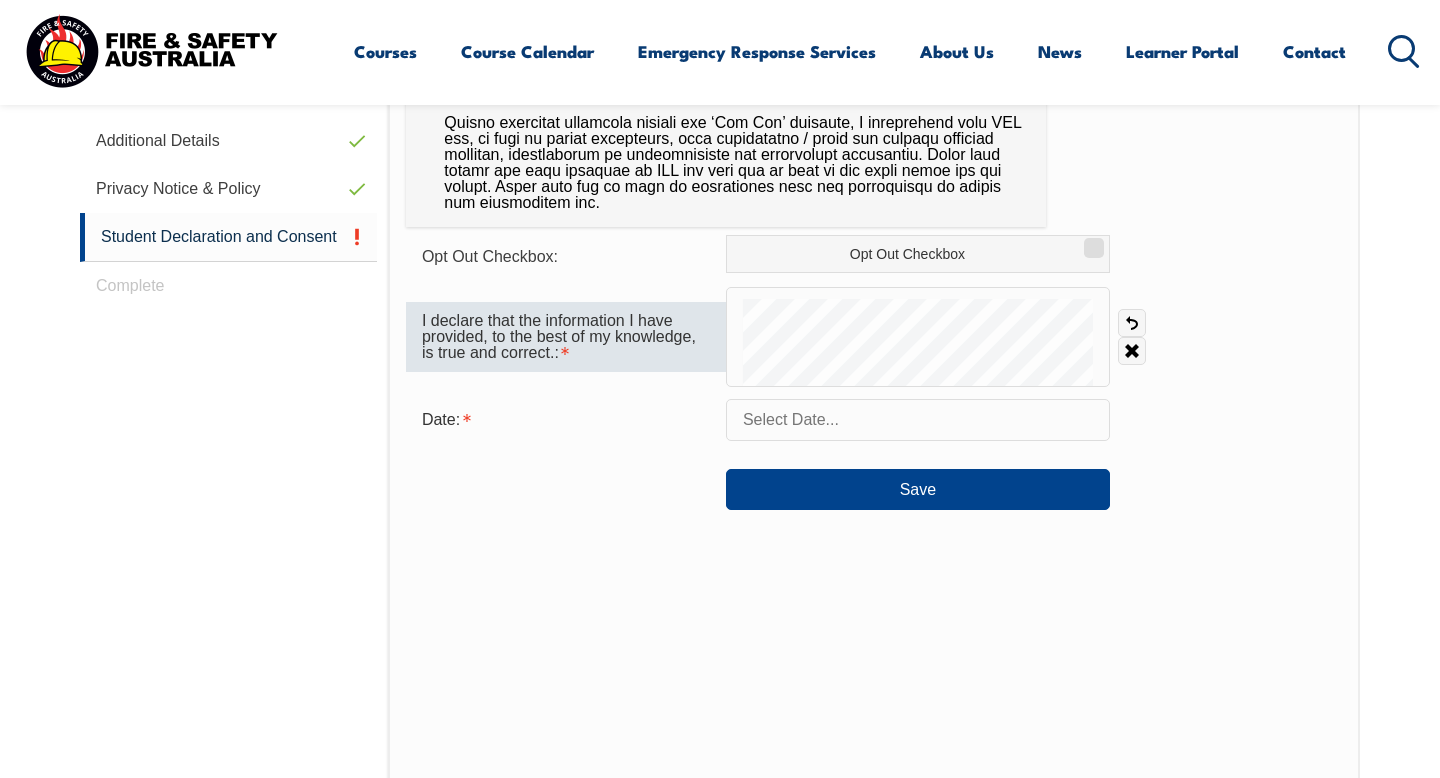 click on "I declare that the information I have provided, to the best of my knowledge, is true and correct.: Undo Clear" at bounding box center (874, 337) 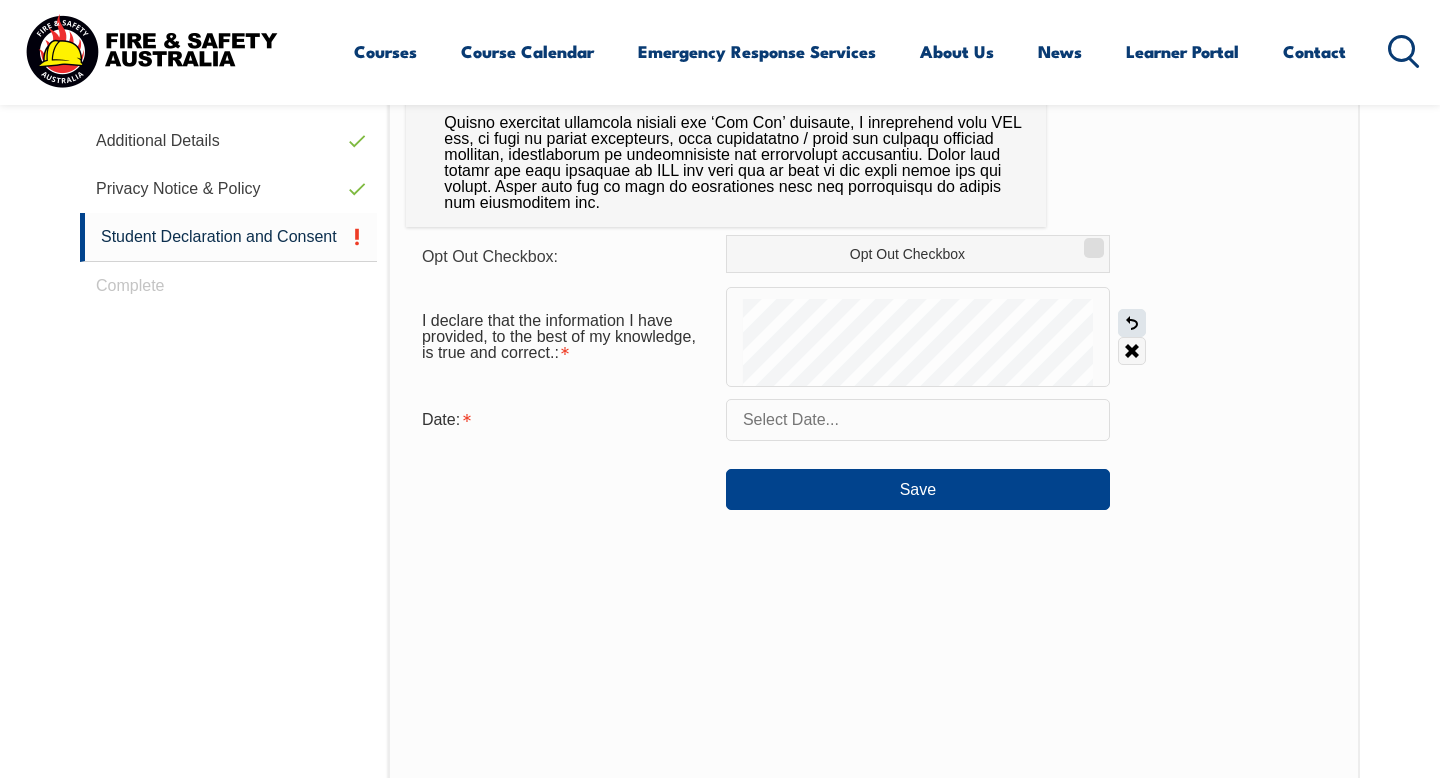 click on "Undo" at bounding box center (1132, 323) 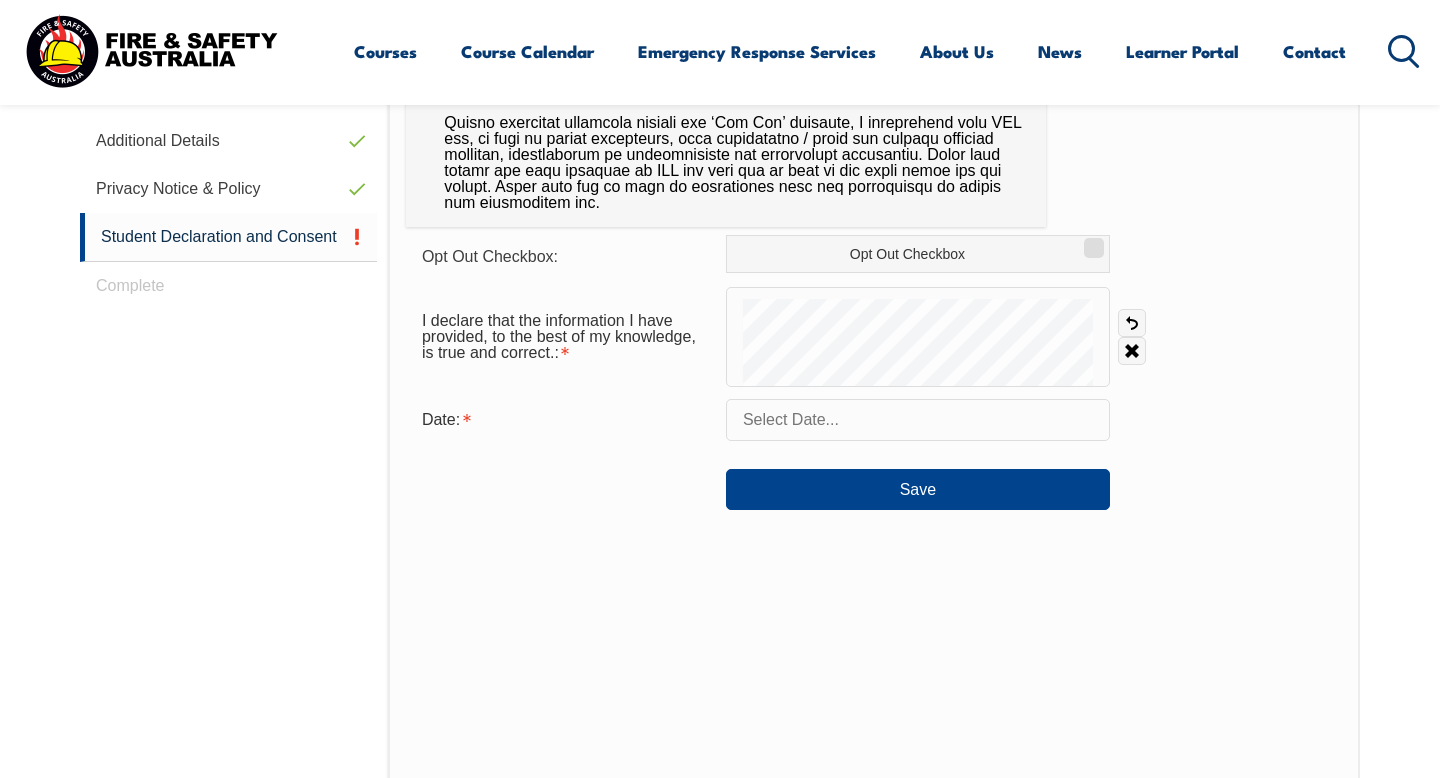 click on "I declare that the information I have provided, to the best of my knowledge, is true and correct.: Undo Clear" at bounding box center (874, 337) 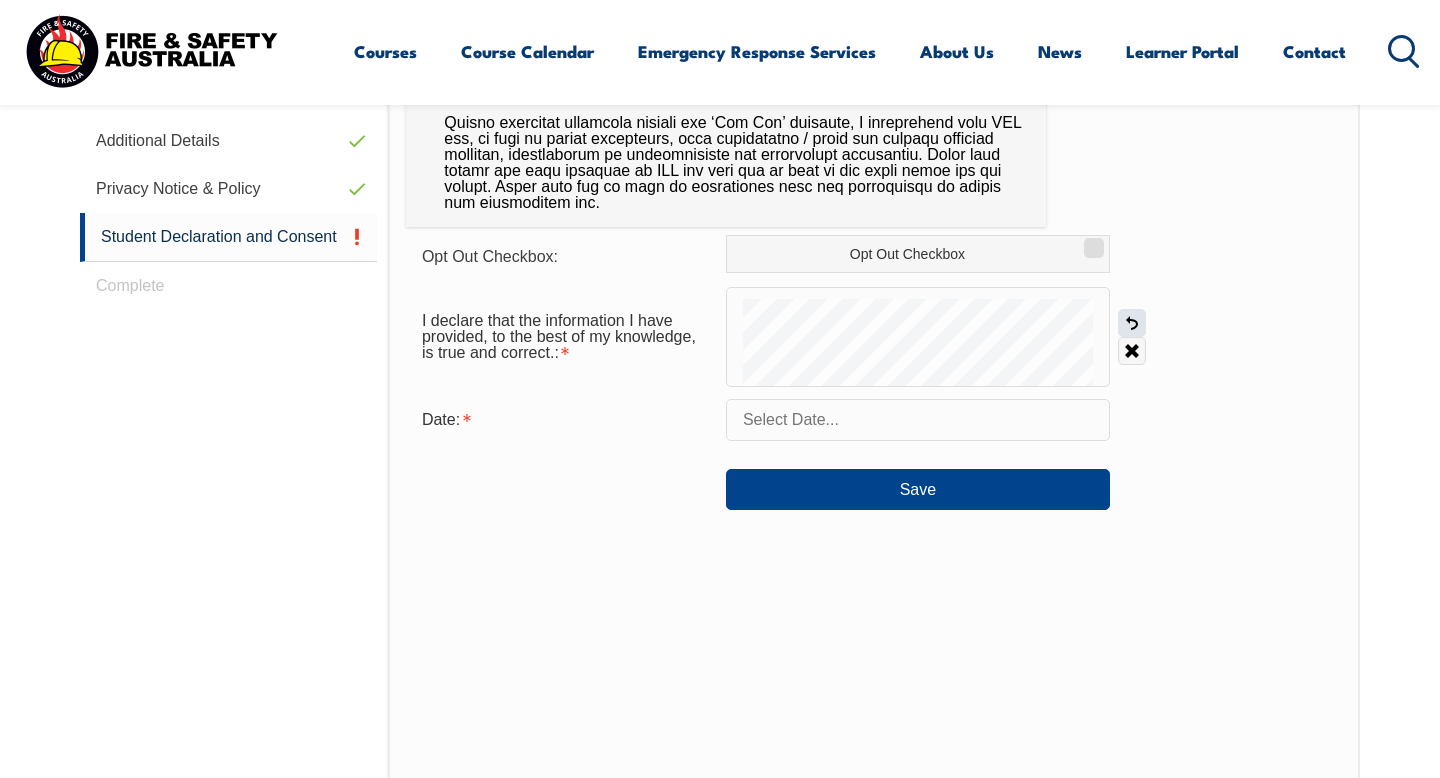 click on "Undo" at bounding box center [1132, 323] 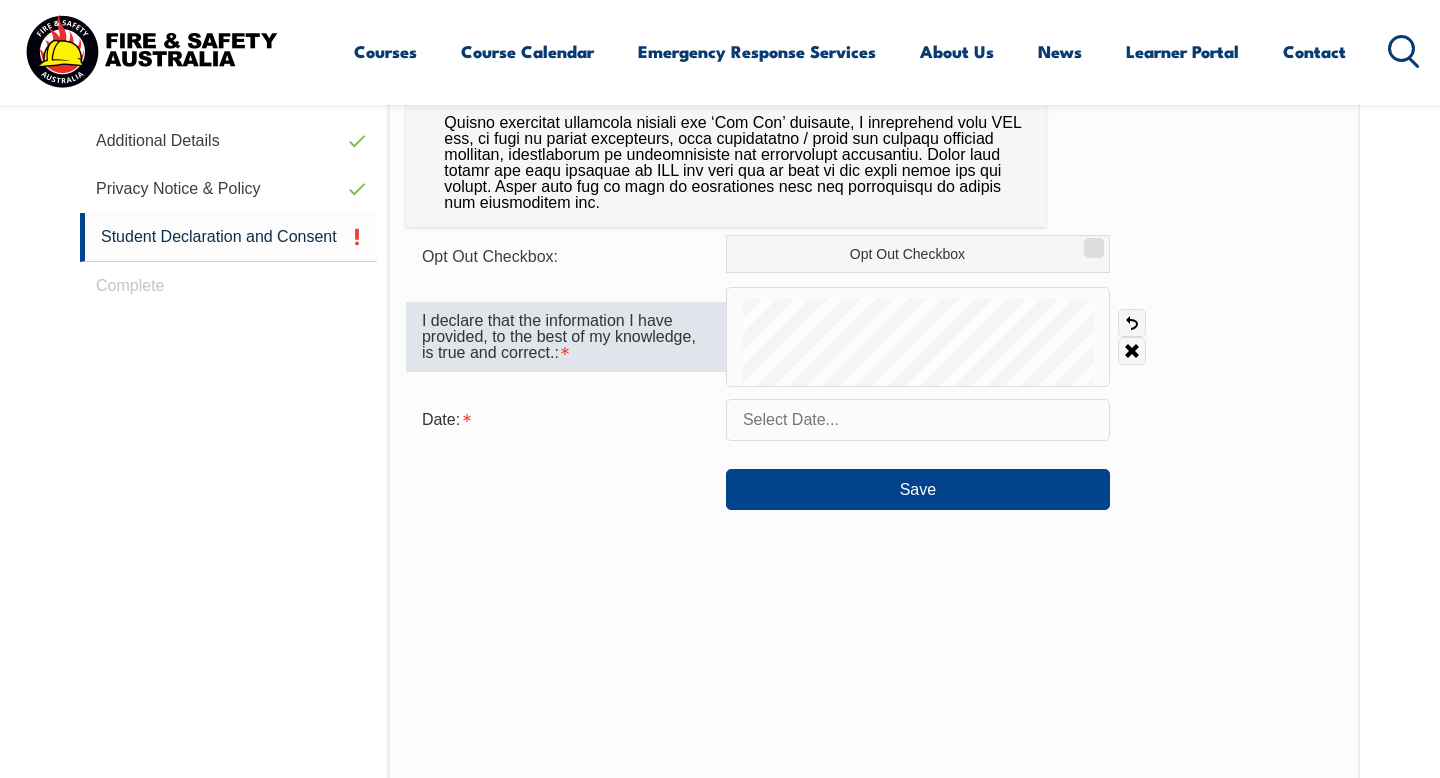 click on "I declare that the information I have provided, to the best of my knowledge, is true and correct.: Undo Clear" at bounding box center [874, 337] 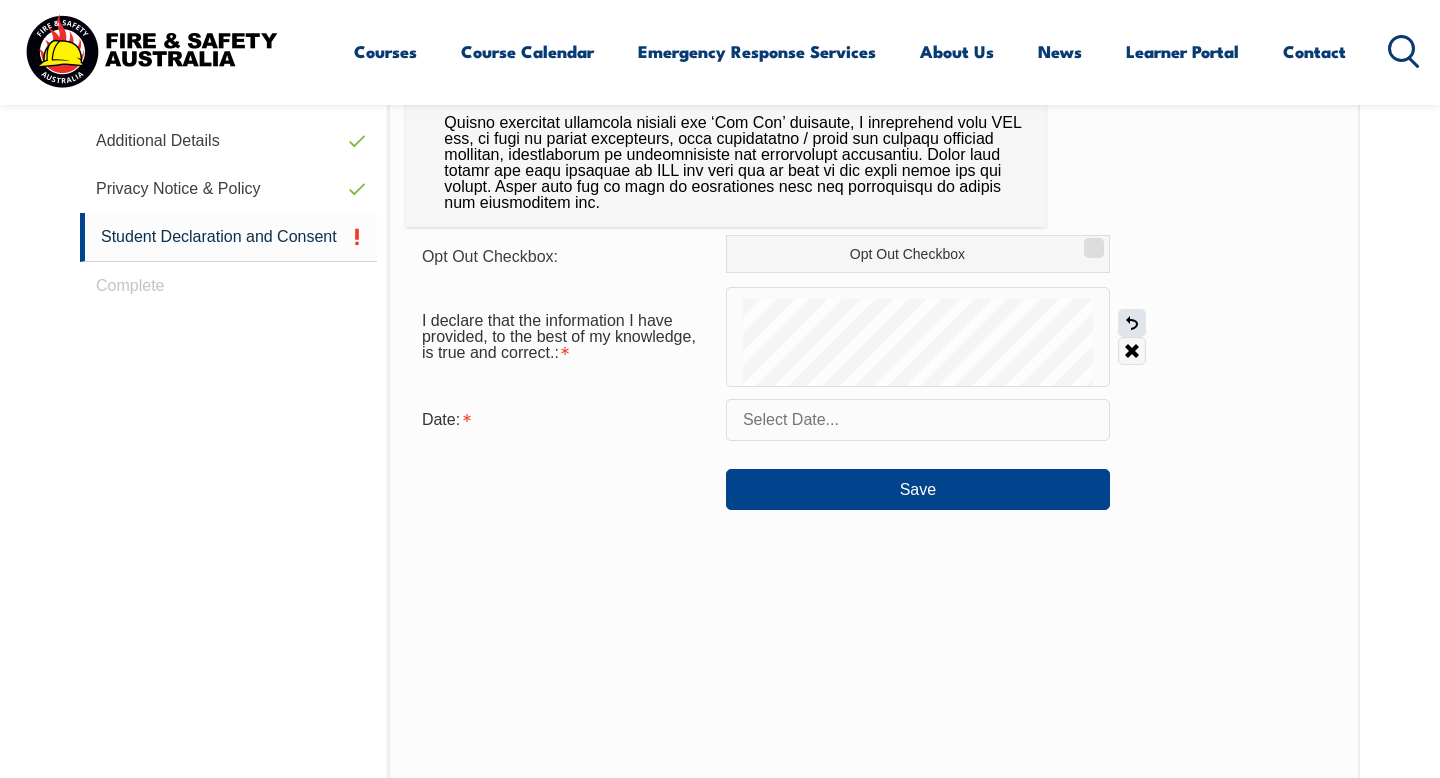 click on "Undo" at bounding box center (1132, 323) 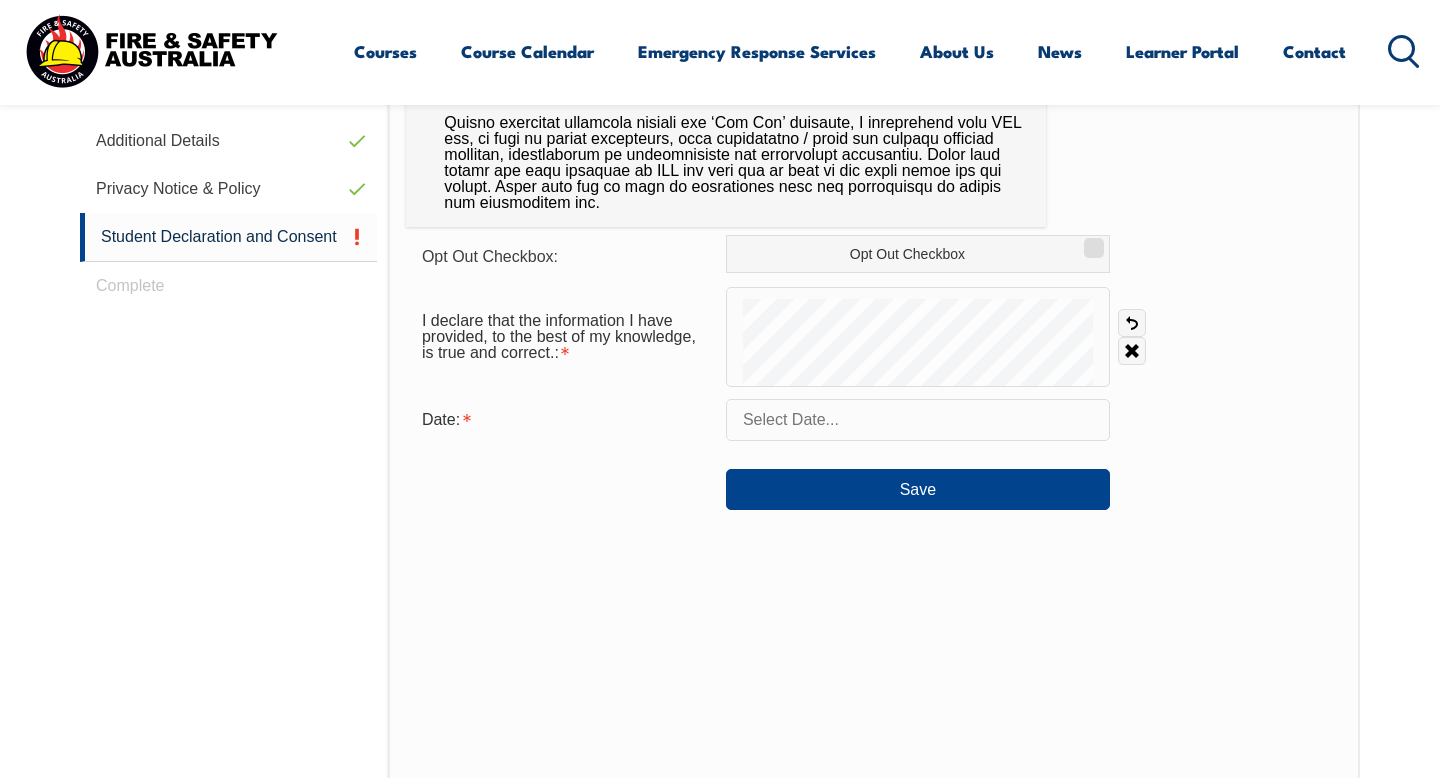 click at bounding box center (918, 420) 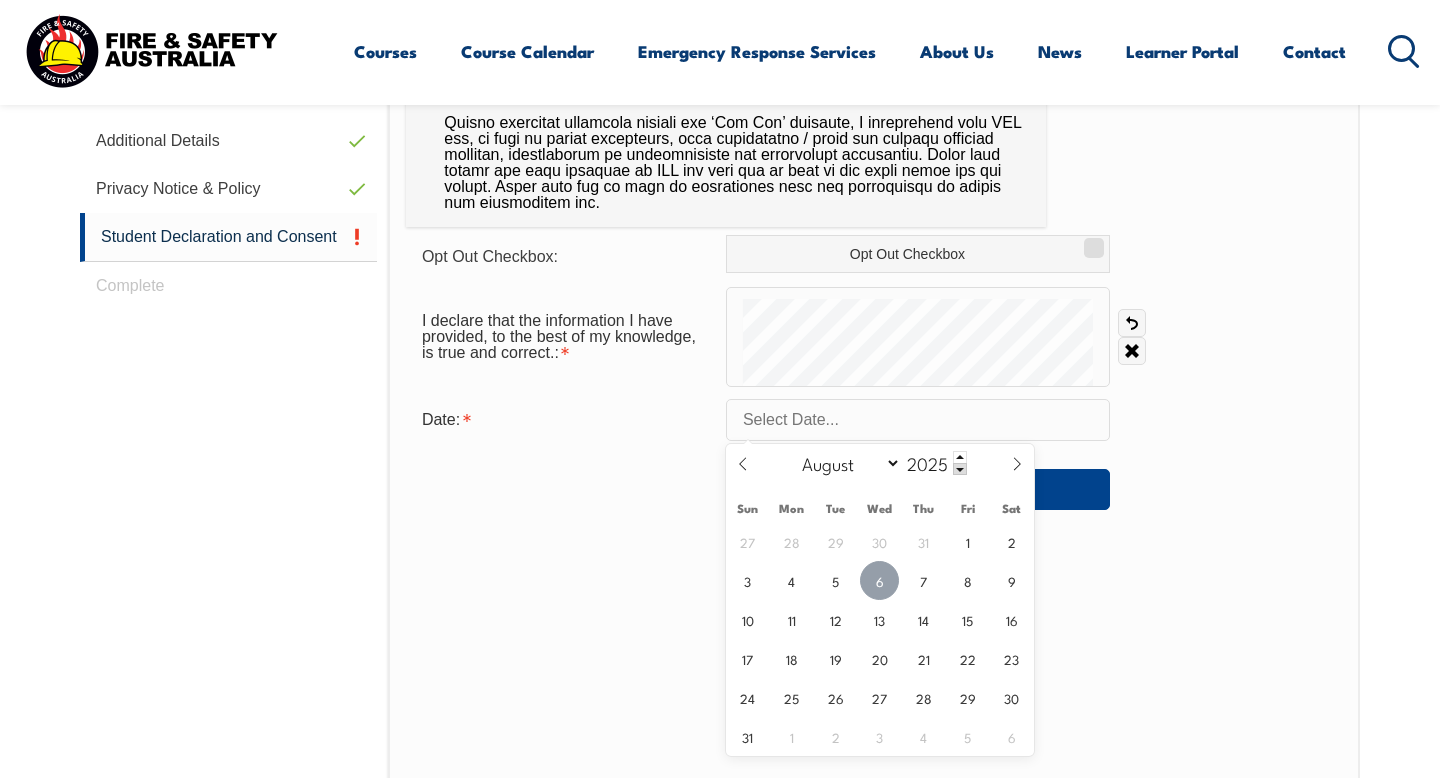 click on "6" at bounding box center (879, 580) 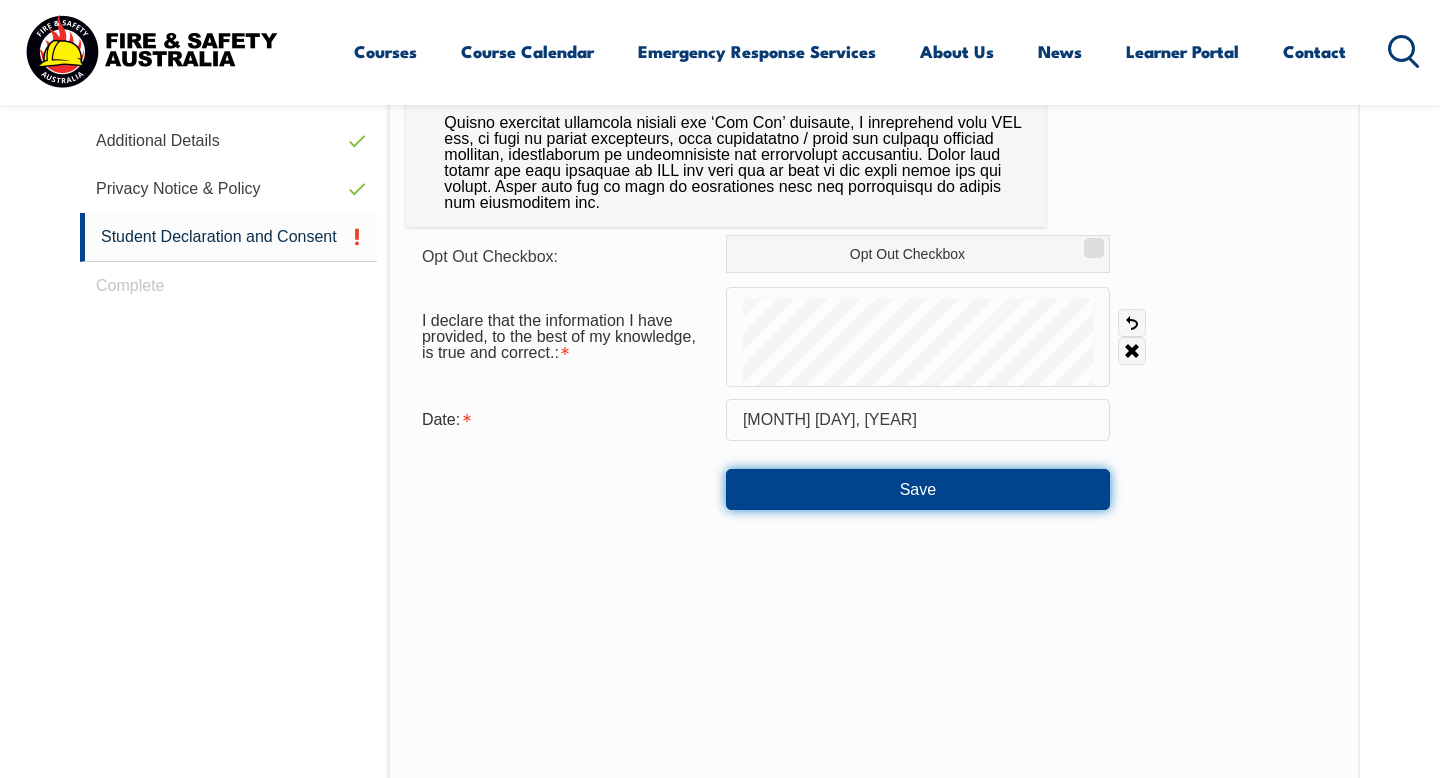 click on "Save" at bounding box center [918, 489] 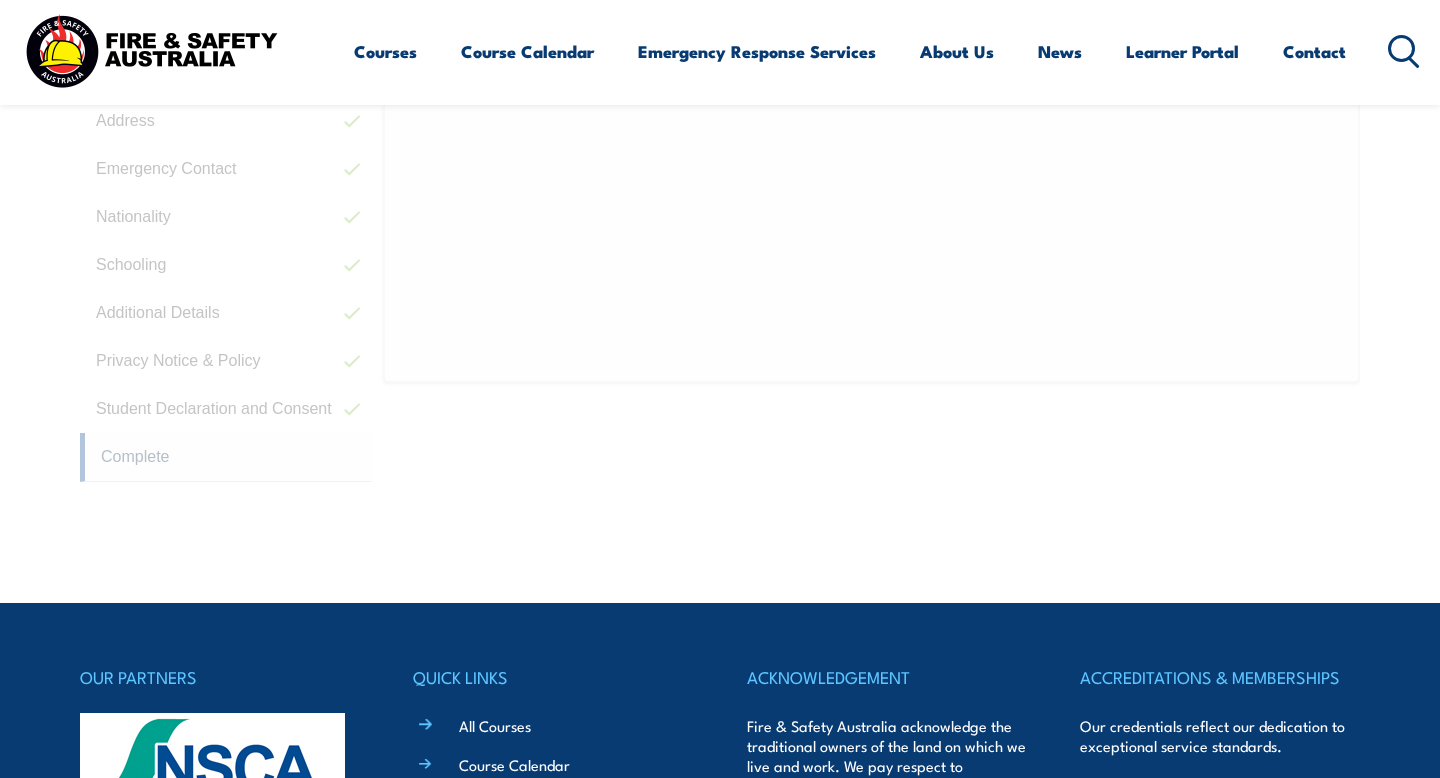 scroll, scrollTop: 606, scrollLeft: 0, axis: vertical 